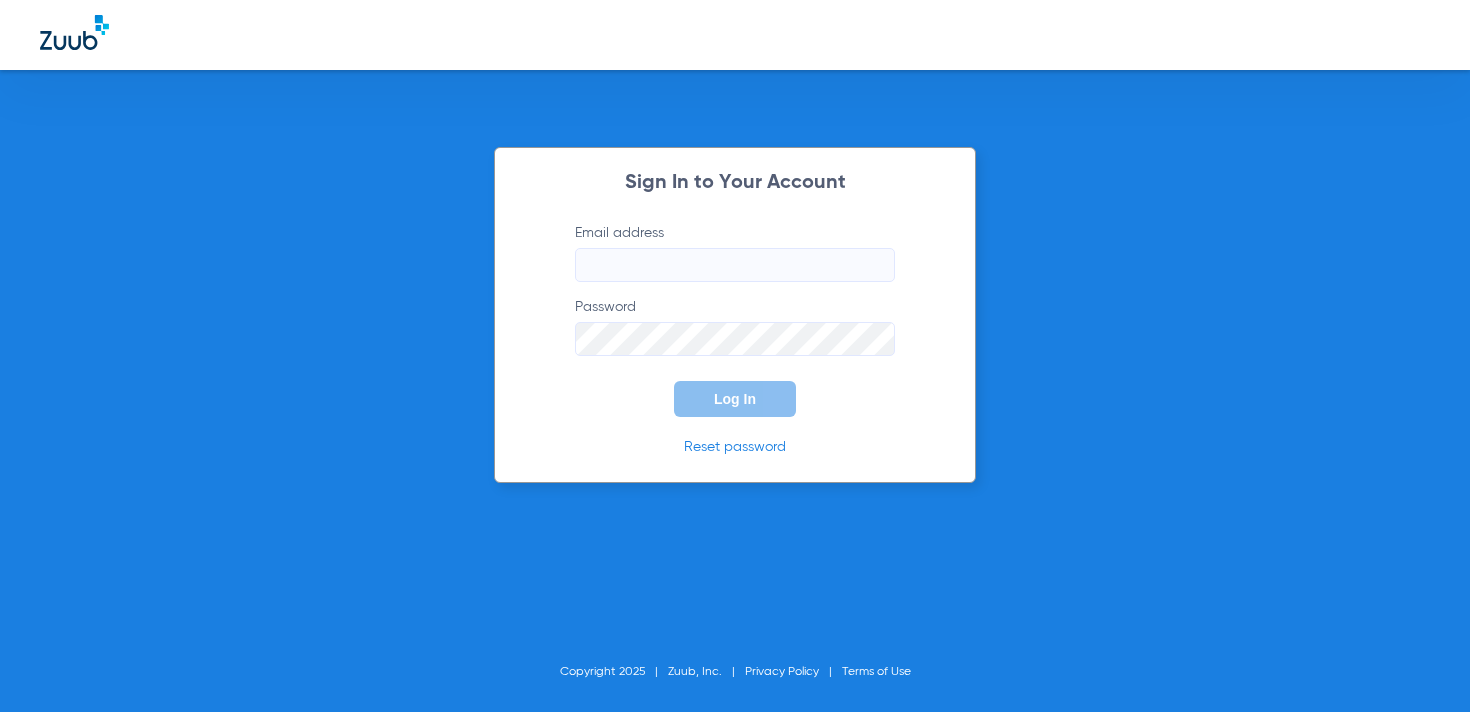 scroll, scrollTop: 0, scrollLeft: 0, axis: both 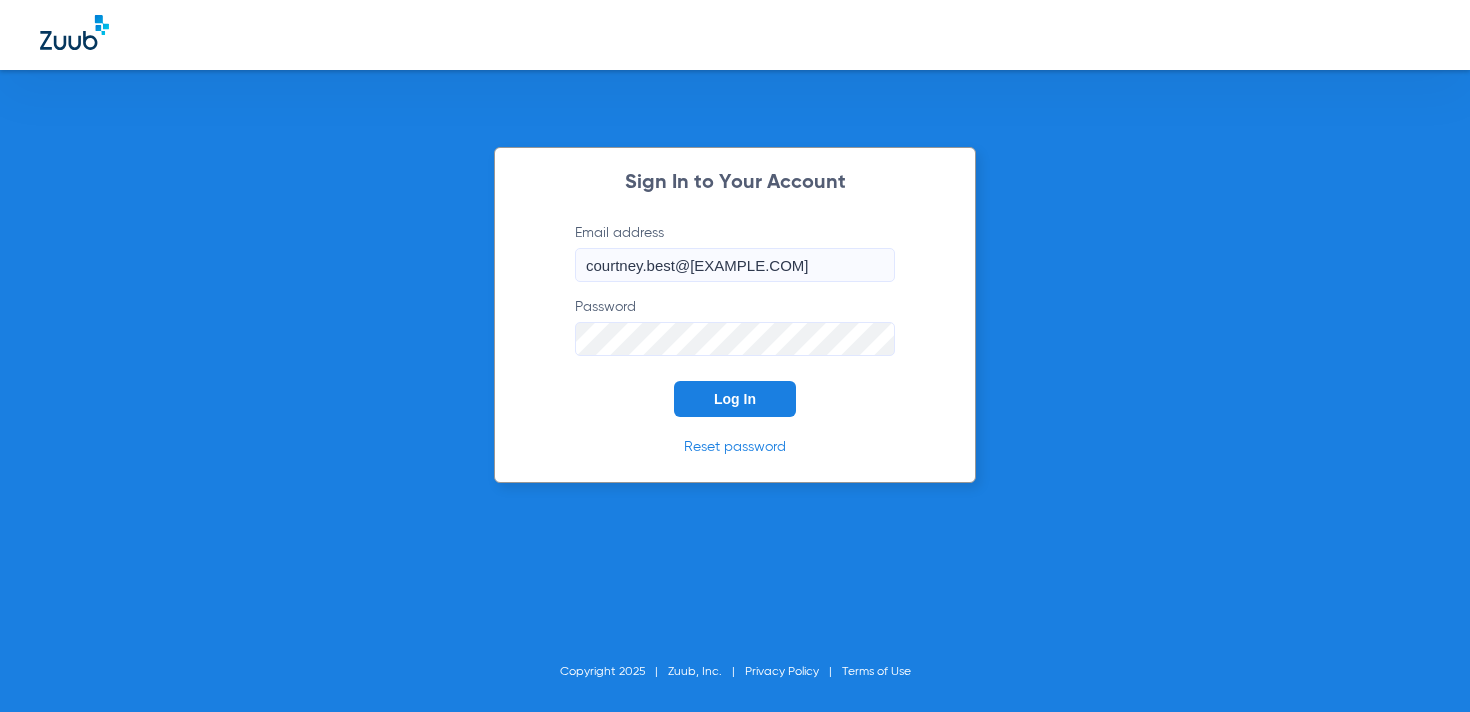 click on "Log In" 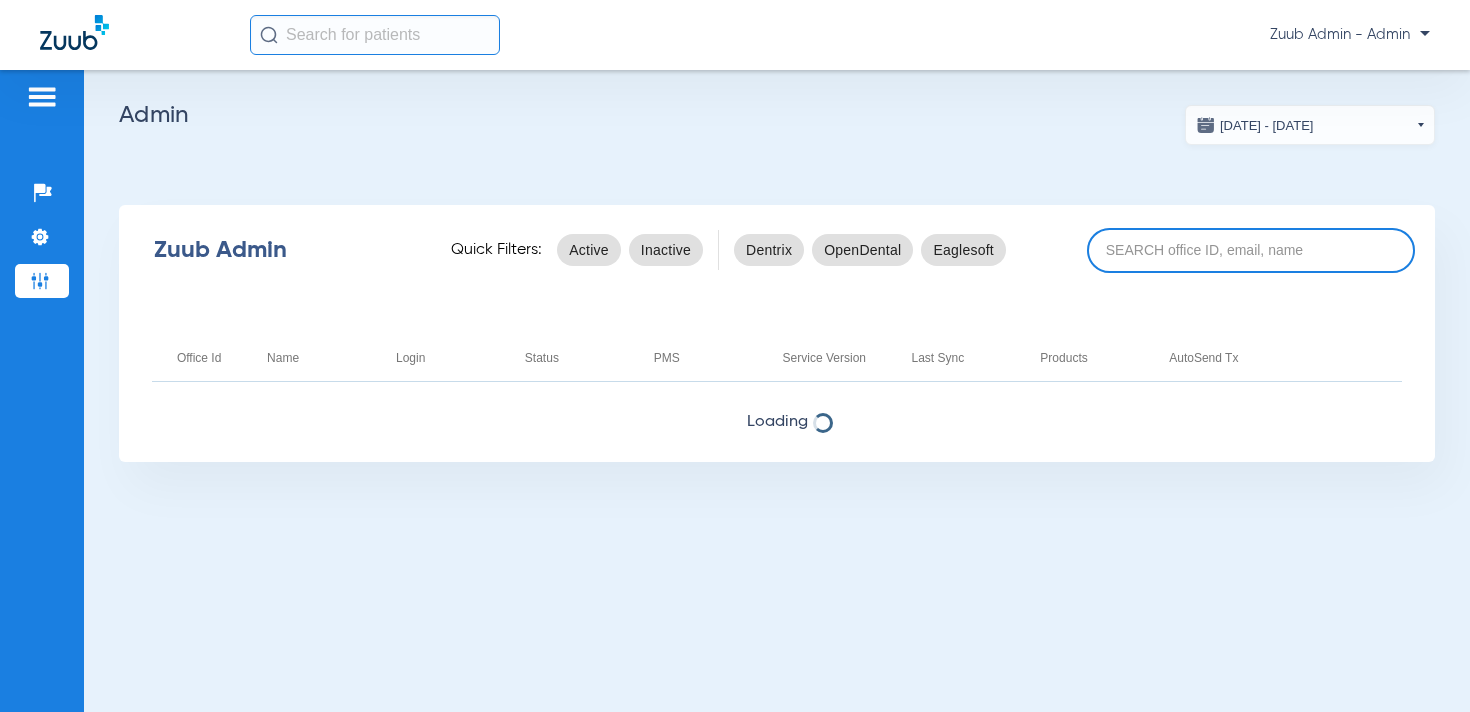 click at bounding box center [1251, 250] 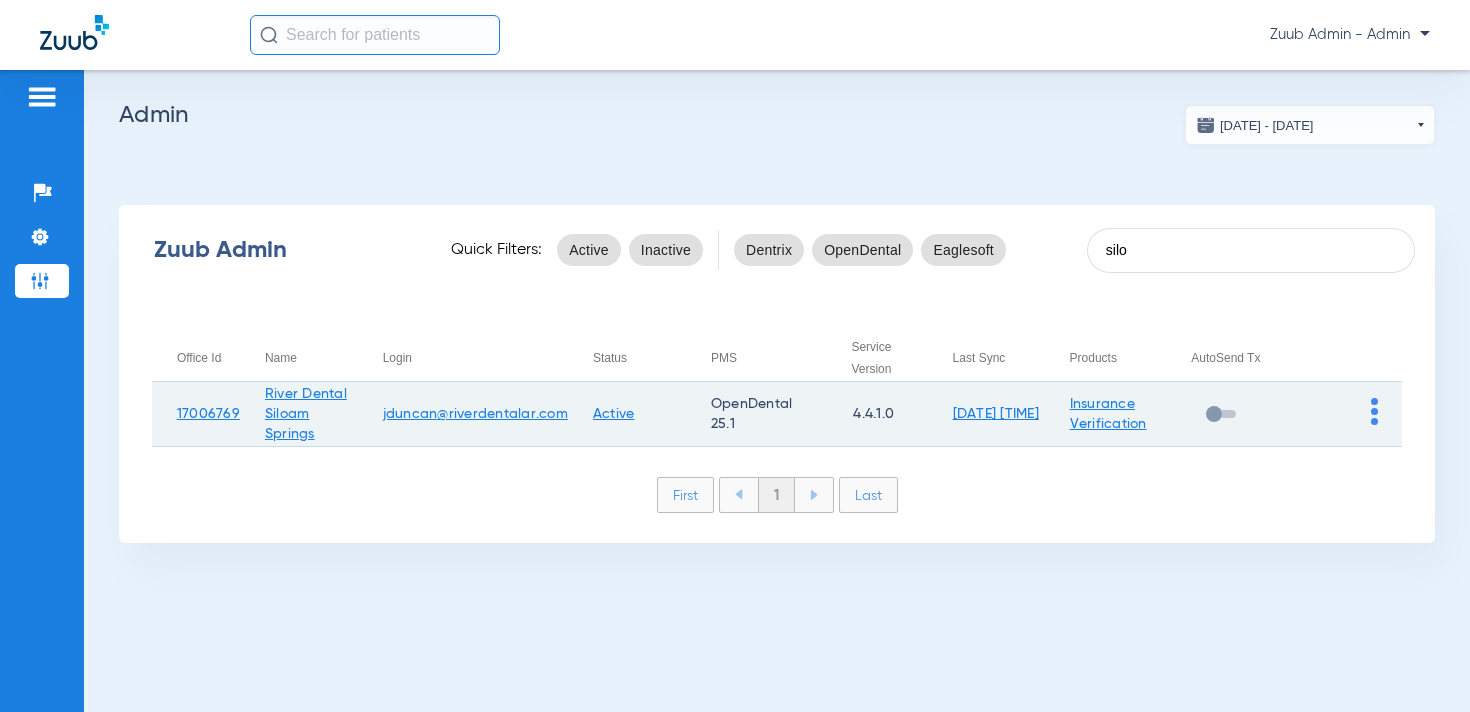 type on "silo" 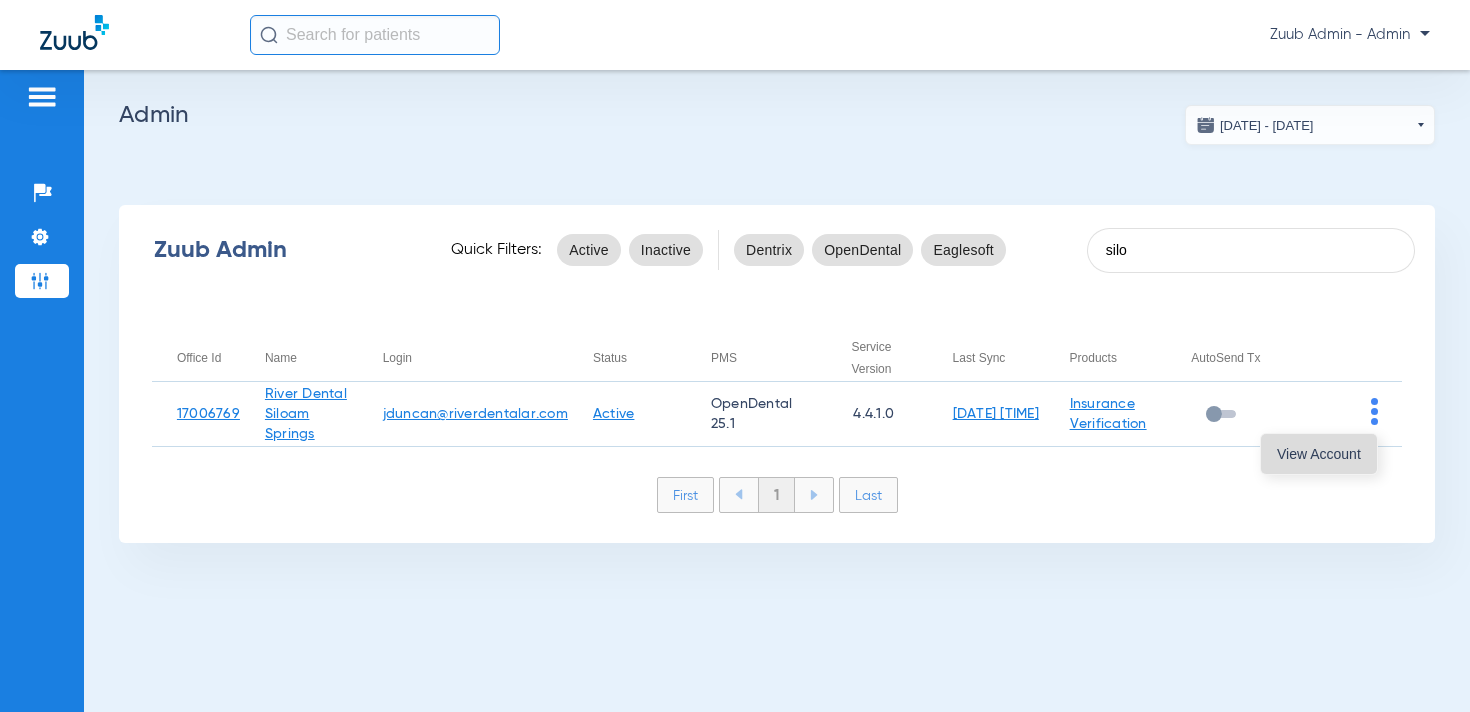 click on "View Account" at bounding box center (1319, 454) 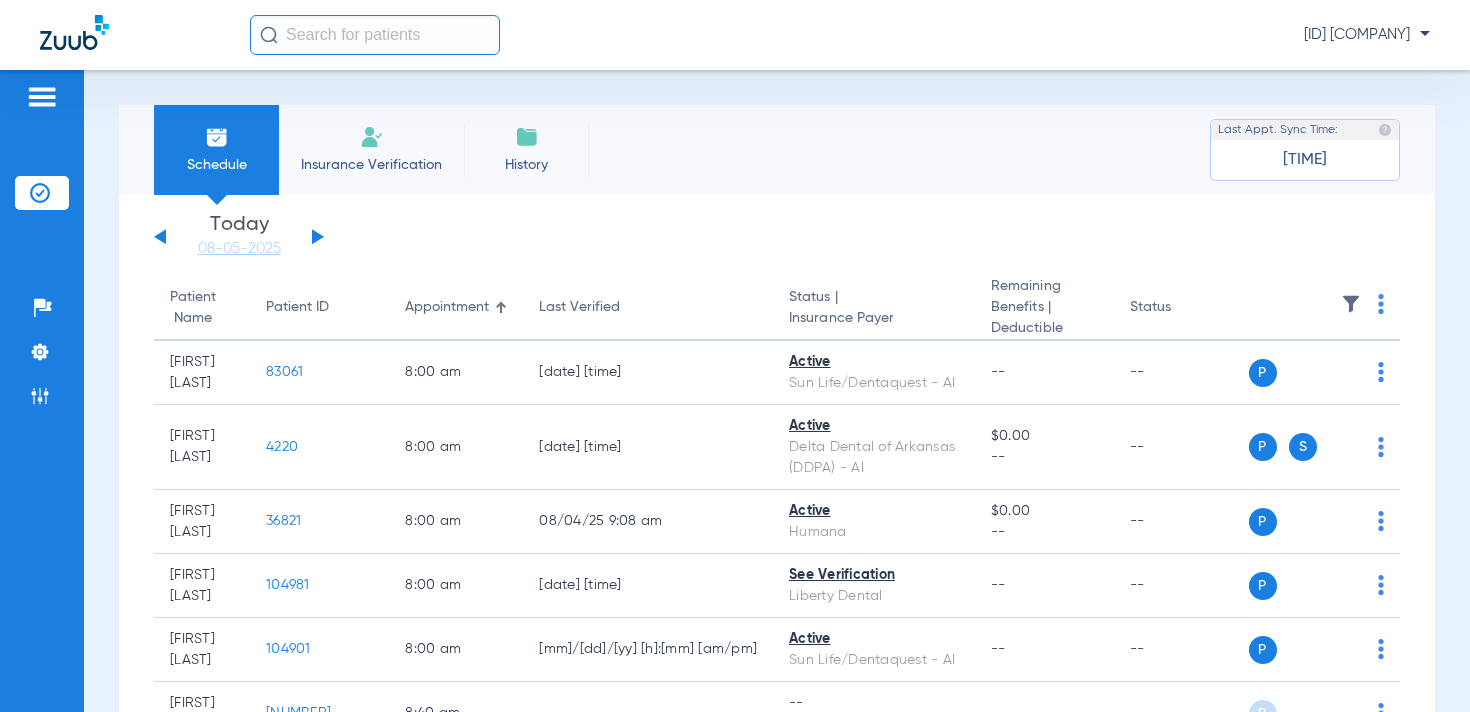 click 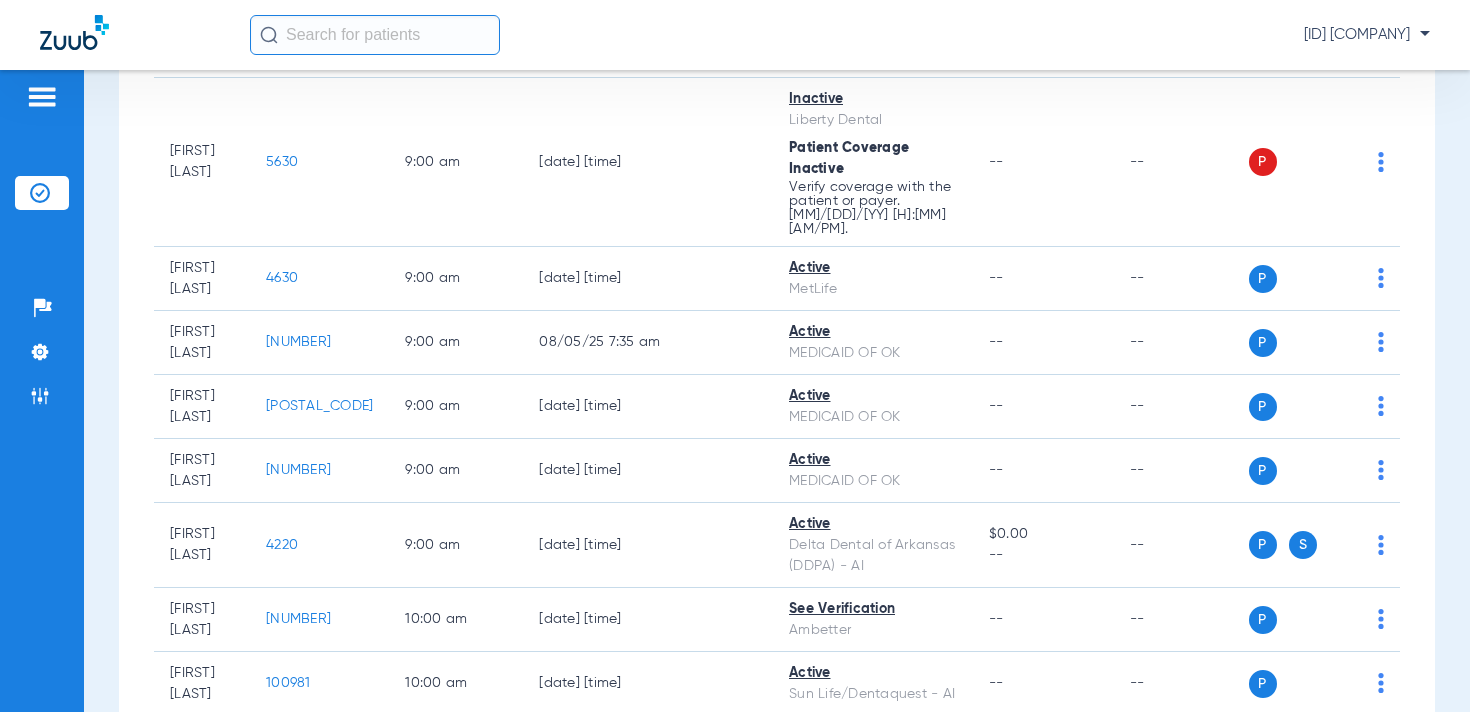scroll, scrollTop: 778, scrollLeft: 0, axis: vertical 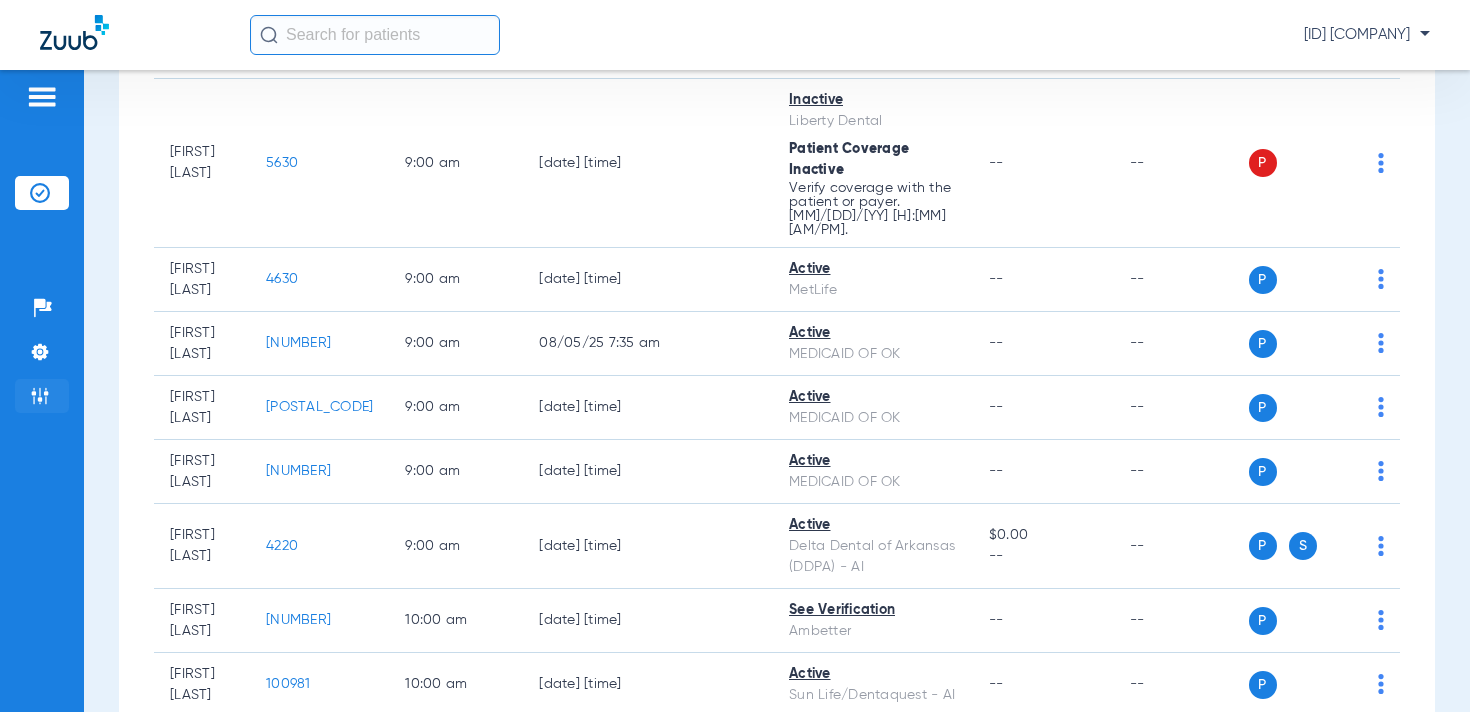 click 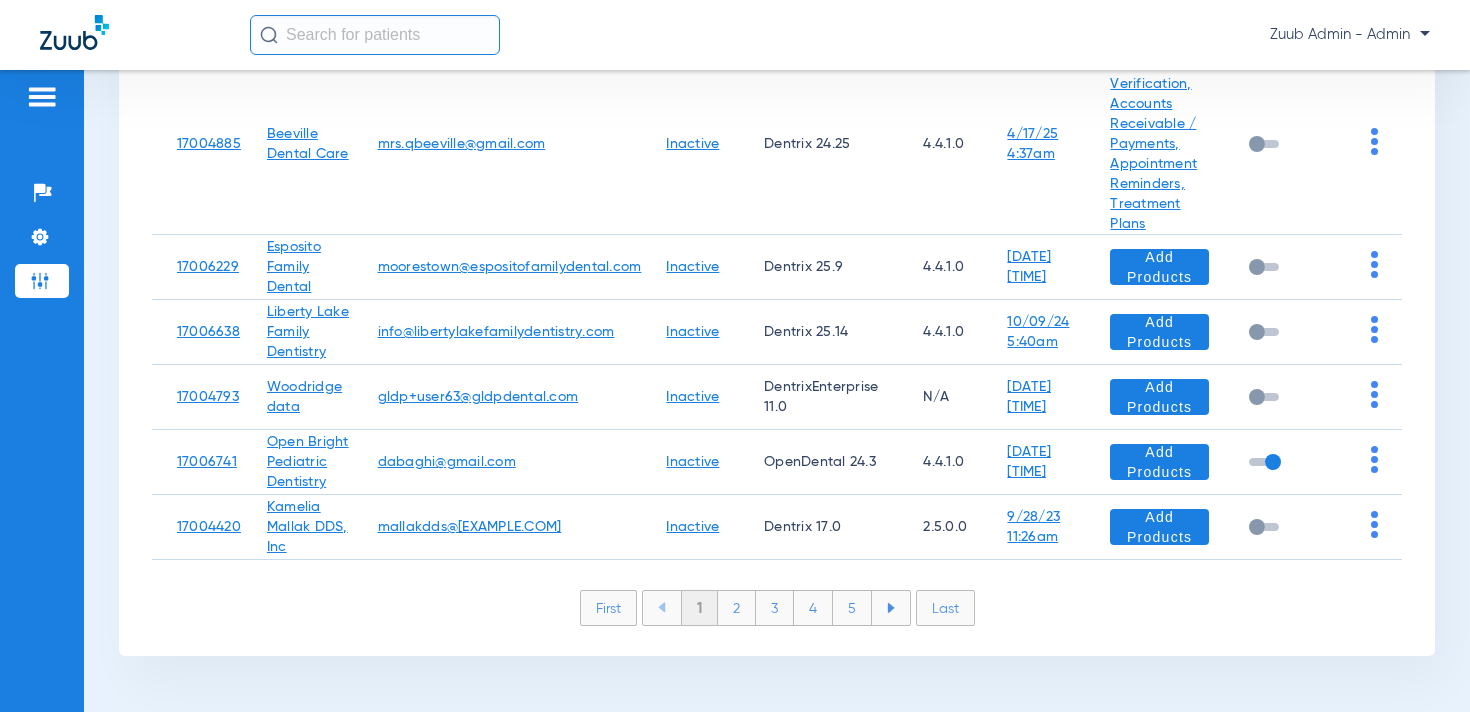 scroll, scrollTop: 604, scrollLeft: 0, axis: vertical 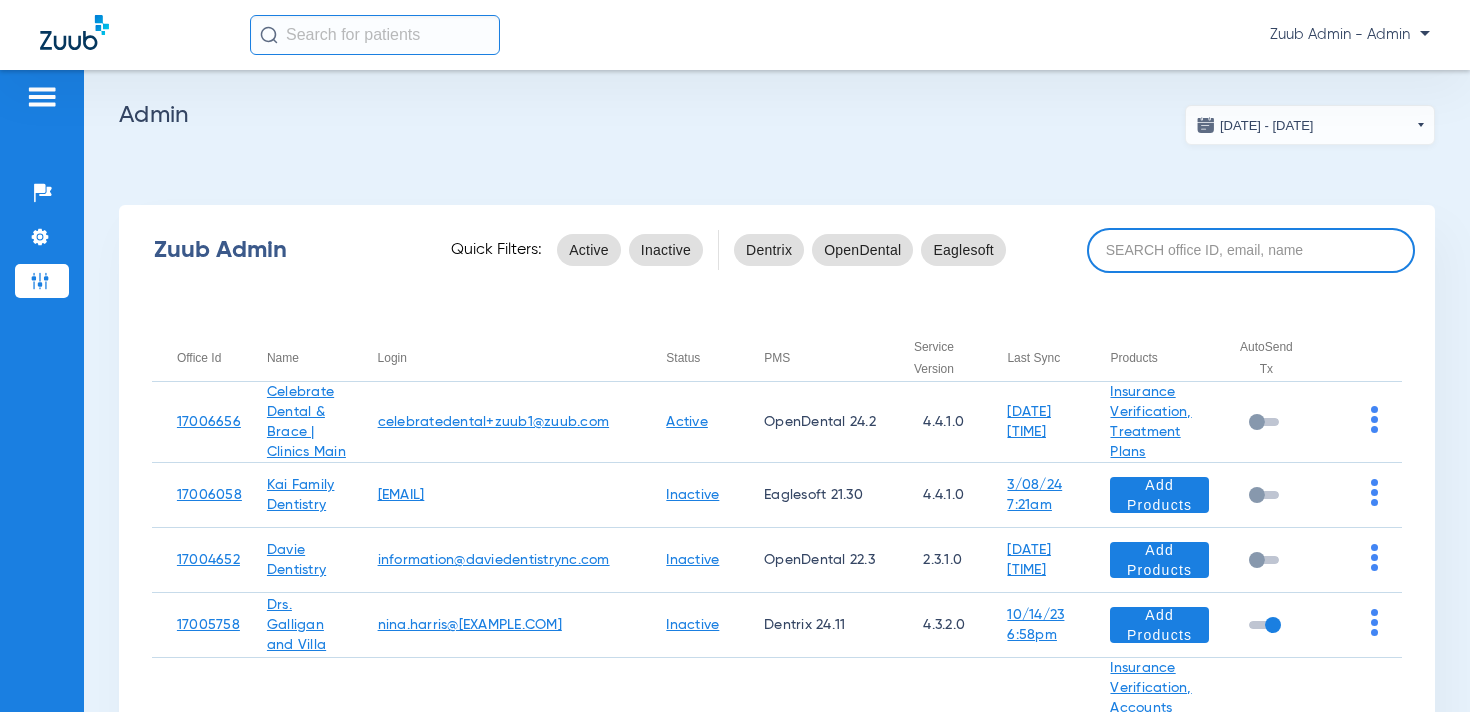 click at bounding box center [1251, 250] 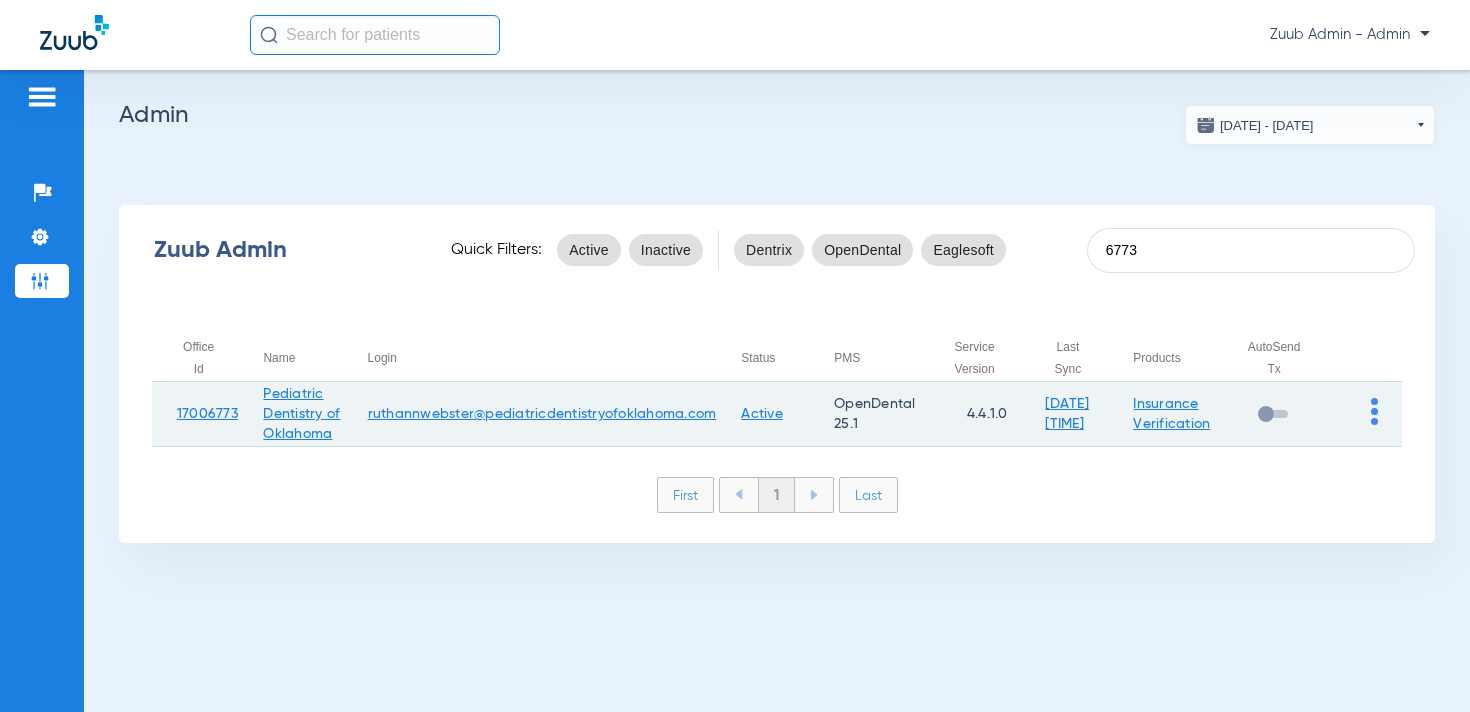 type on "6773" 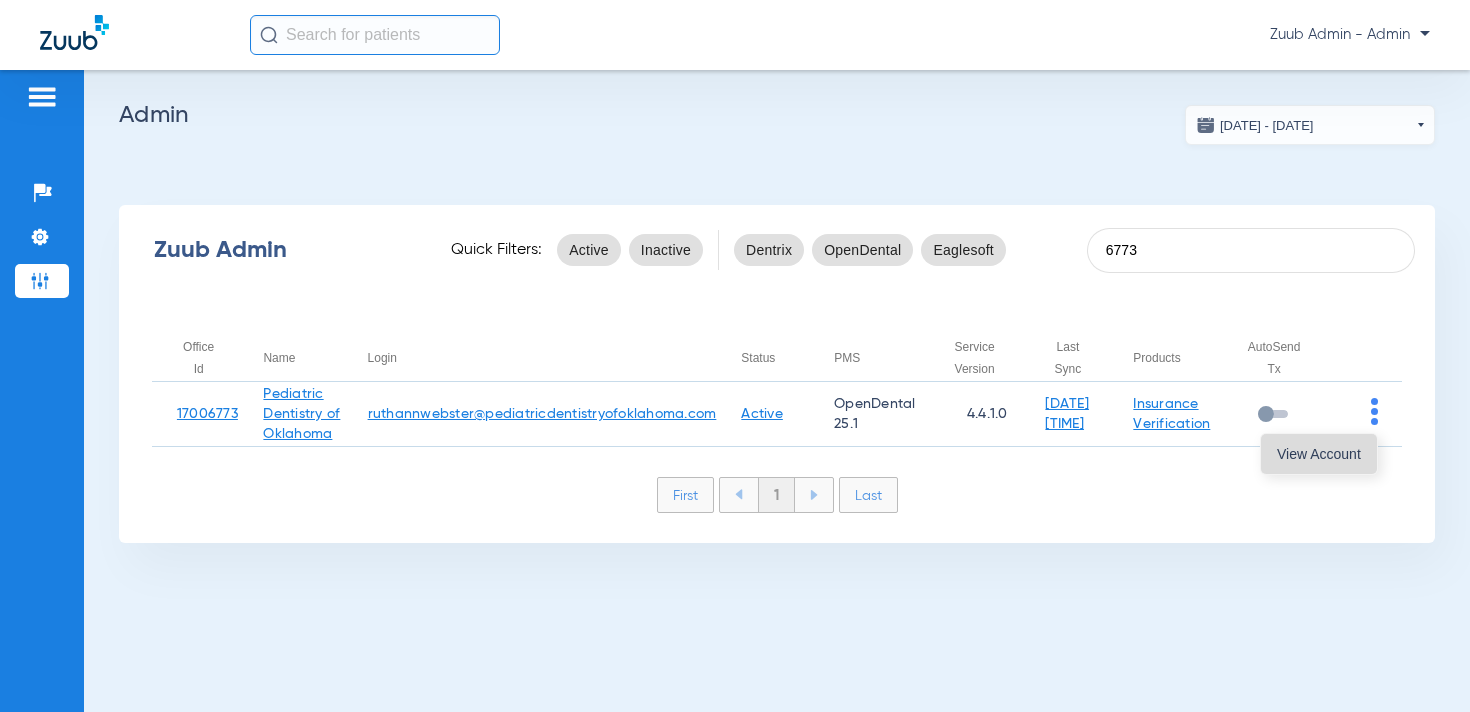 click on "View Account" at bounding box center [1319, 454] 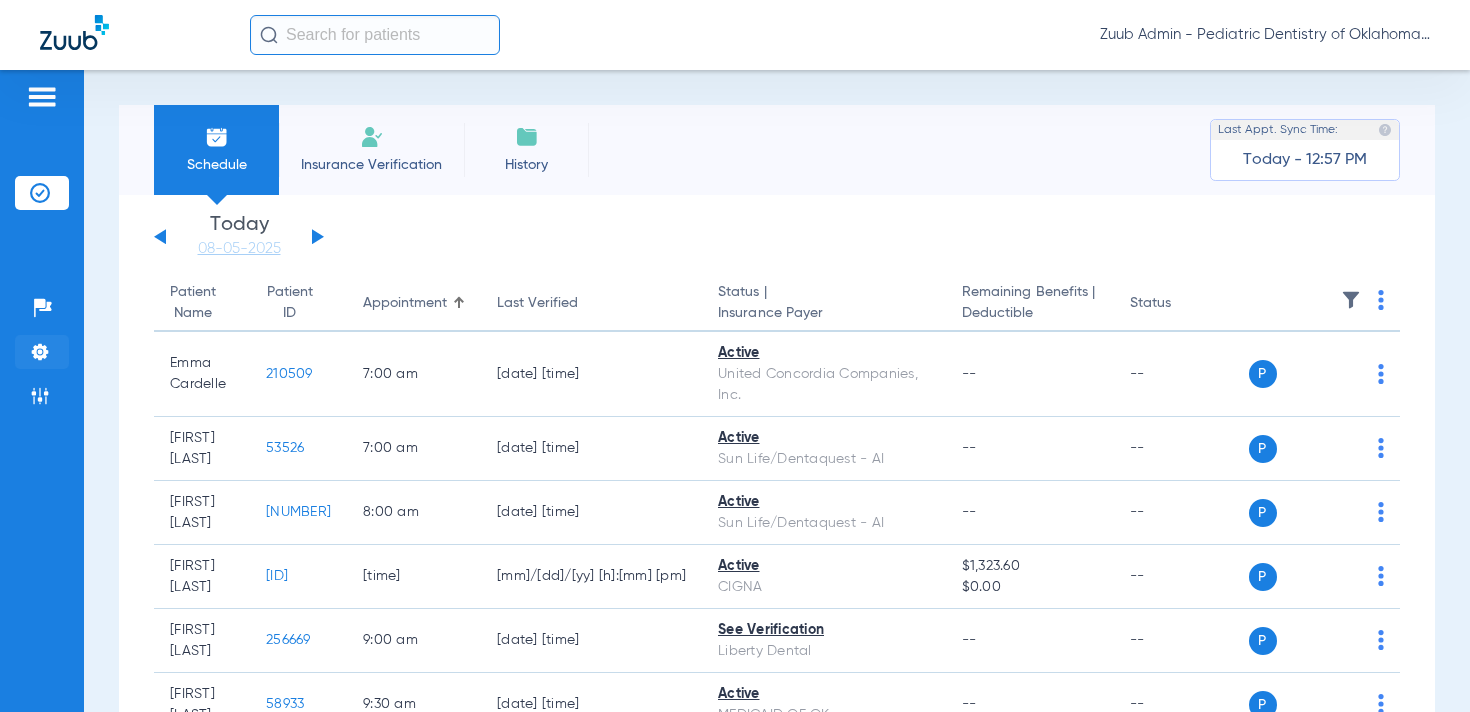 click on "Settings" 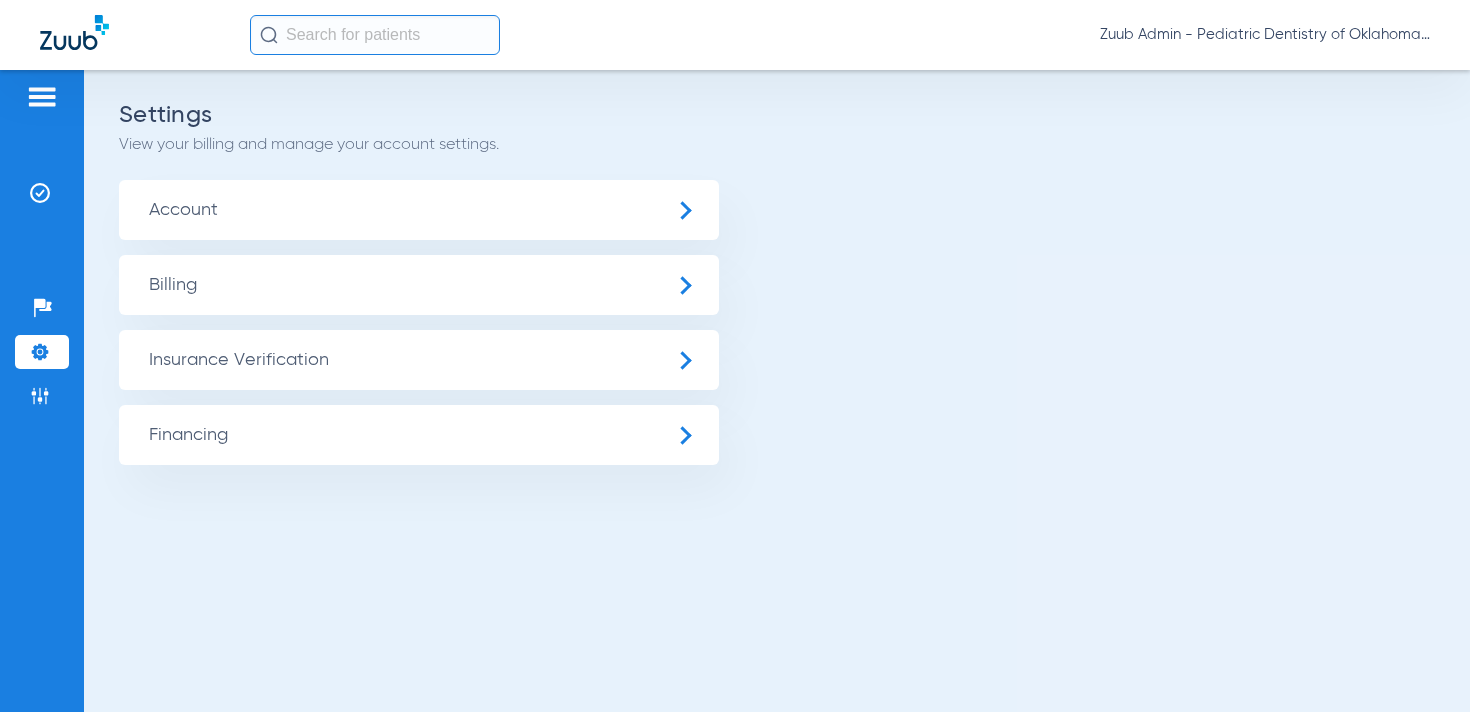click on "Insurance Verification" 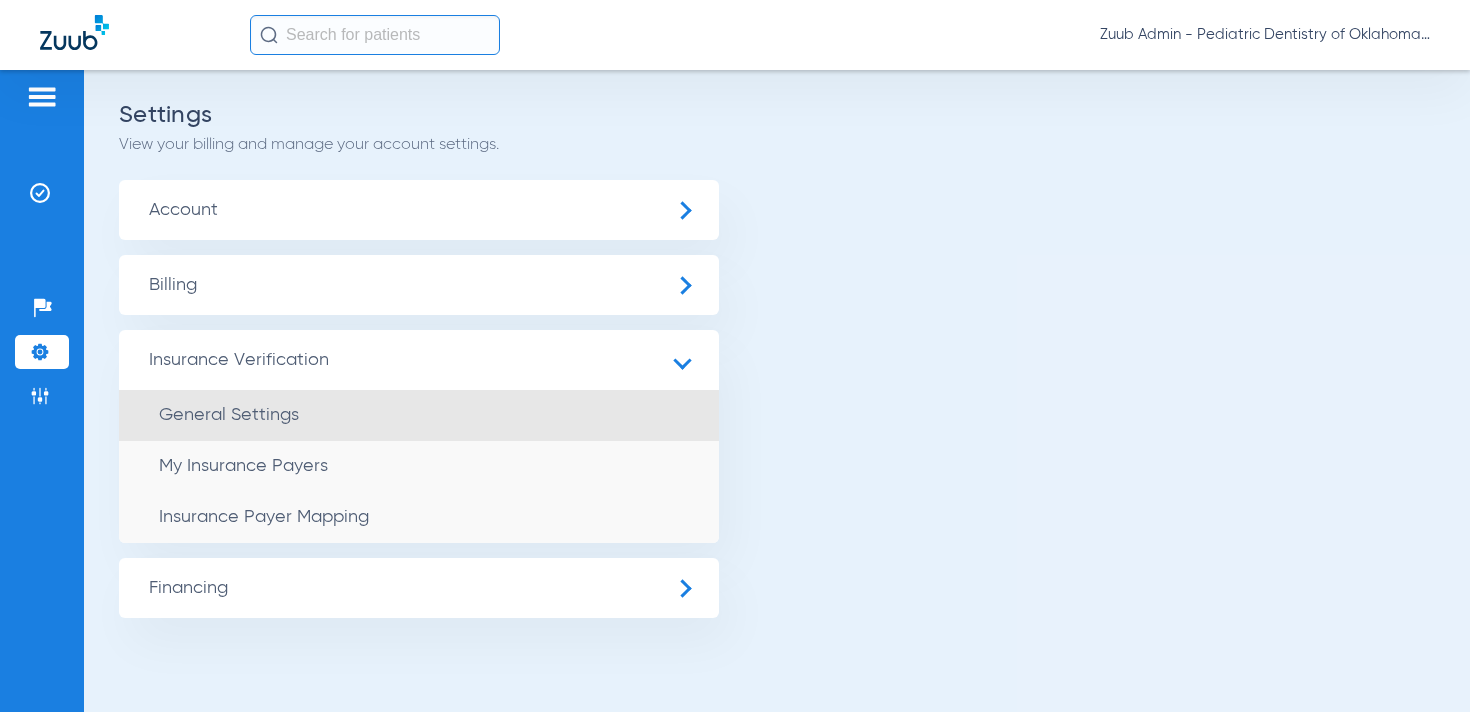 click on "General Settings" 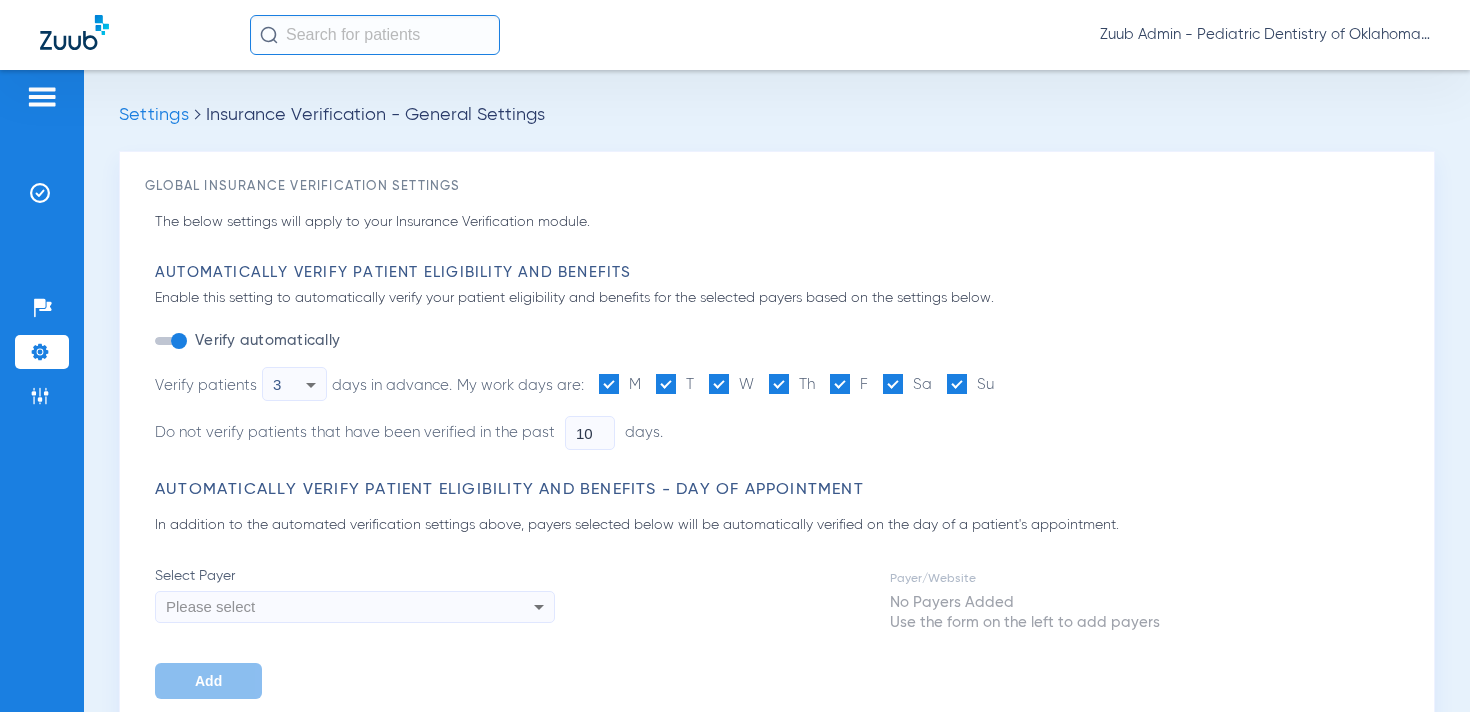 type on "5" 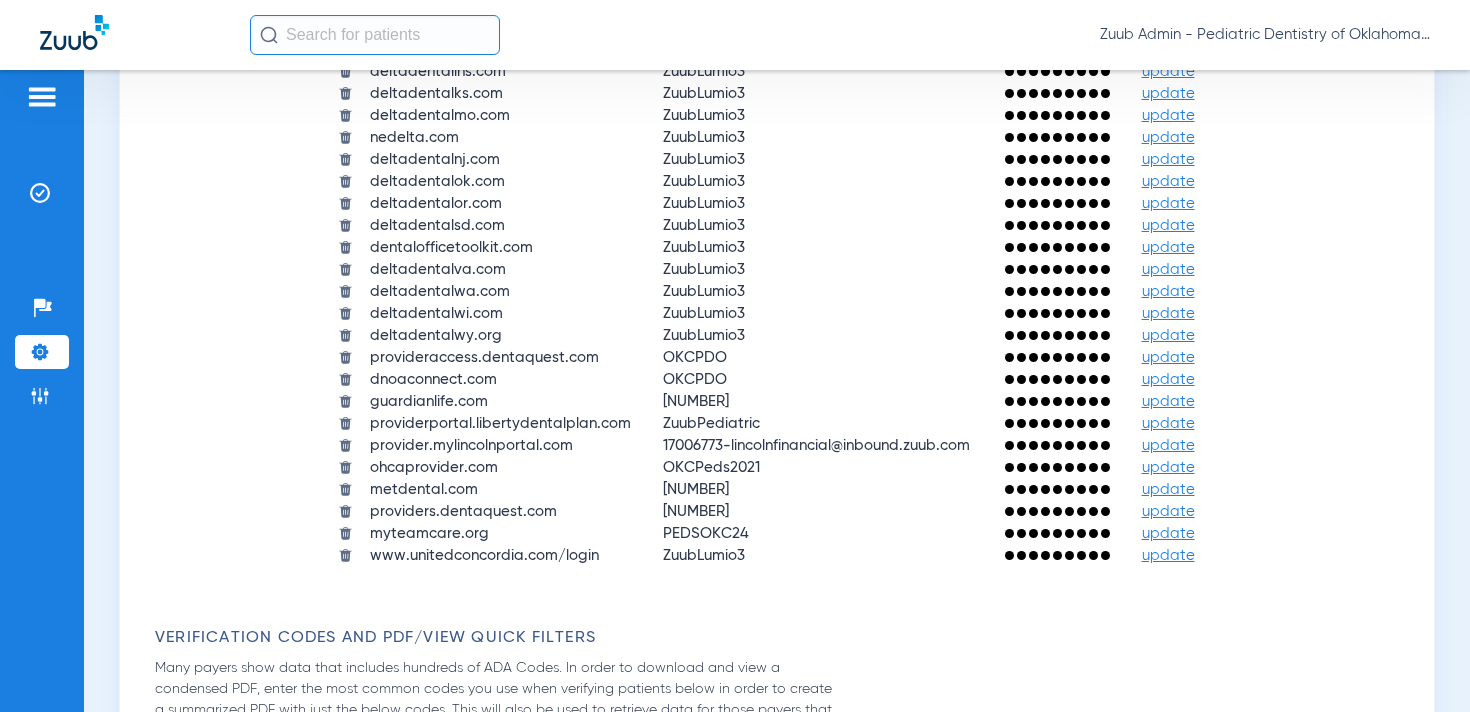 scroll, scrollTop: 1942, scrollLeft: 0, axis: vertical 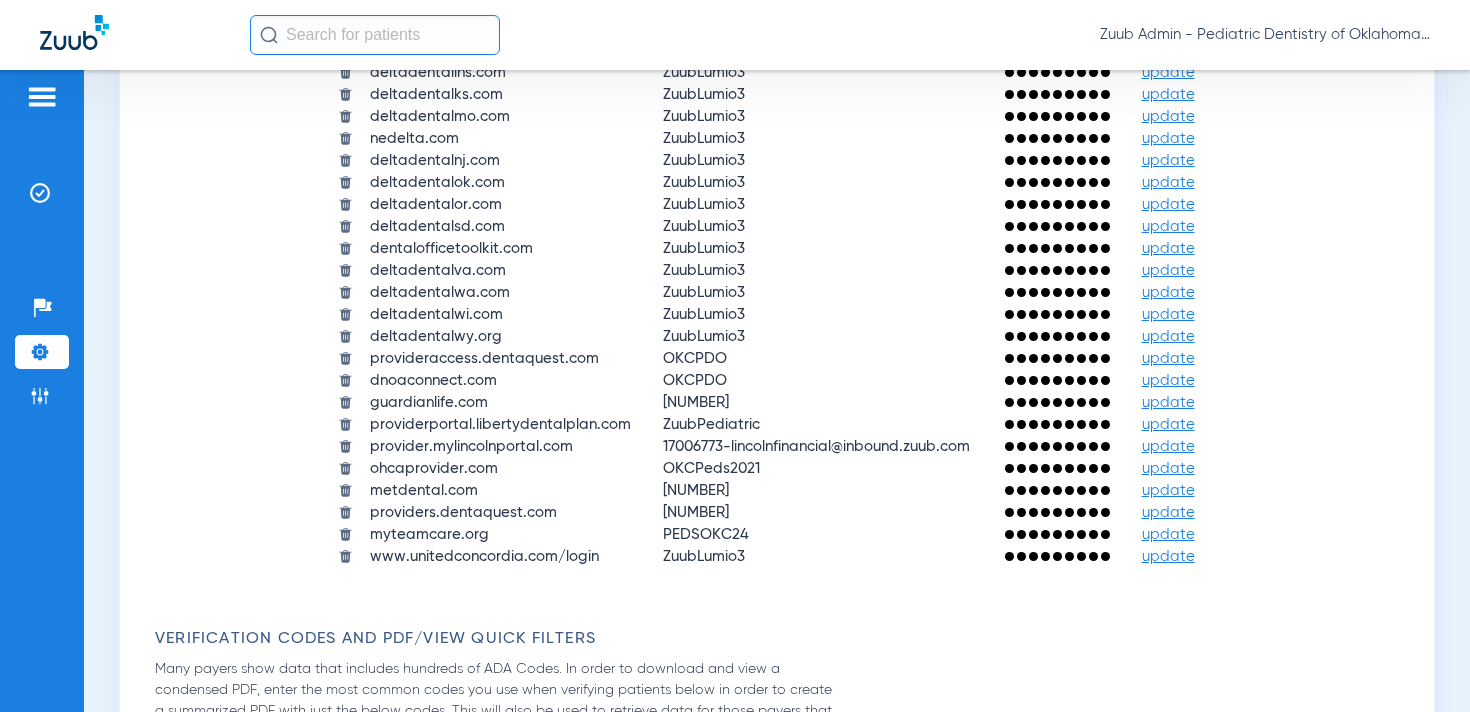click on "update" 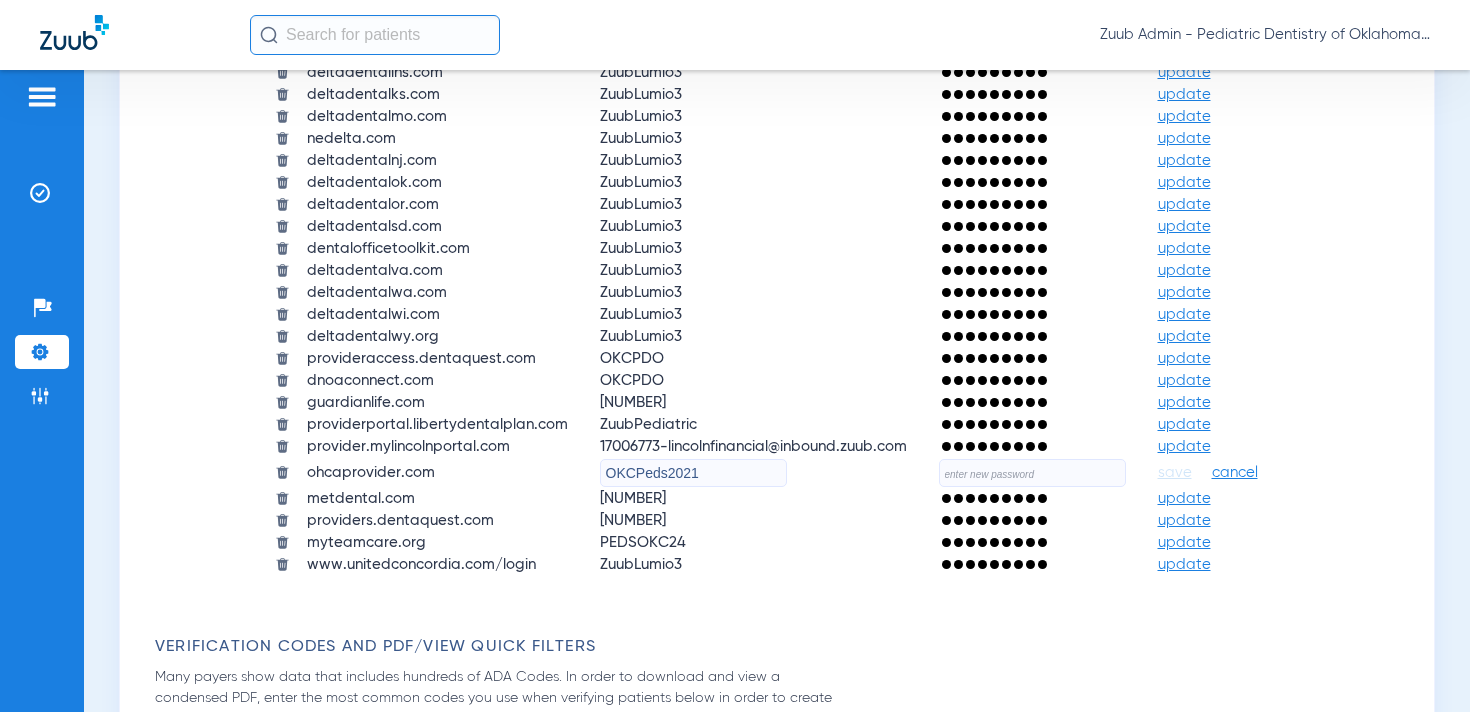 click on "OKCPeds2021" 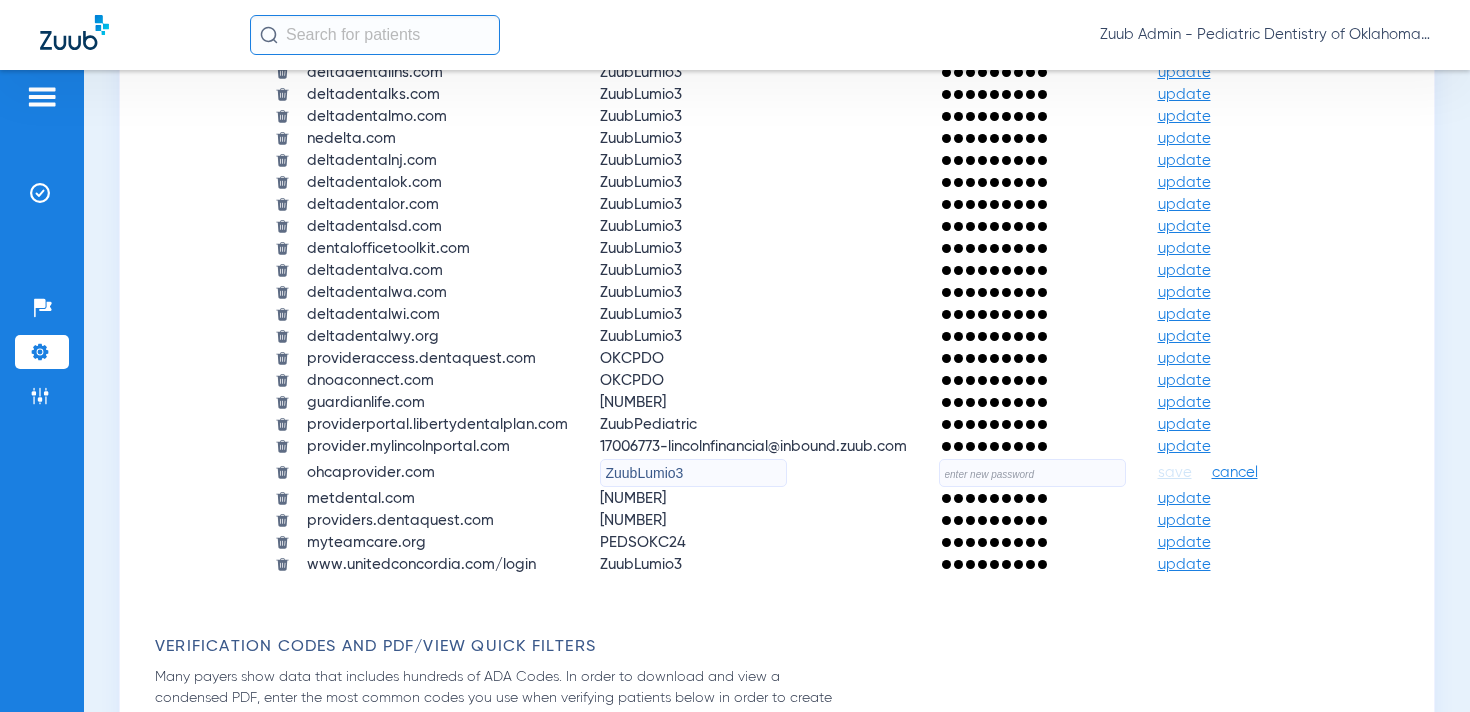 type on "ZuubLumio3" 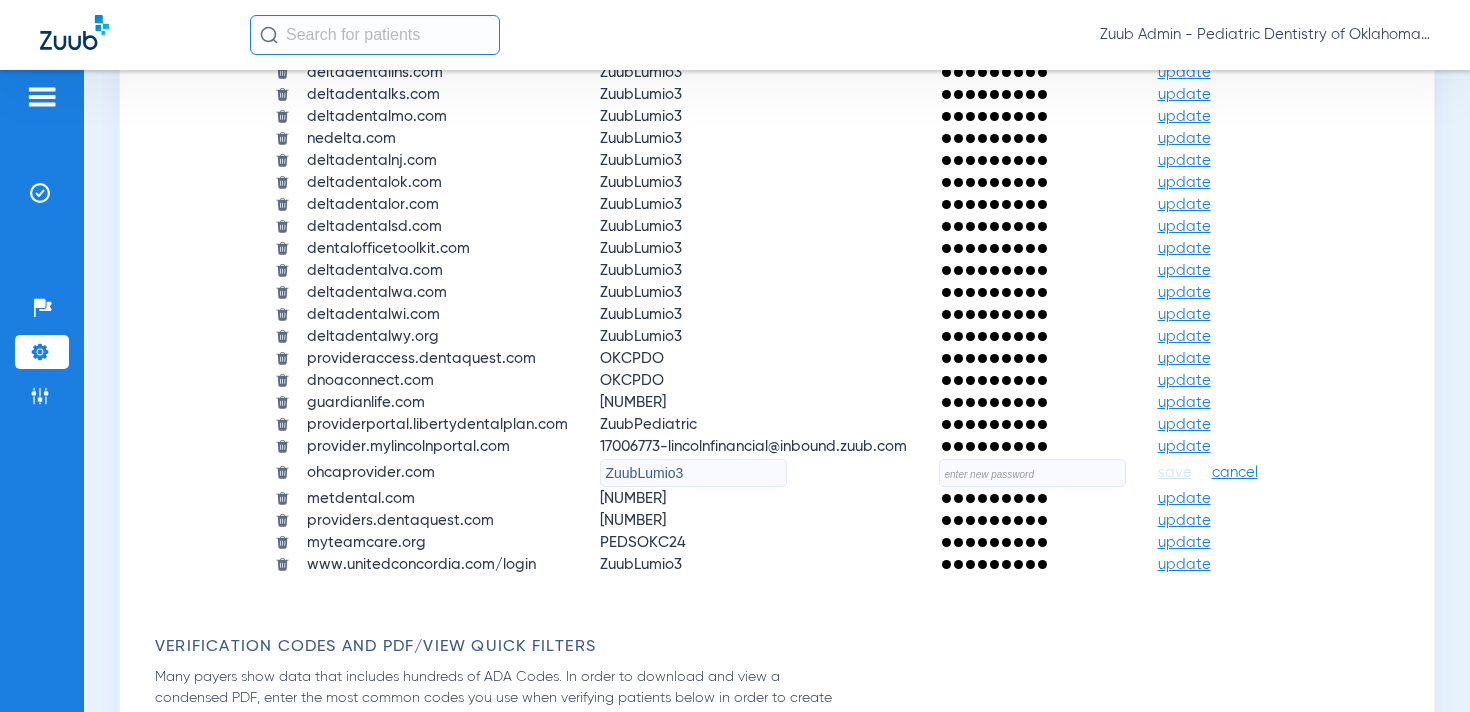 click 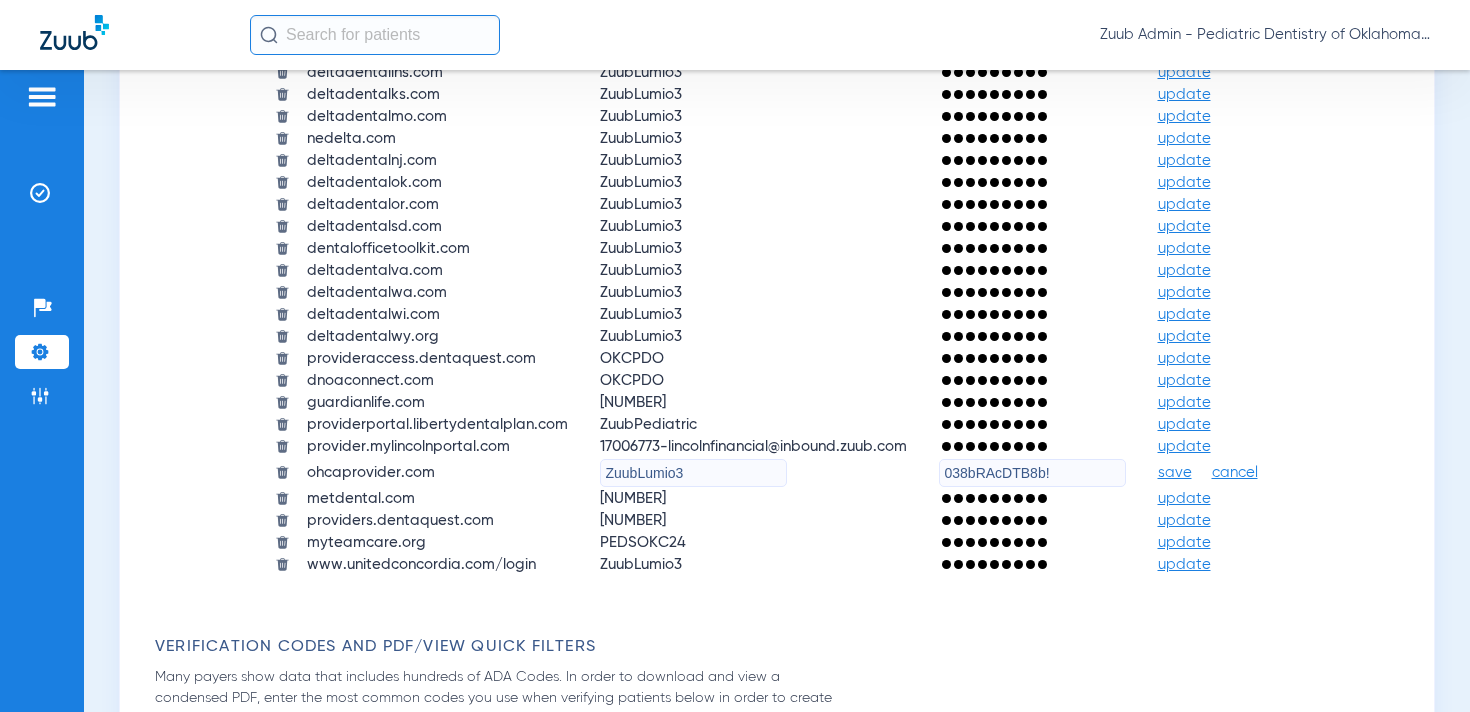 type on "038bRAcDTB8b!" 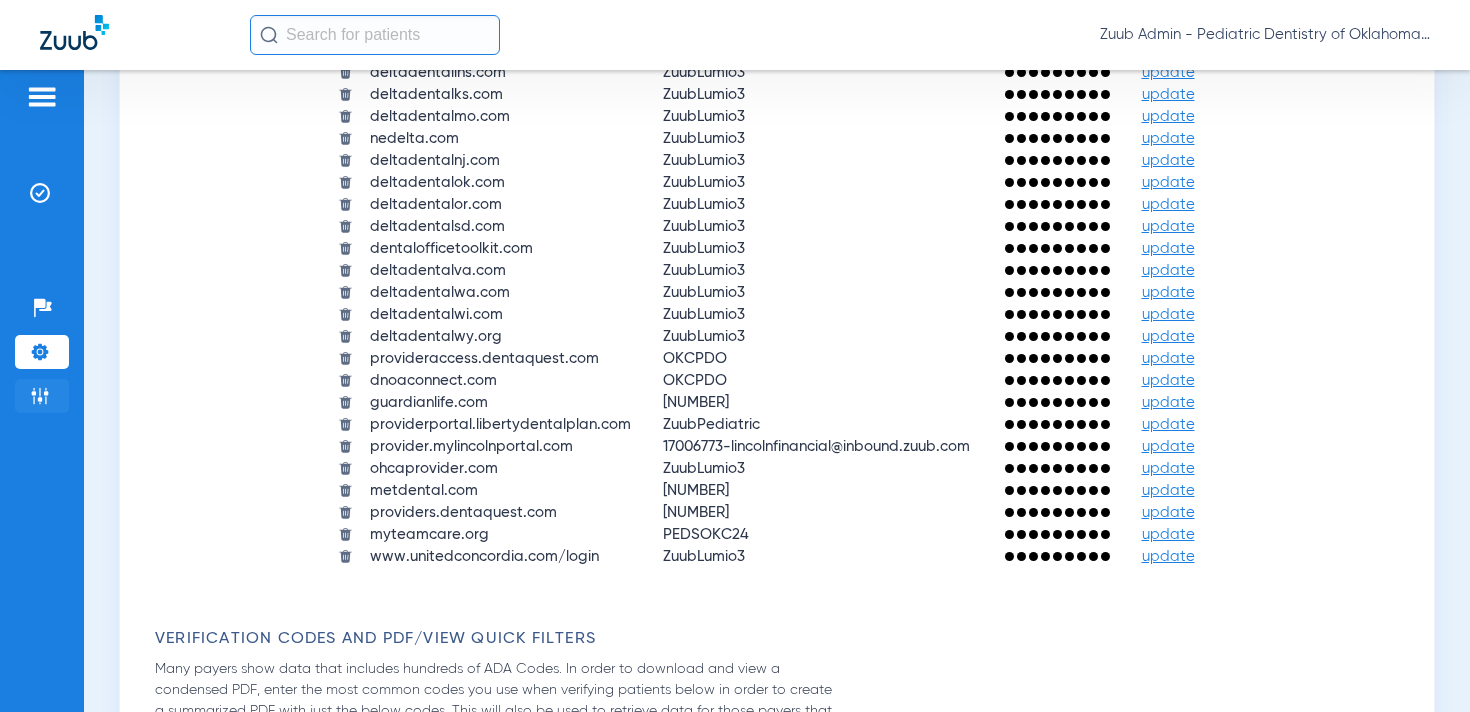 click on "Admin" 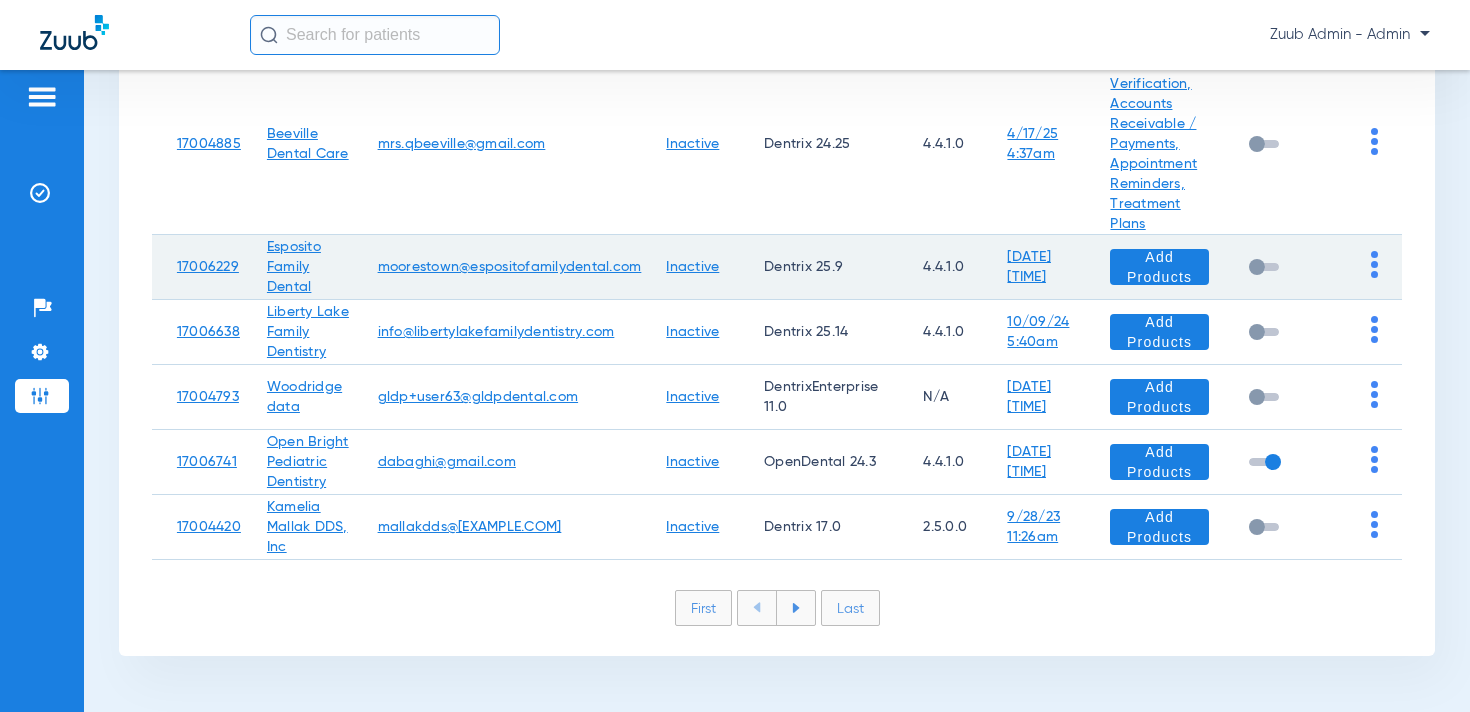 scroll, scrollTop: 0, scrollLeft: 0, axis: both 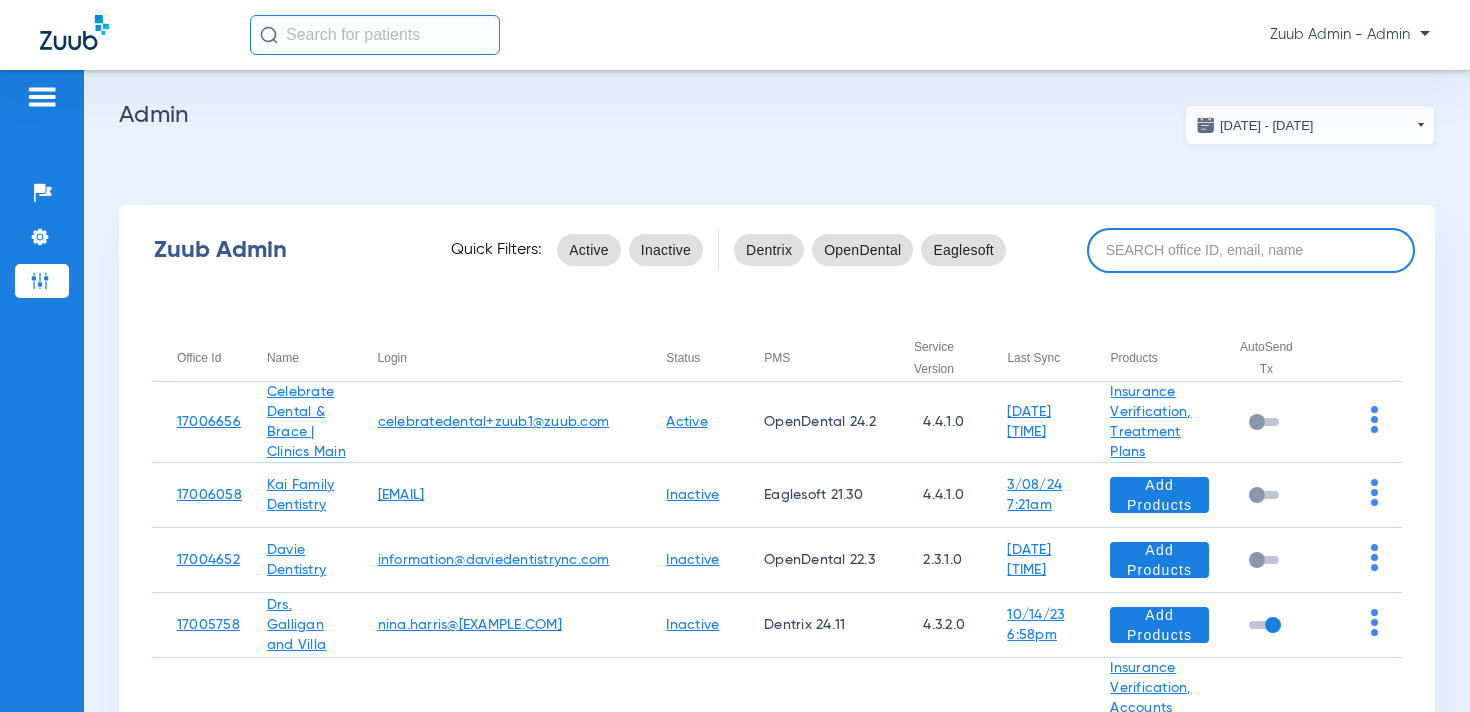 click at bounding box center (1251, 250) 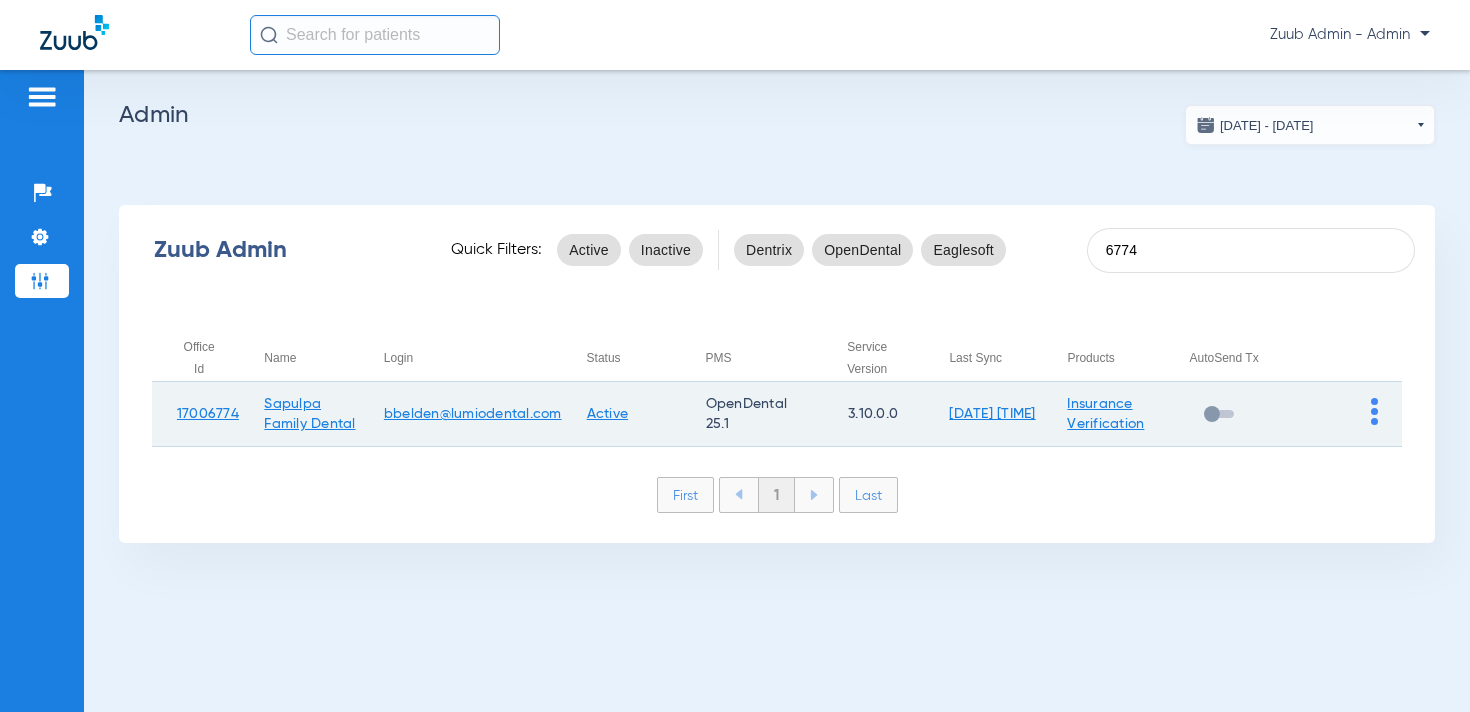 type on "6774" 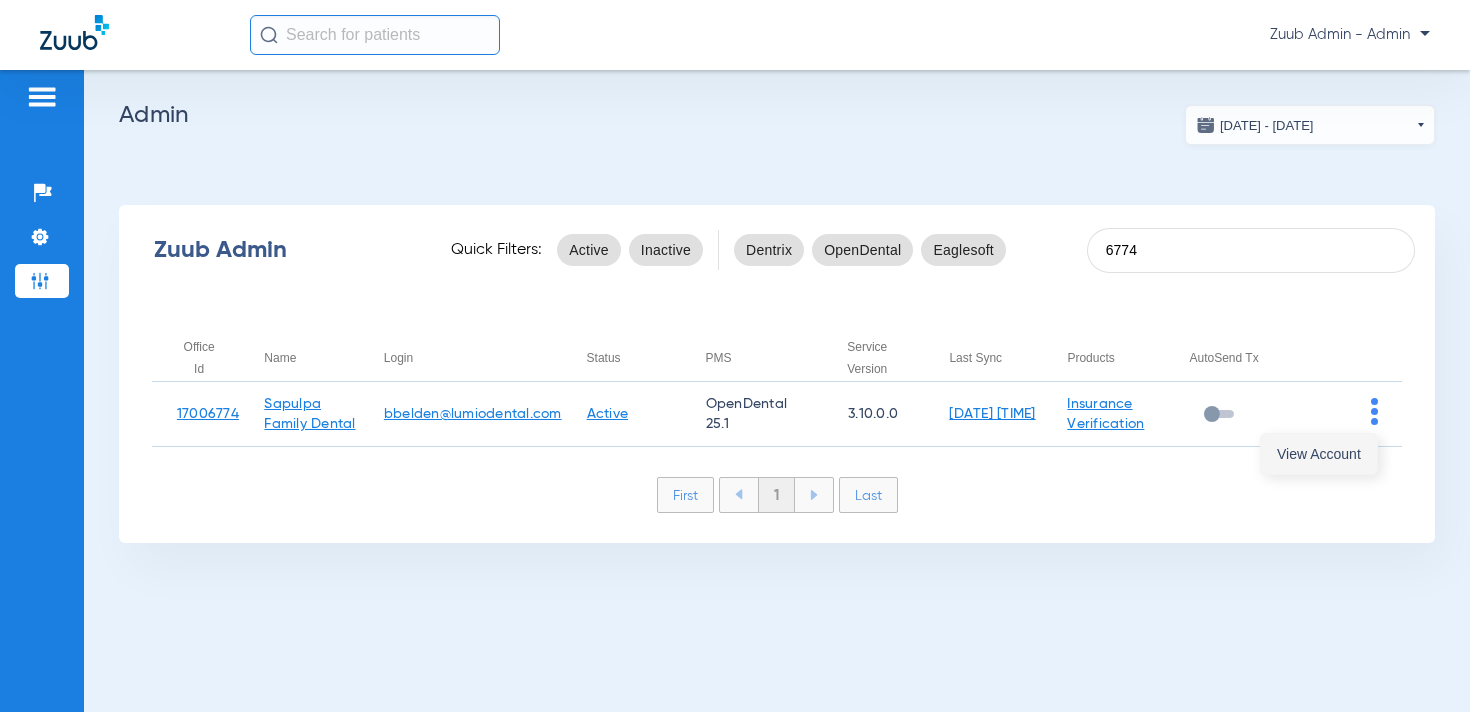 click on "View Account" at bounding box center (1319, 454) 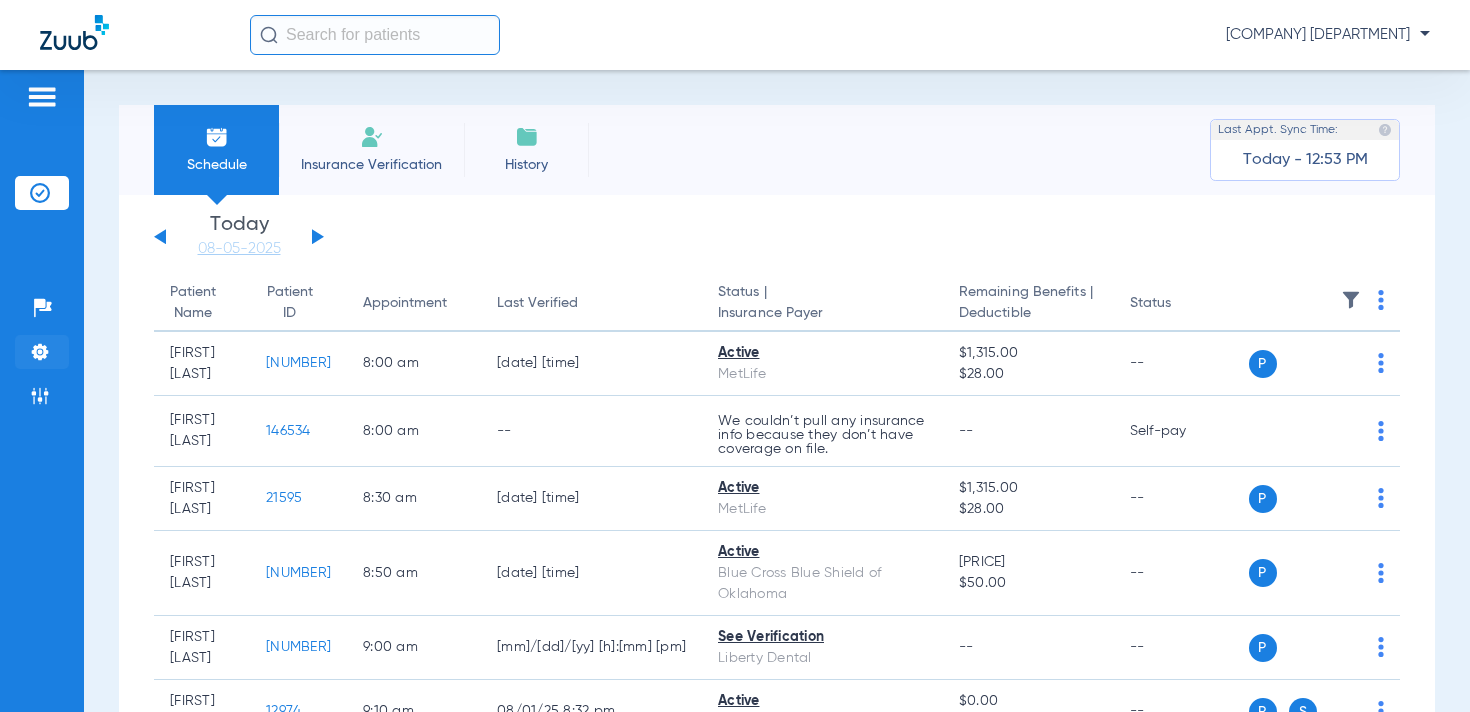 click 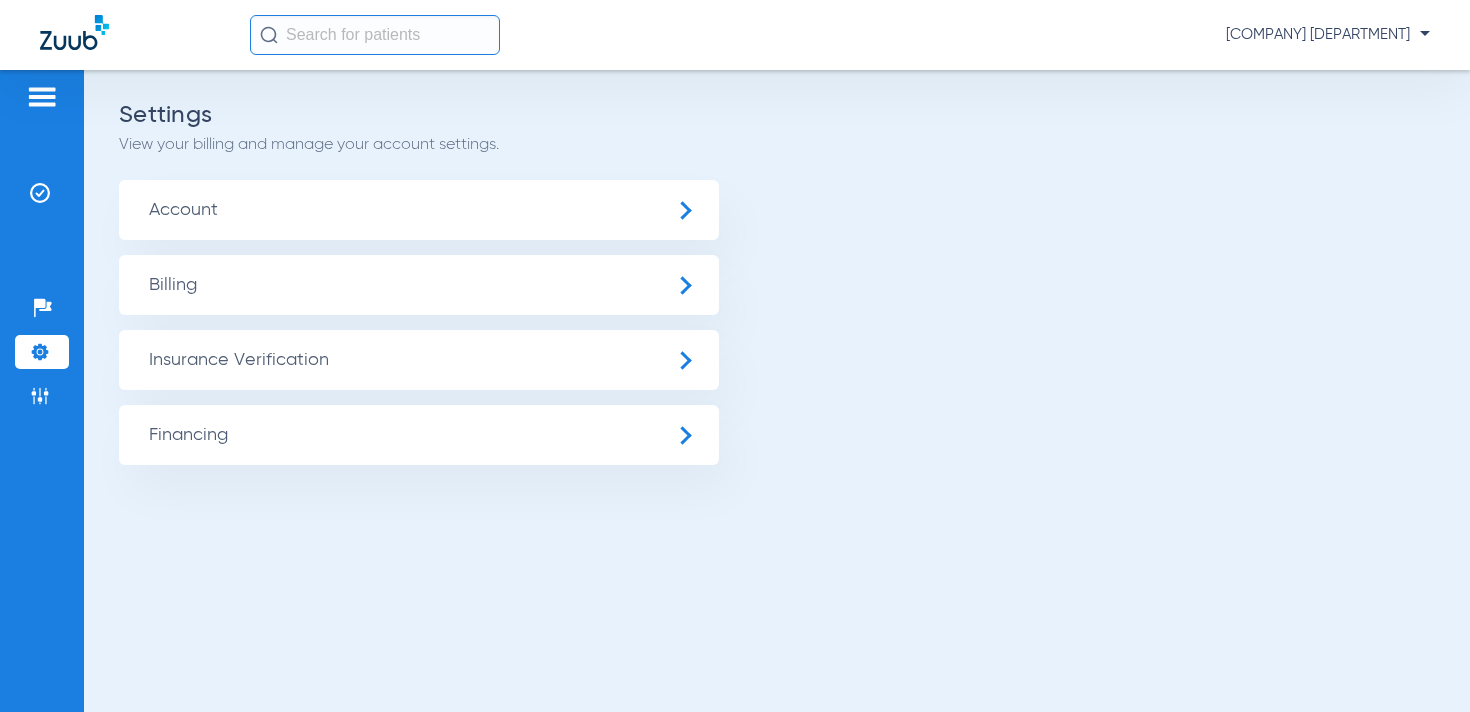 click on "Insurance Verification" 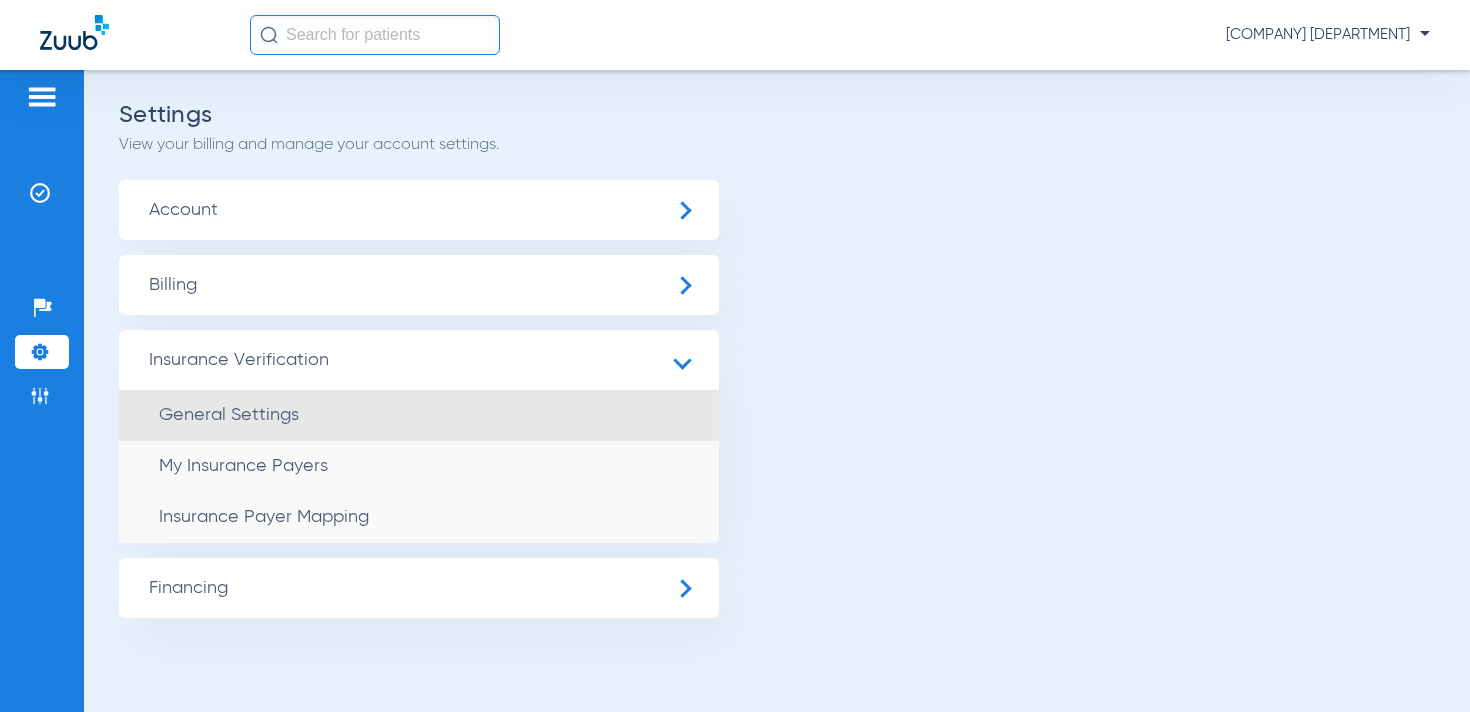 click on "General Settings" 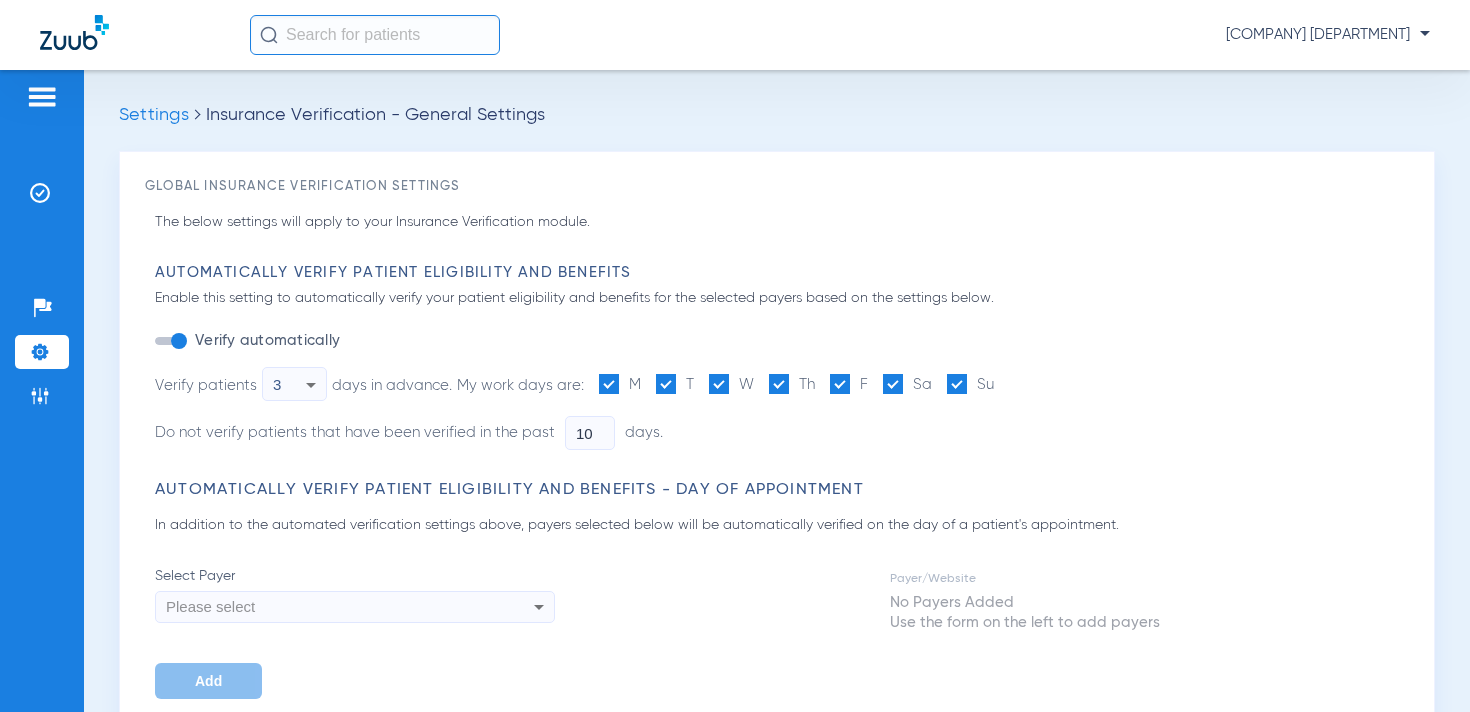 type on "5" 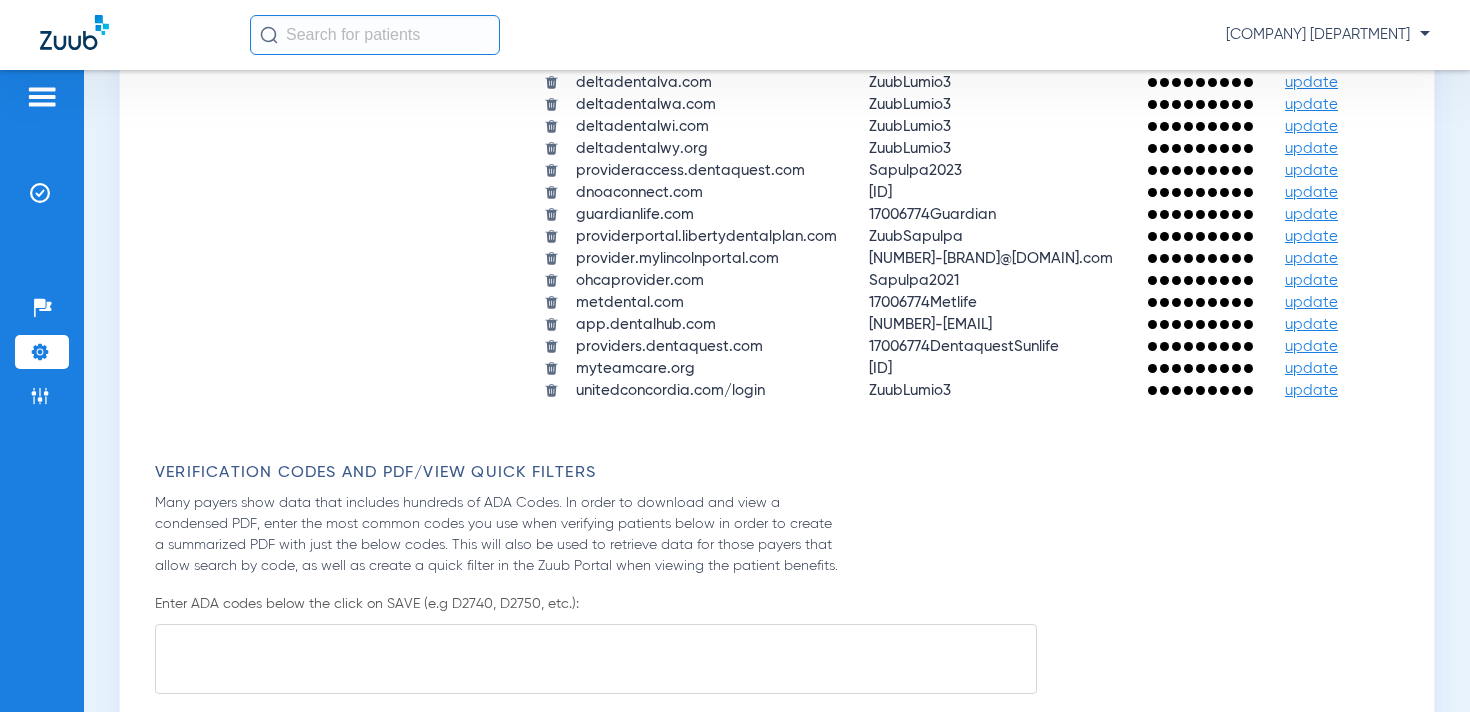 scroll, scrollTop: 1867, scrollLeft: 0, axis: vertical 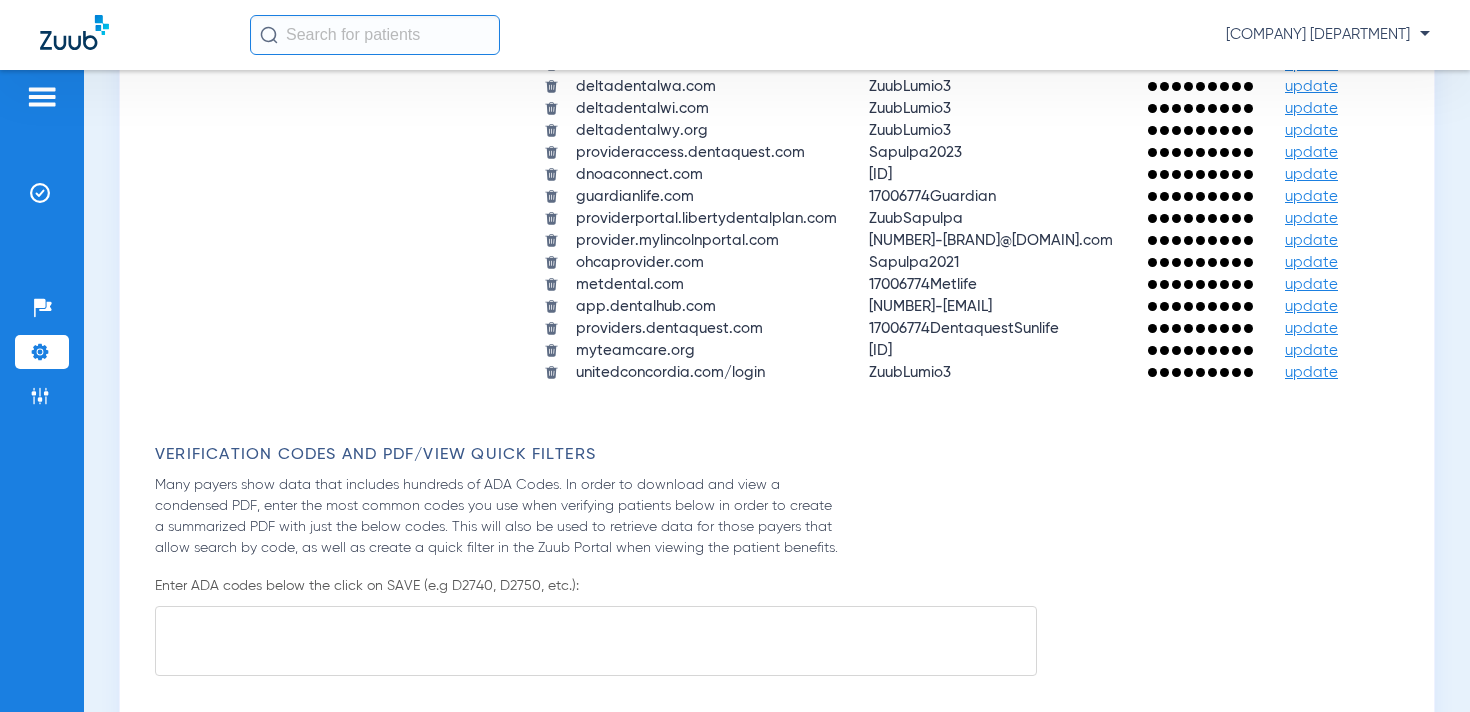 click on "update" 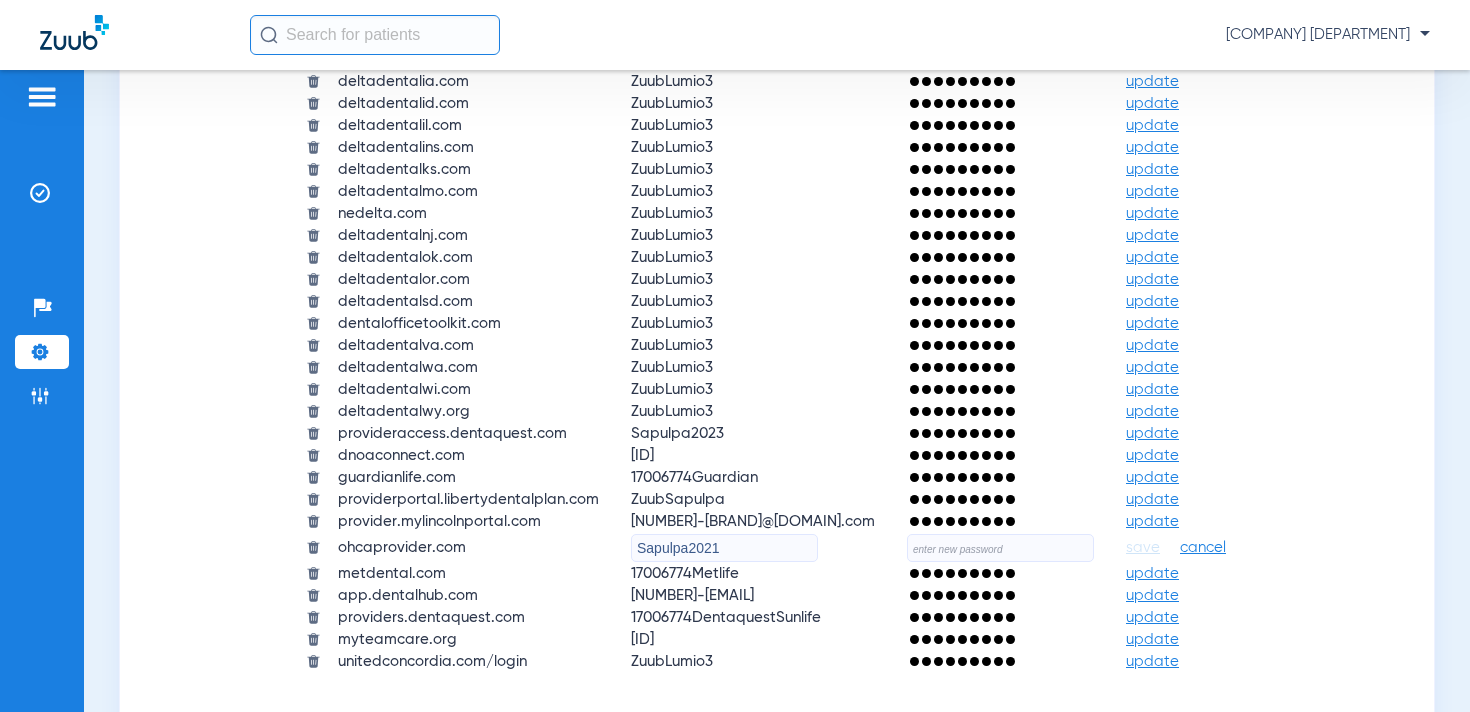 click on "Sapulpa2021" 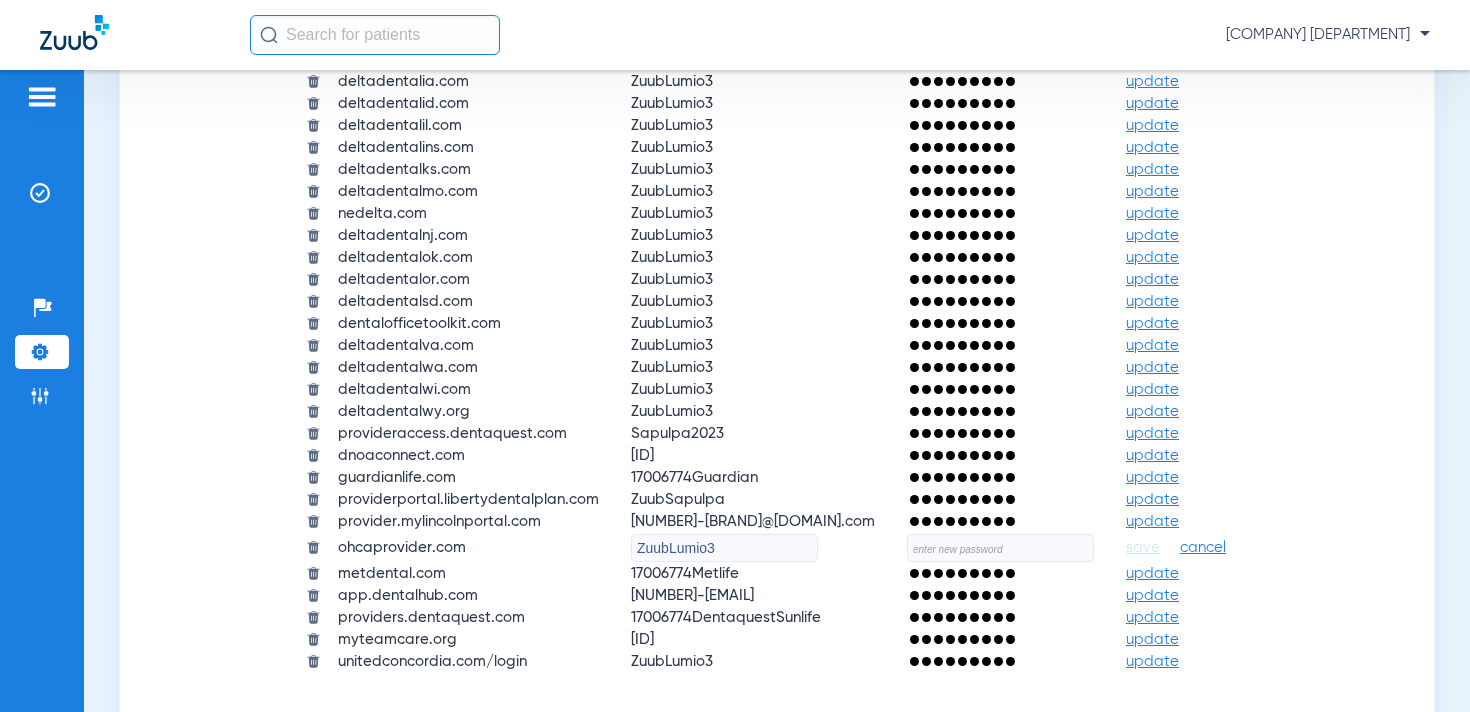 type on "ZuubLumio3" 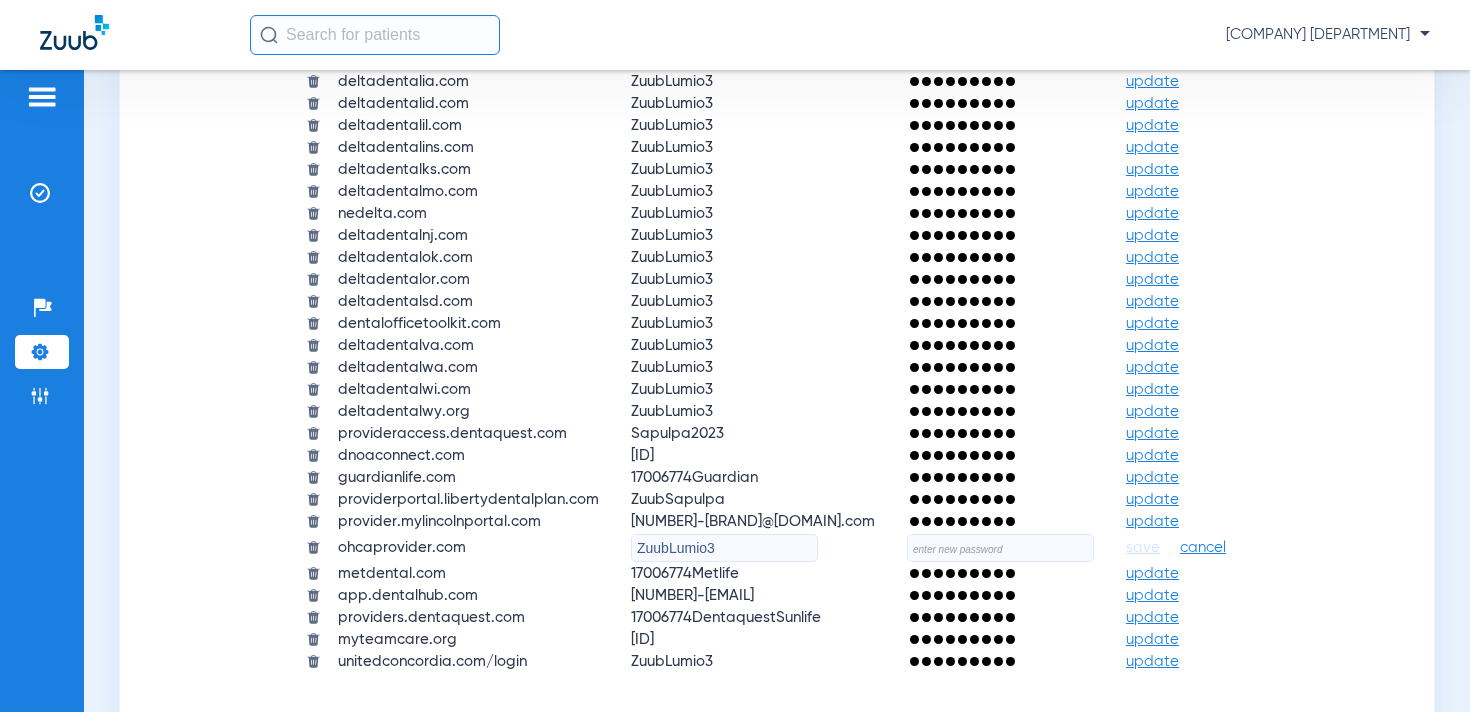 click 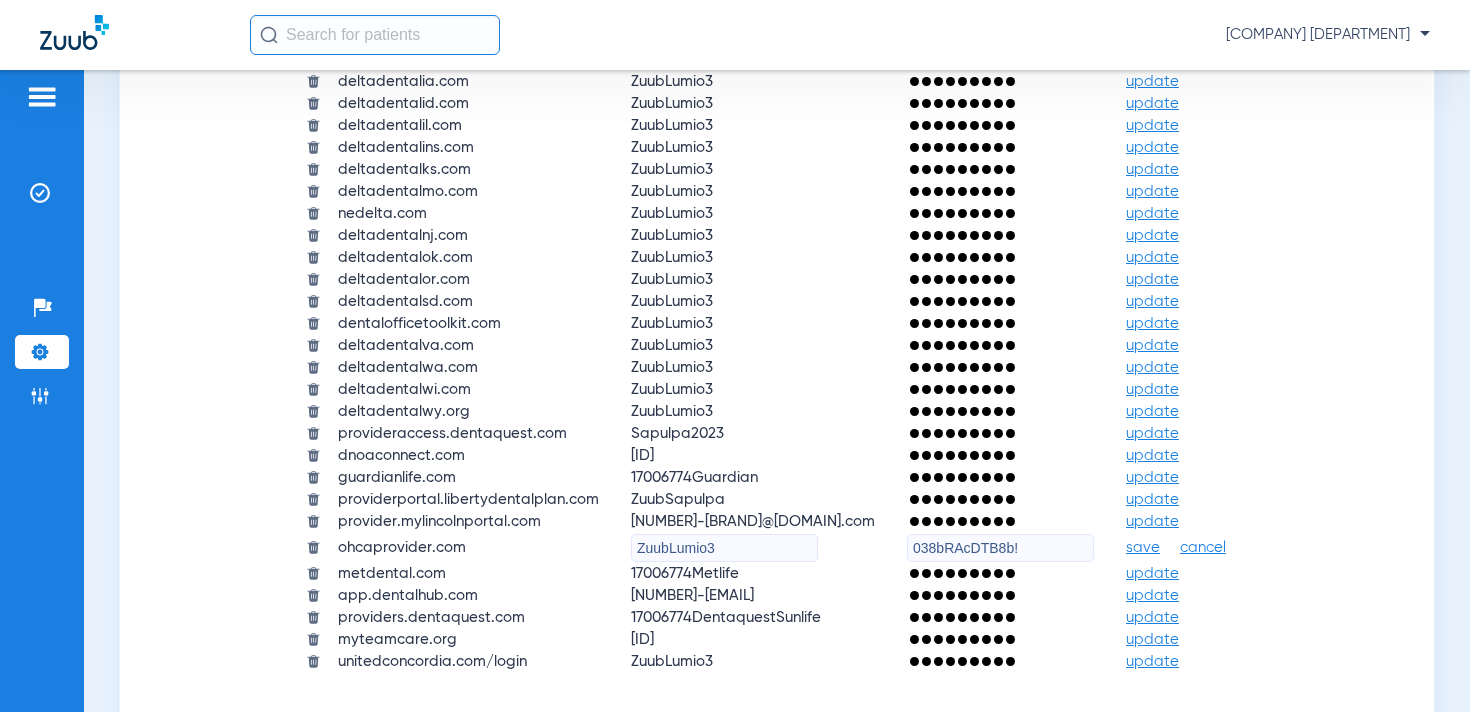 type on "038bRAcDTB8b!" 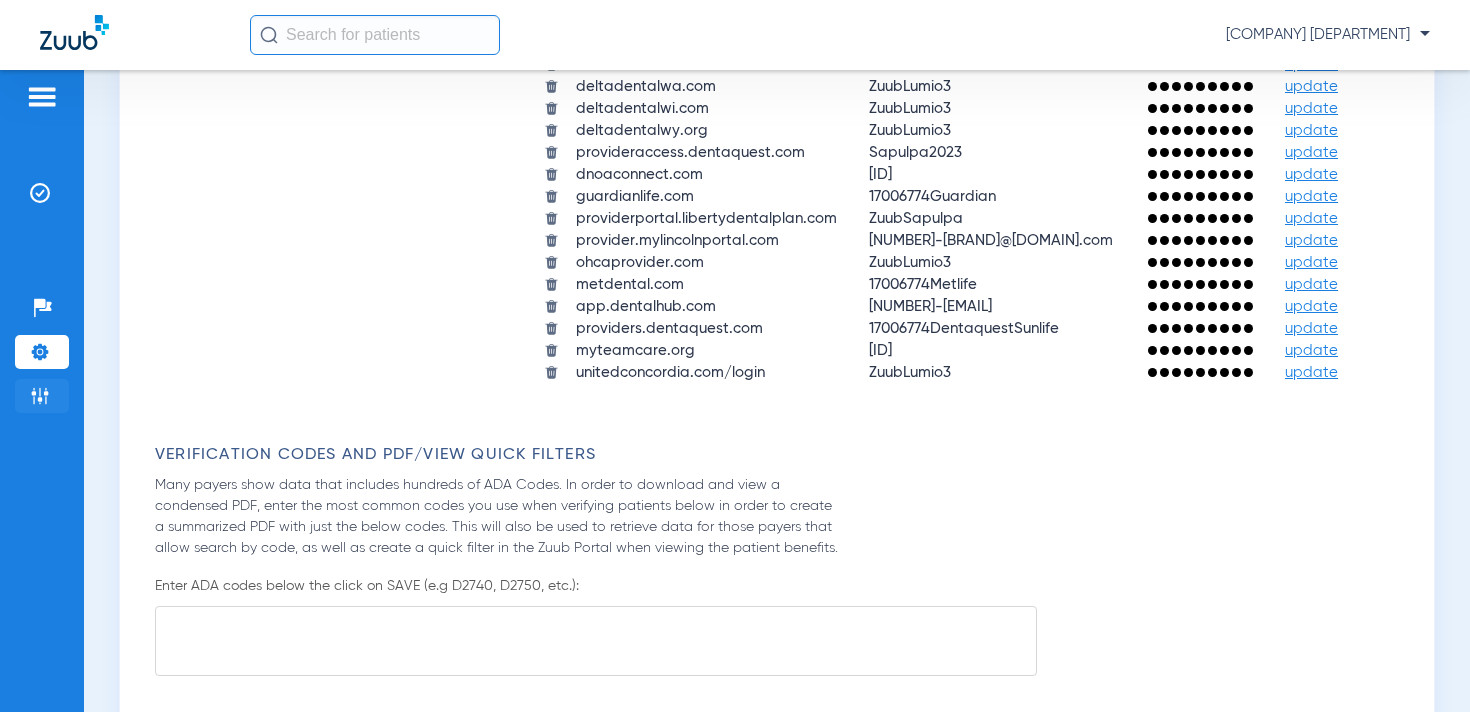 click on "Admin" 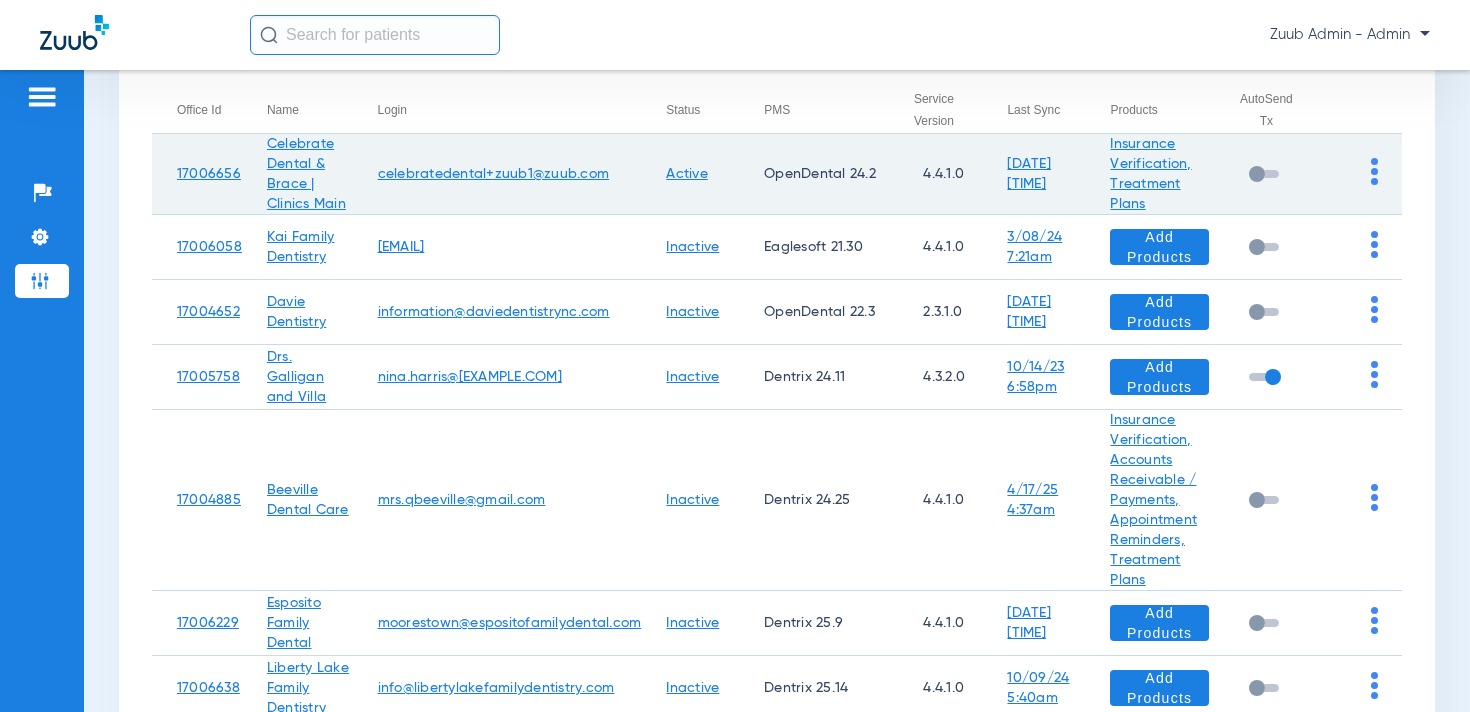 scroll, scrollTop: 0, scrollLeft: 0, axis: both 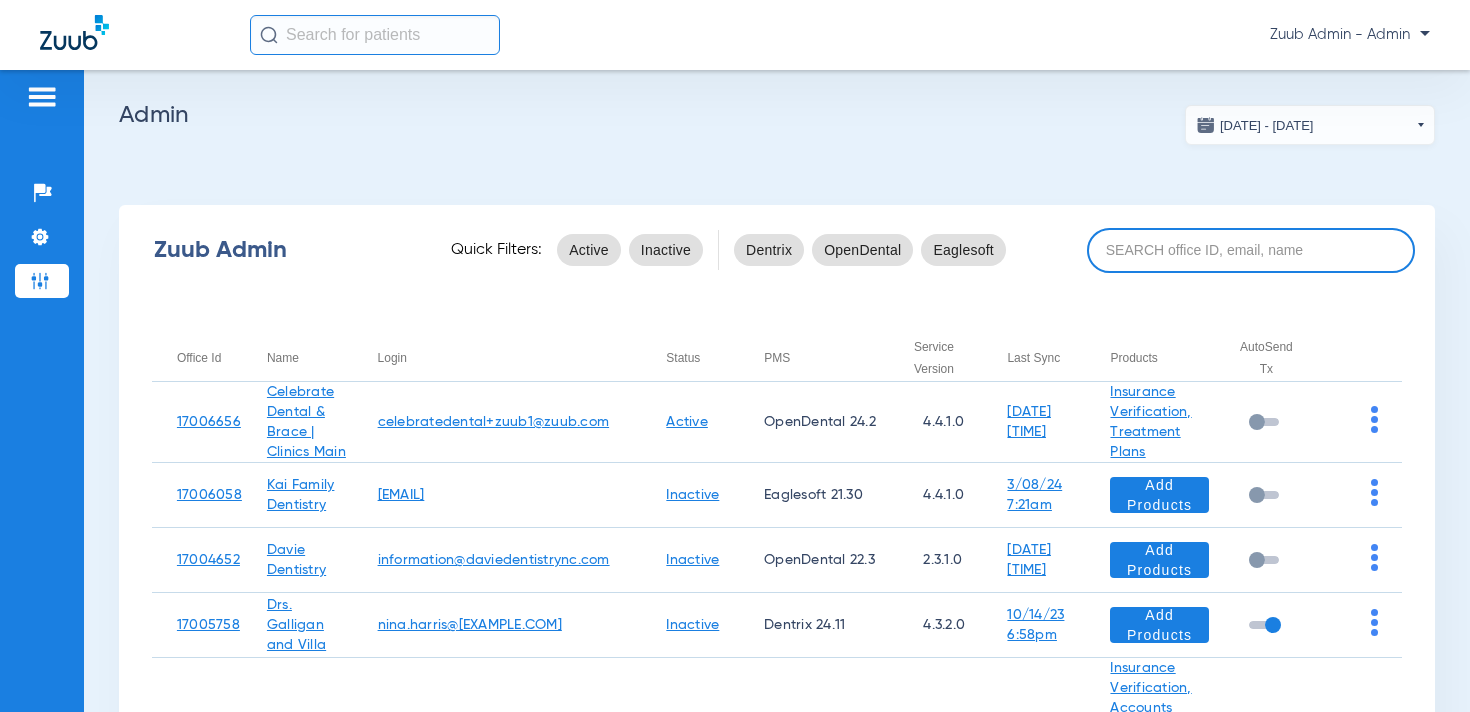 click at bounding box center [1251, 250] 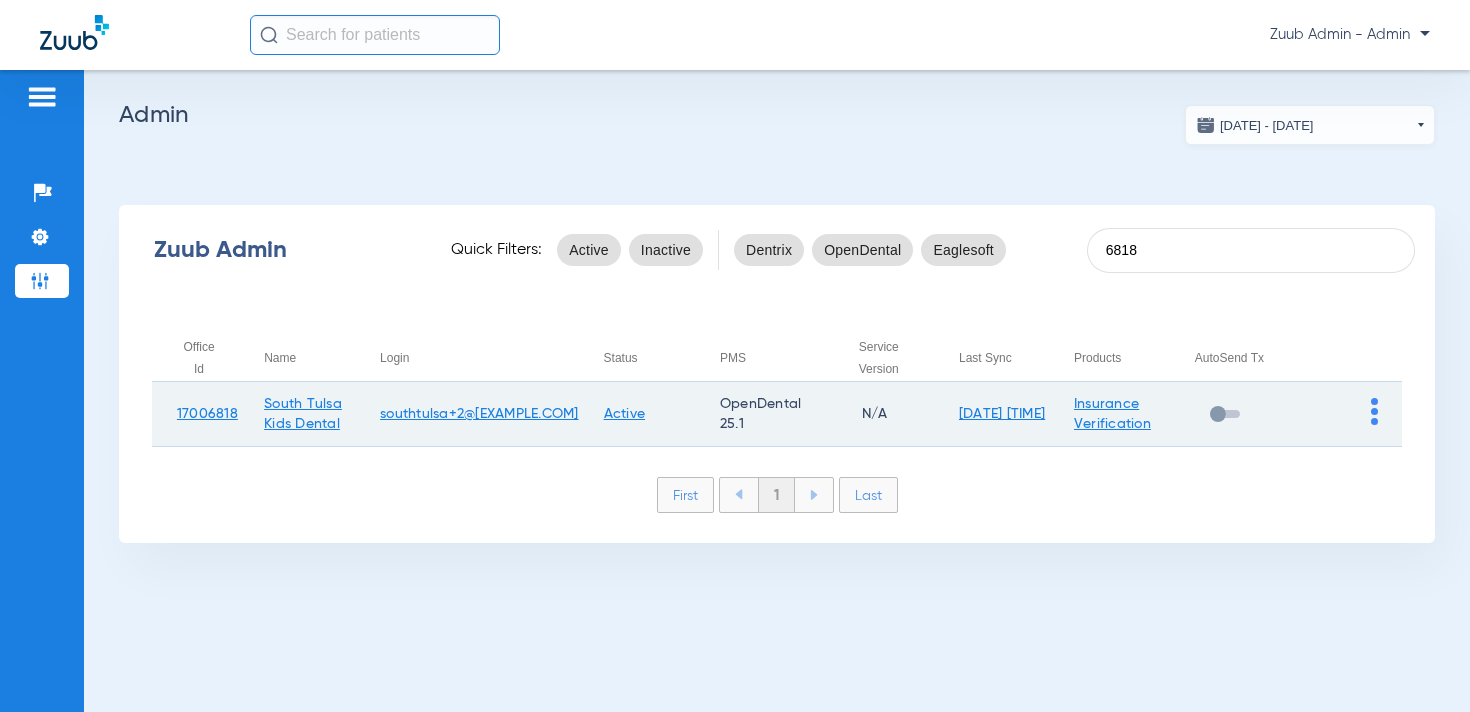 type on "6818" 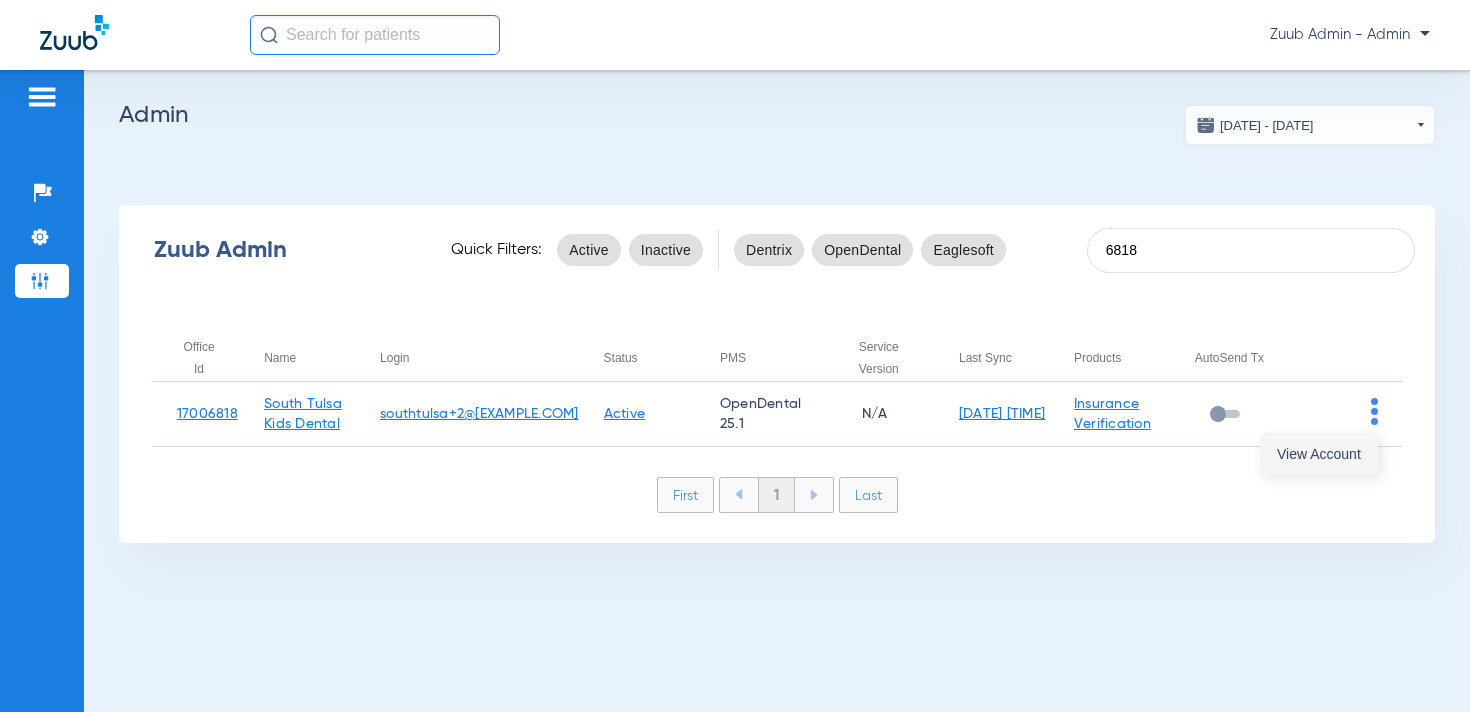 click on "View Account" at bounding box center [1319, 454] 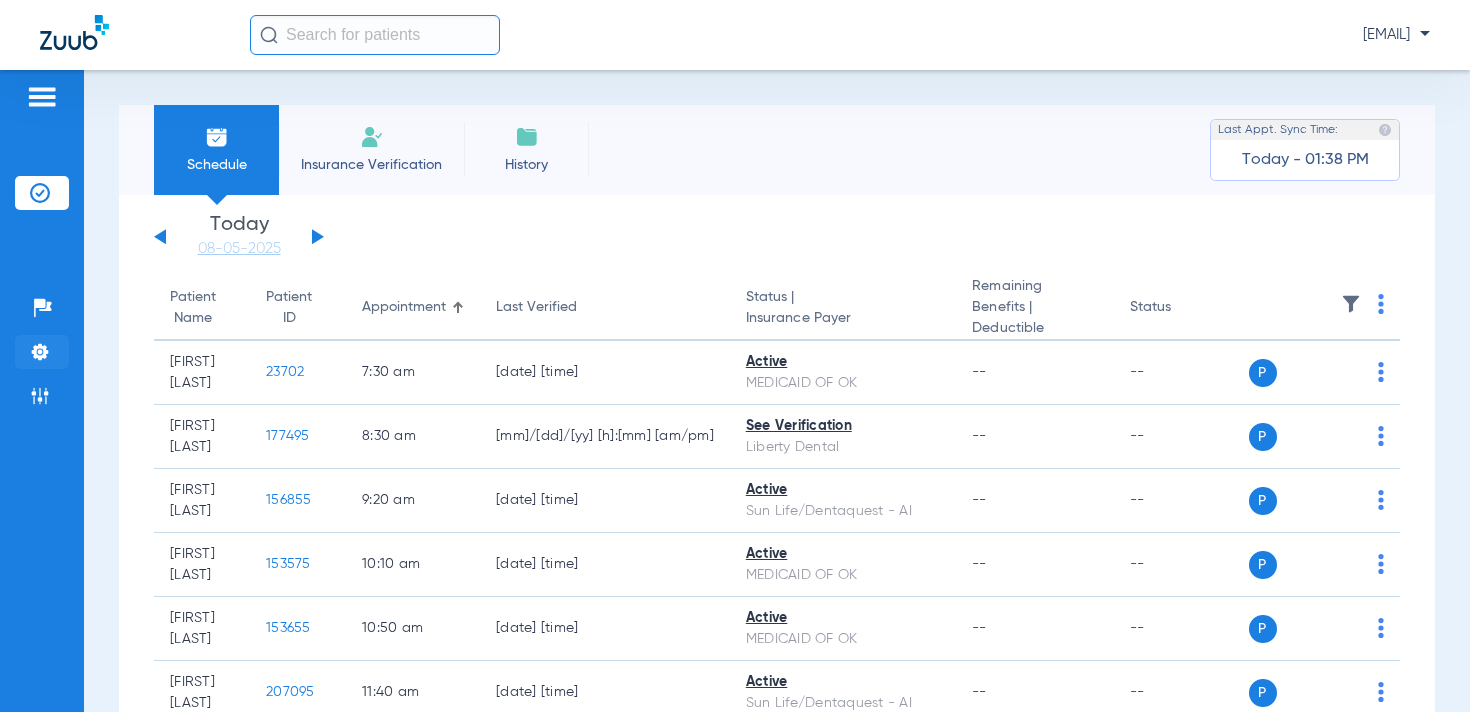 click 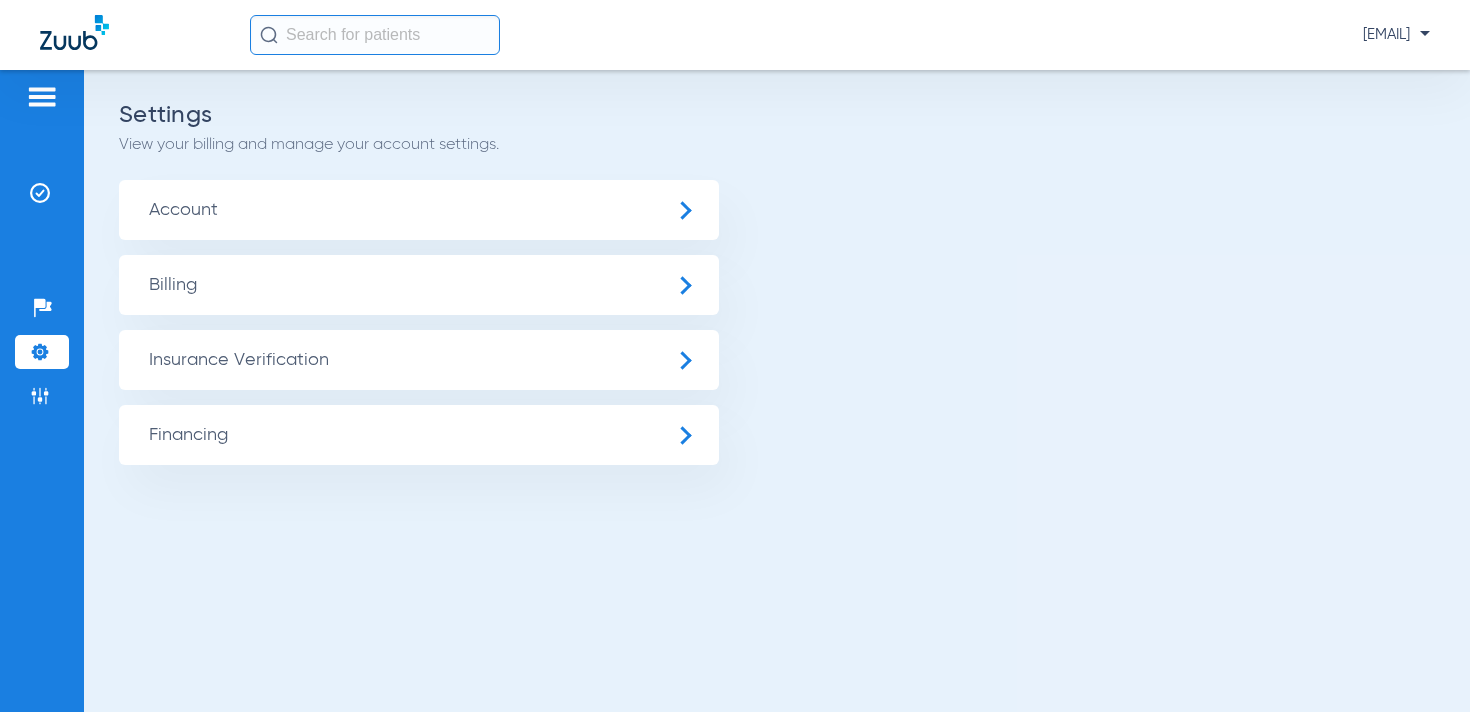 click on "Insurance Verification" 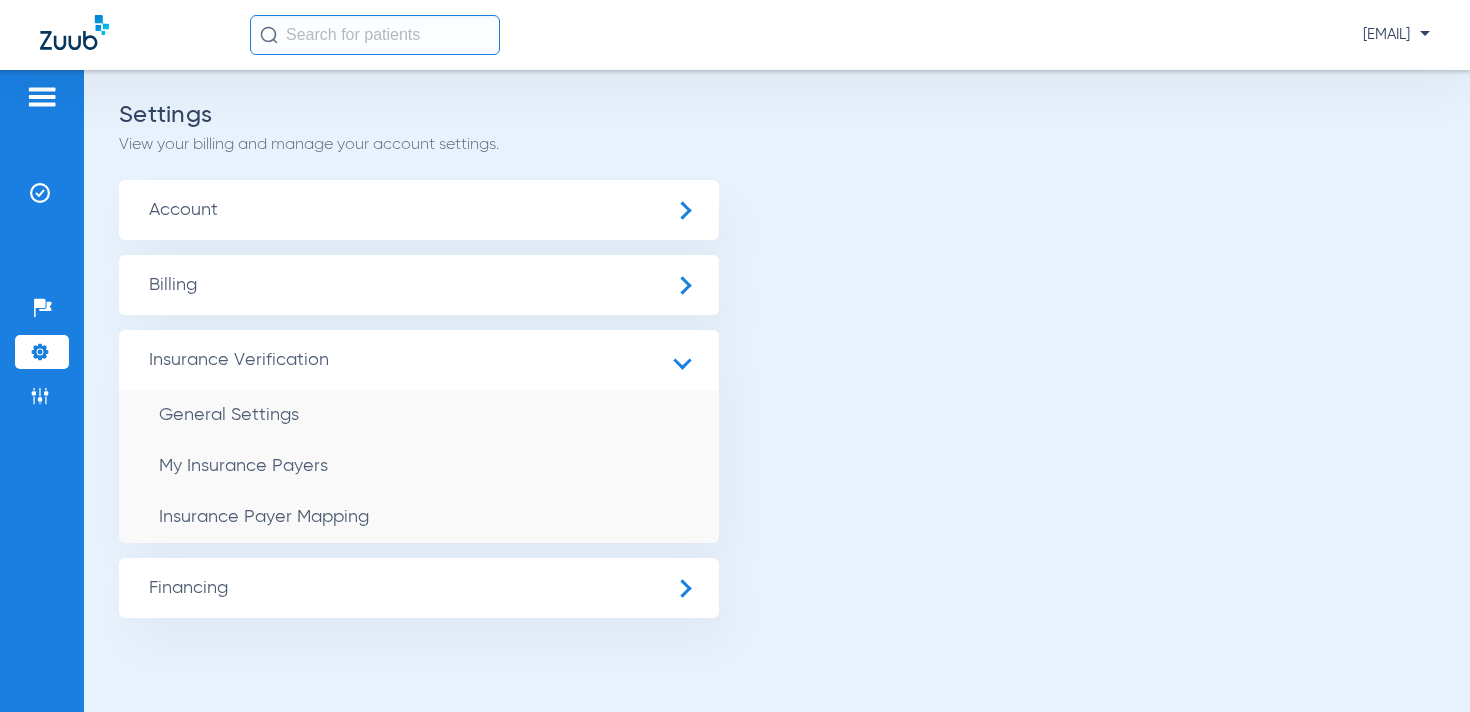 click on "Insurance Verification" 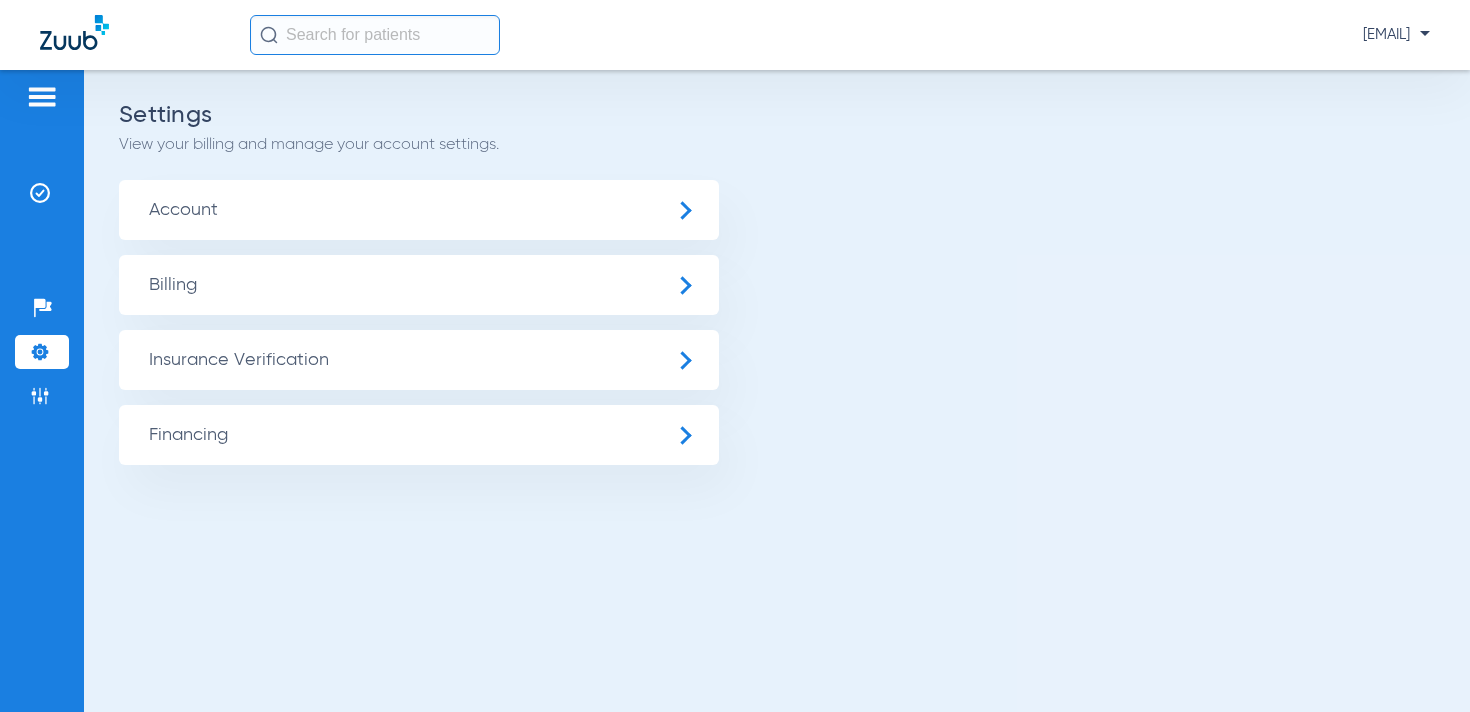 click on "Insurance Verification" 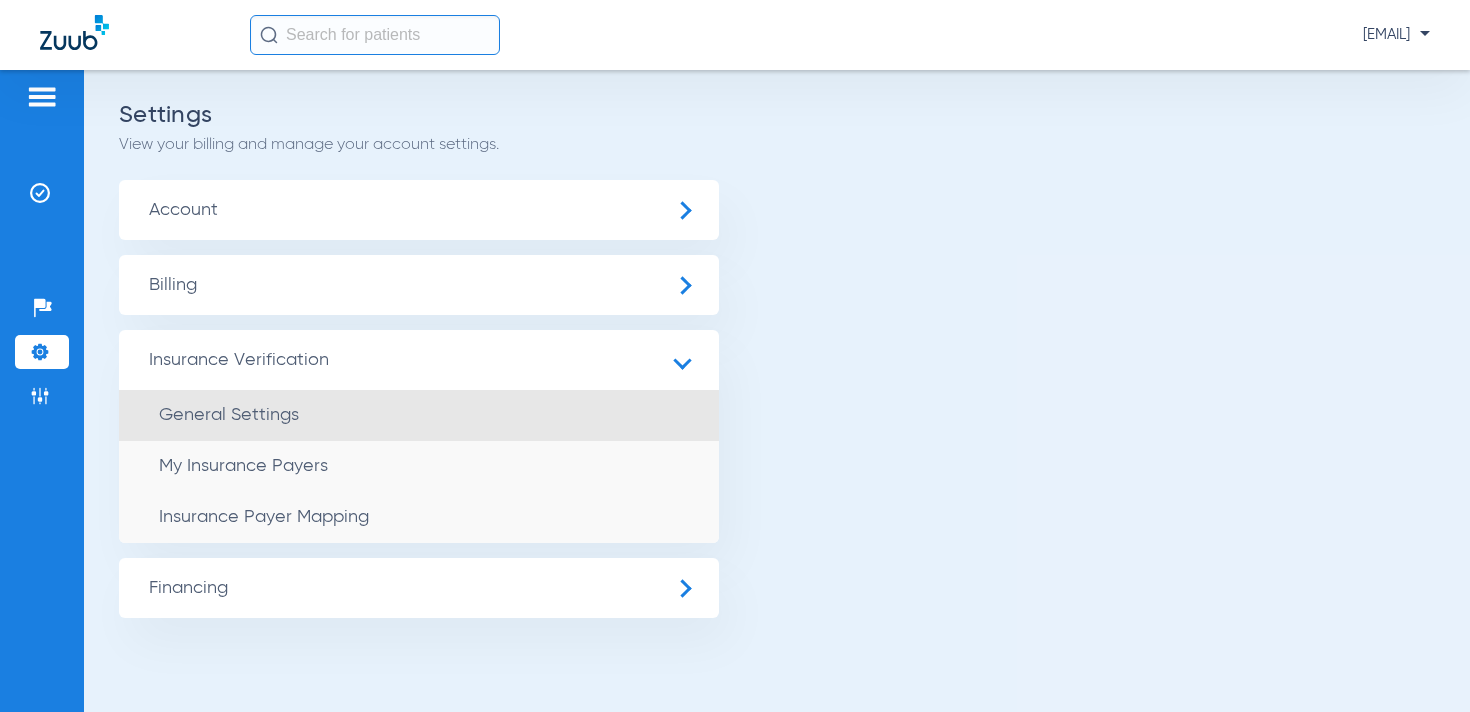 click on "General Settings" 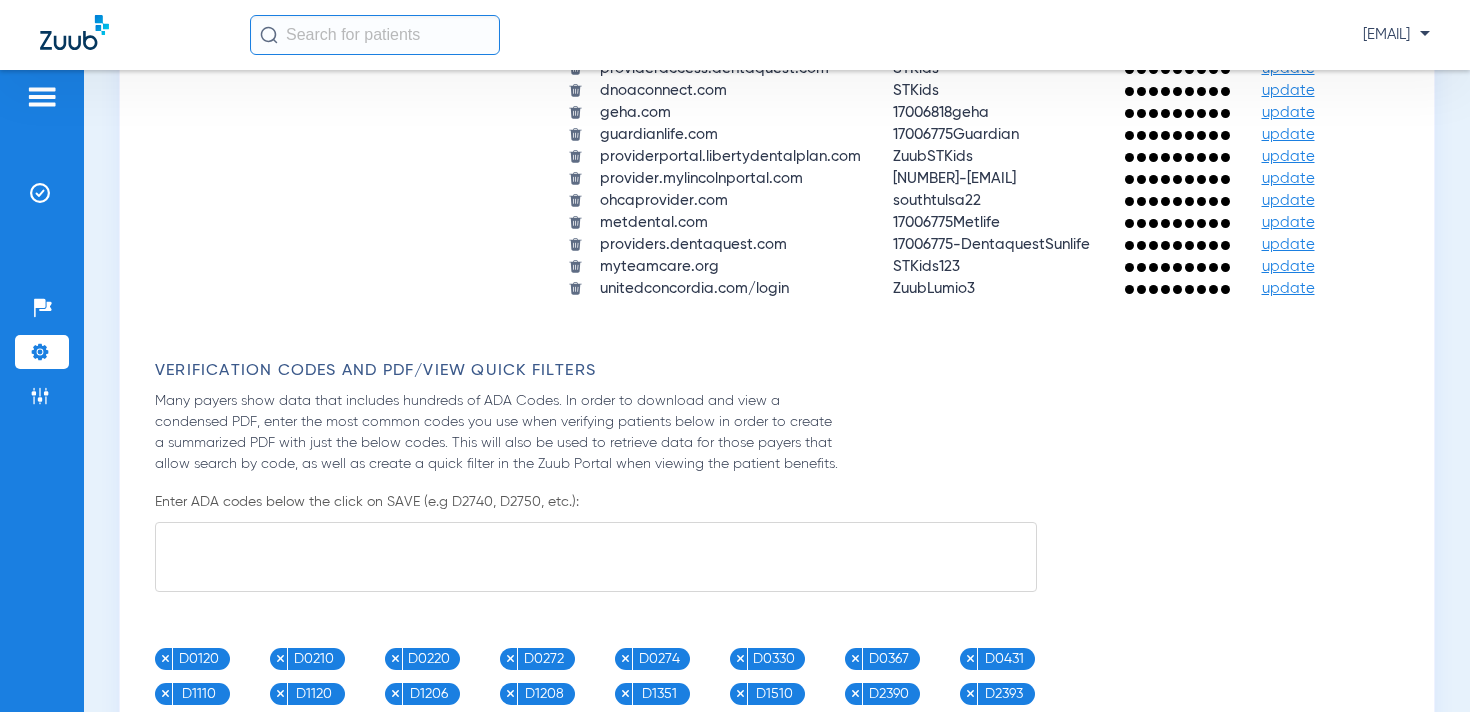 scroll, scrollTop: 1970, scrollLeft: 0, axis: vertical 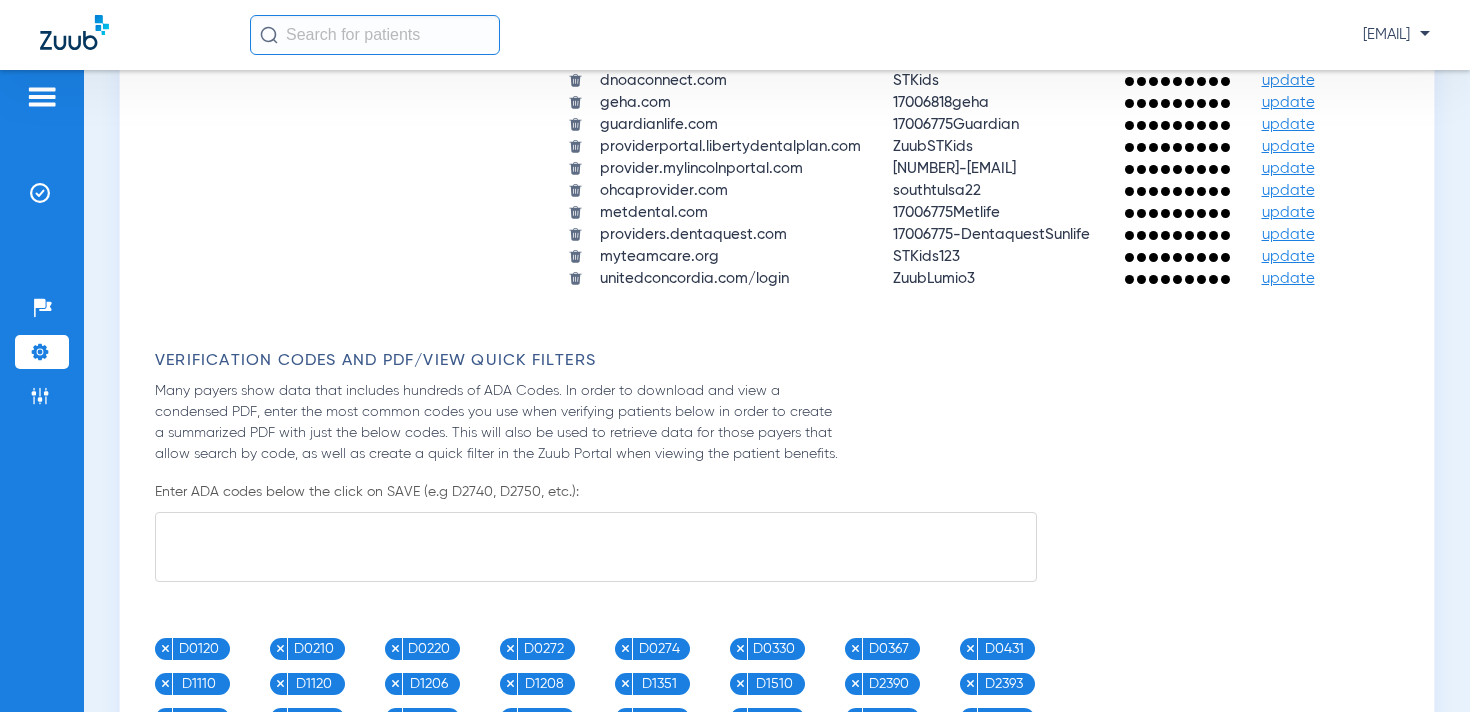 click on "update" 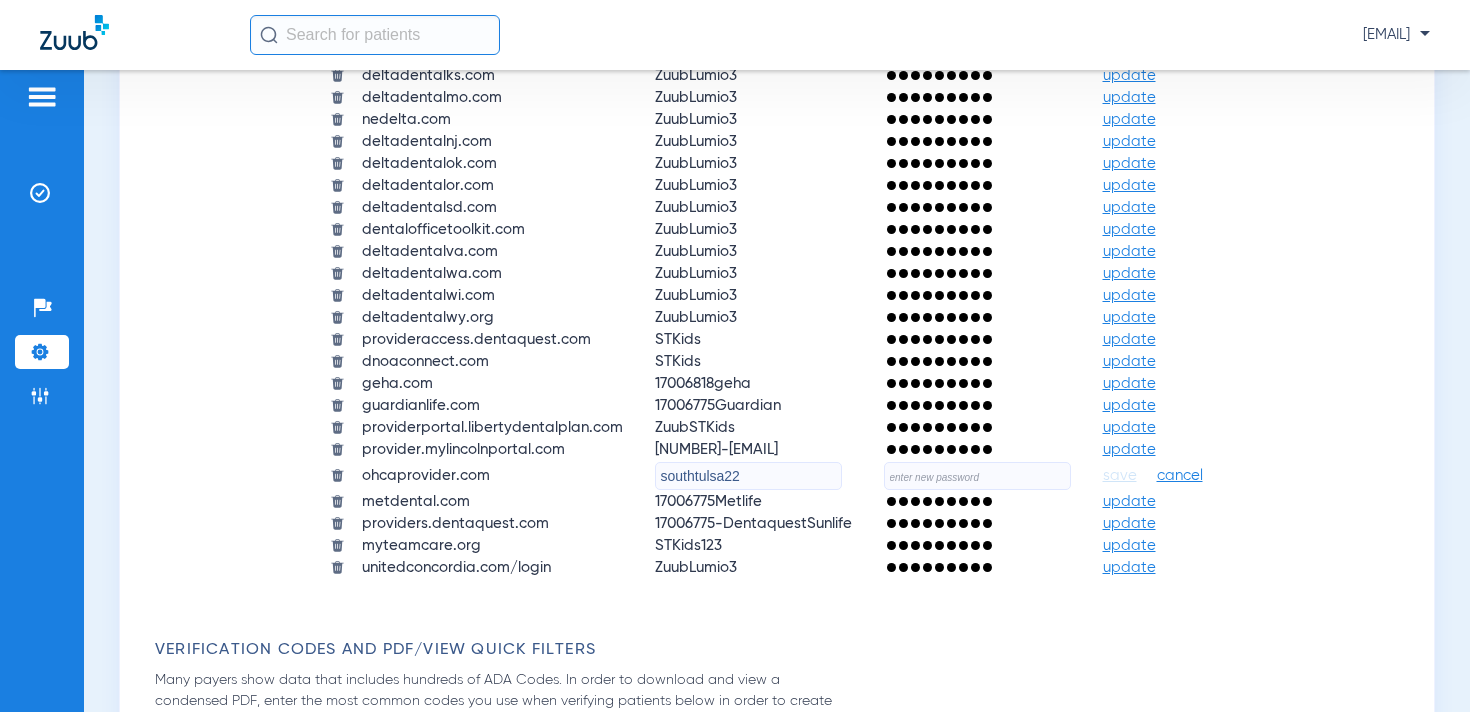 click on "southtulsa22" 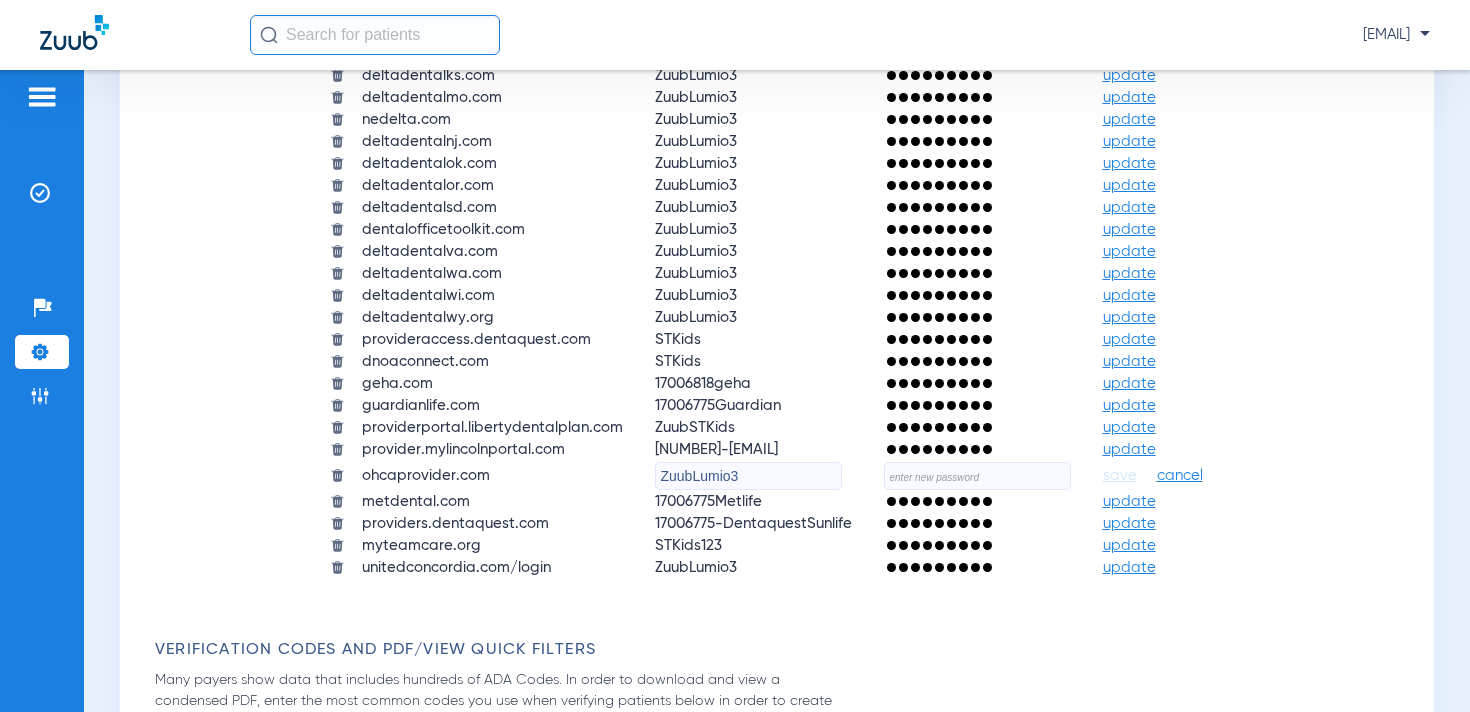 type on "ZuubLumio3" 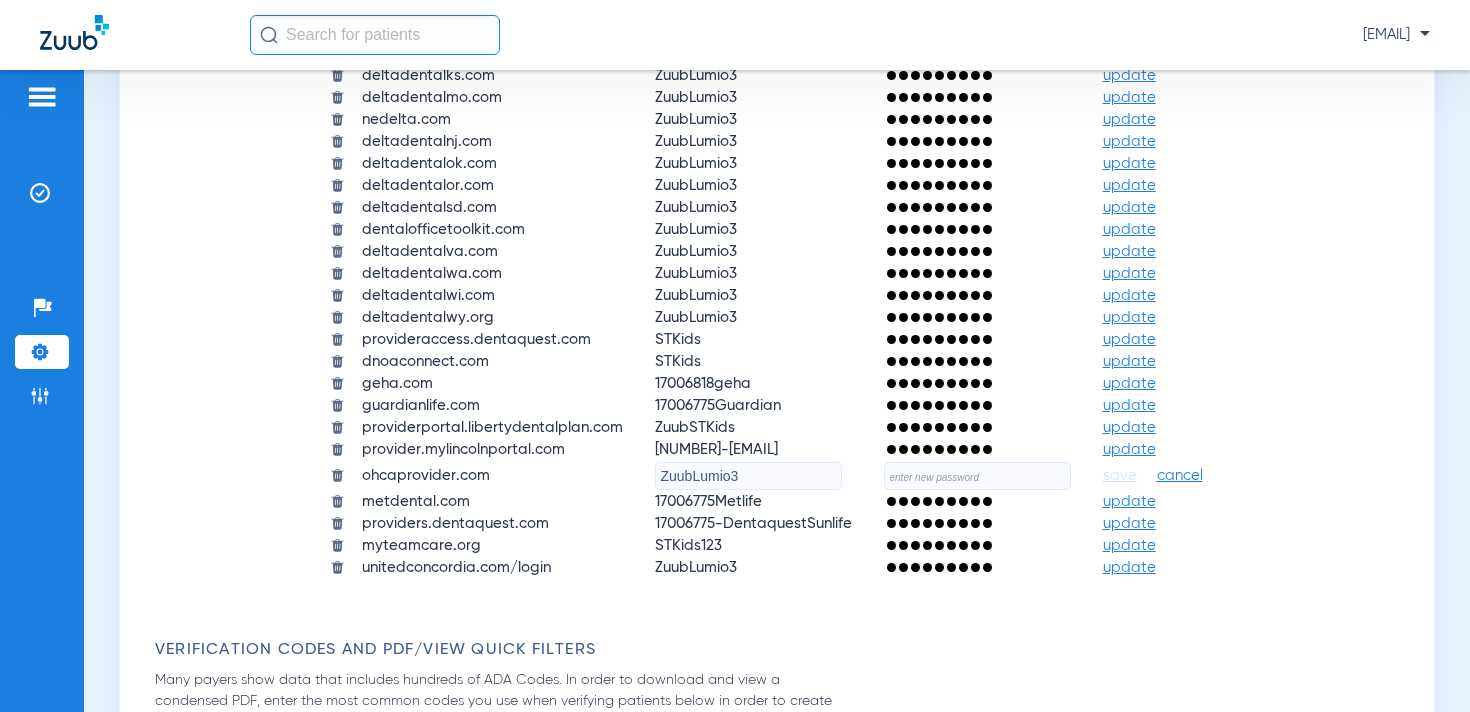 click 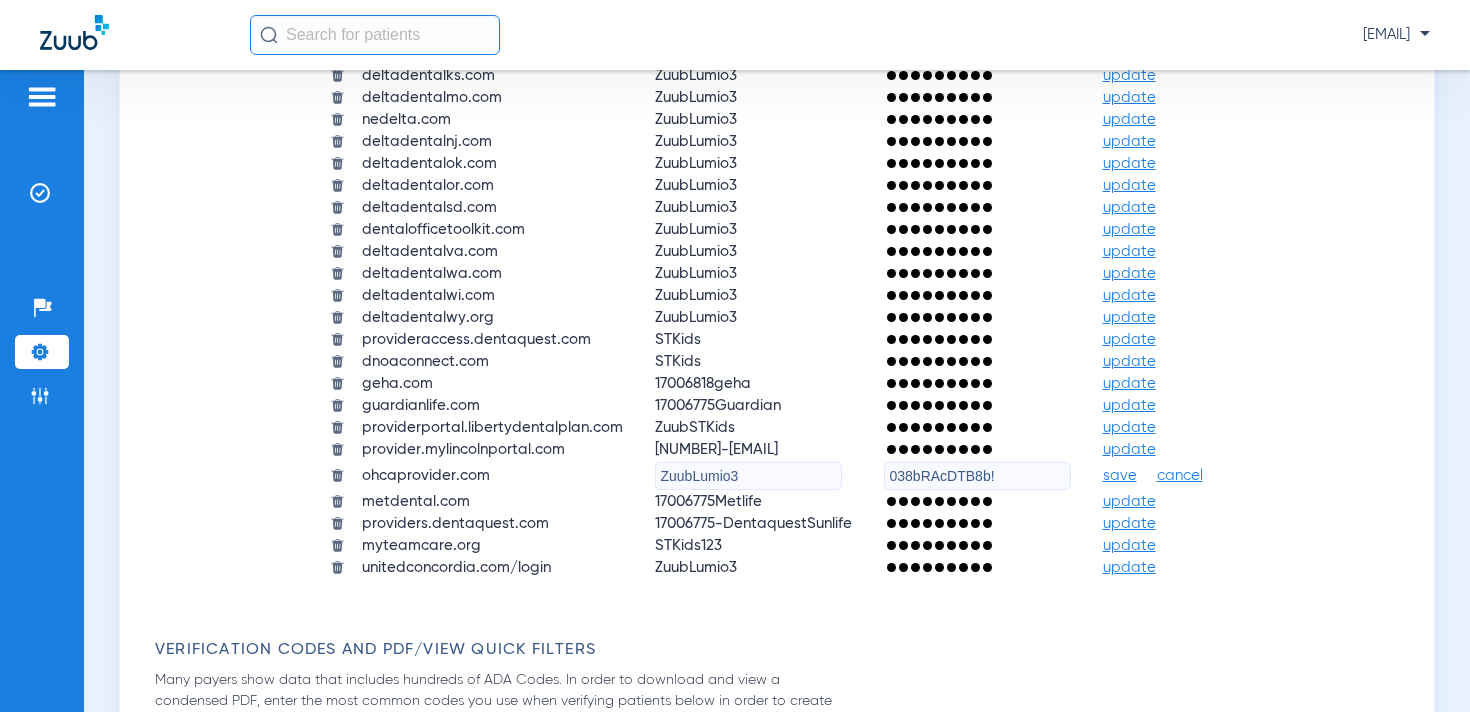 type on "038bRAcDTB8b!" 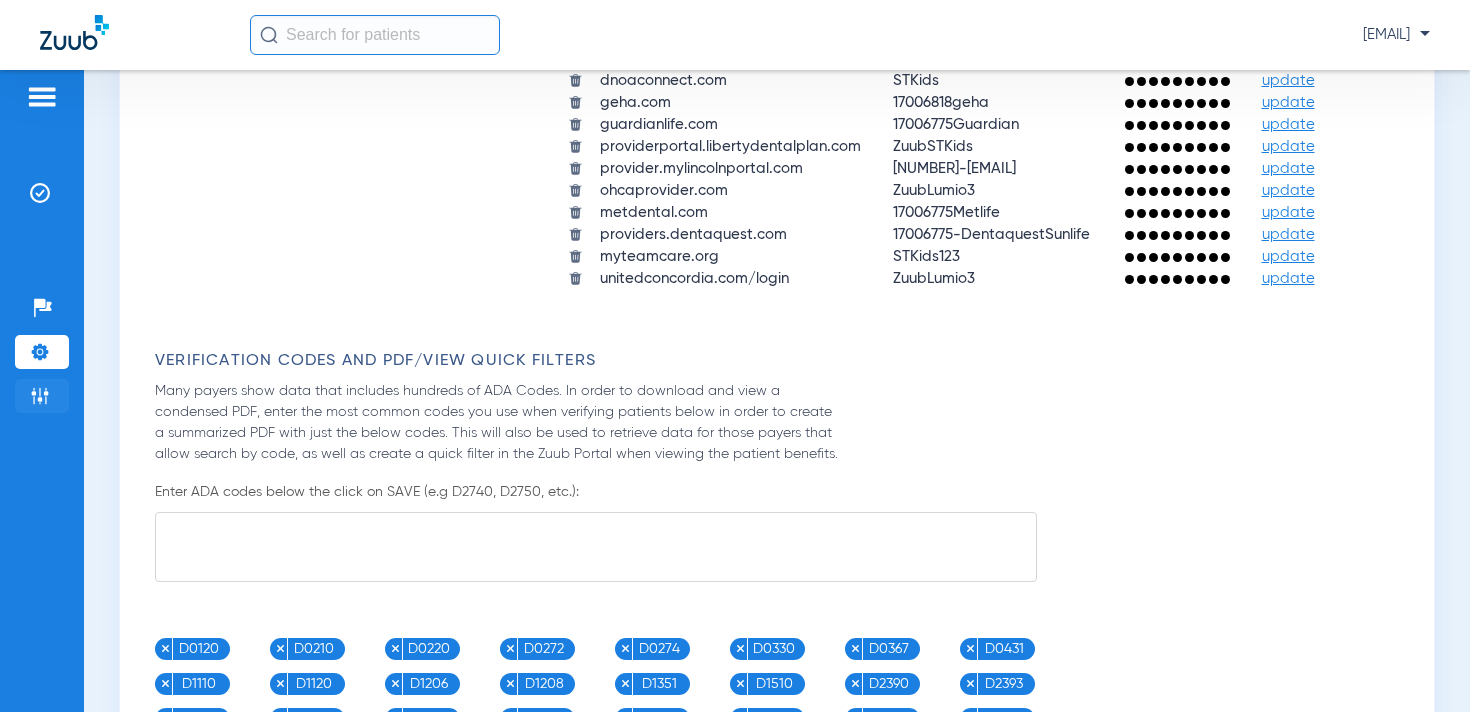 click 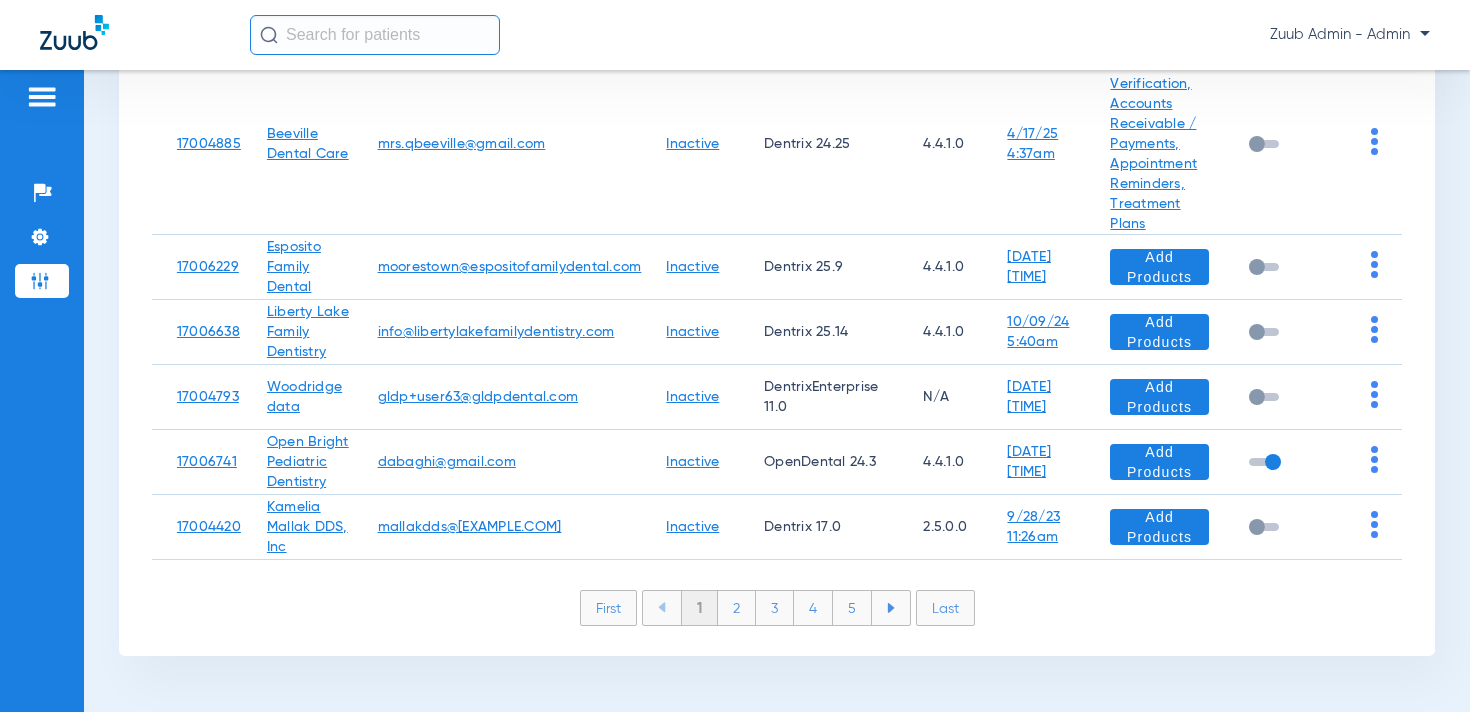 scroll, scrollTop: 40, scrollLeft: 0, axis: vertical 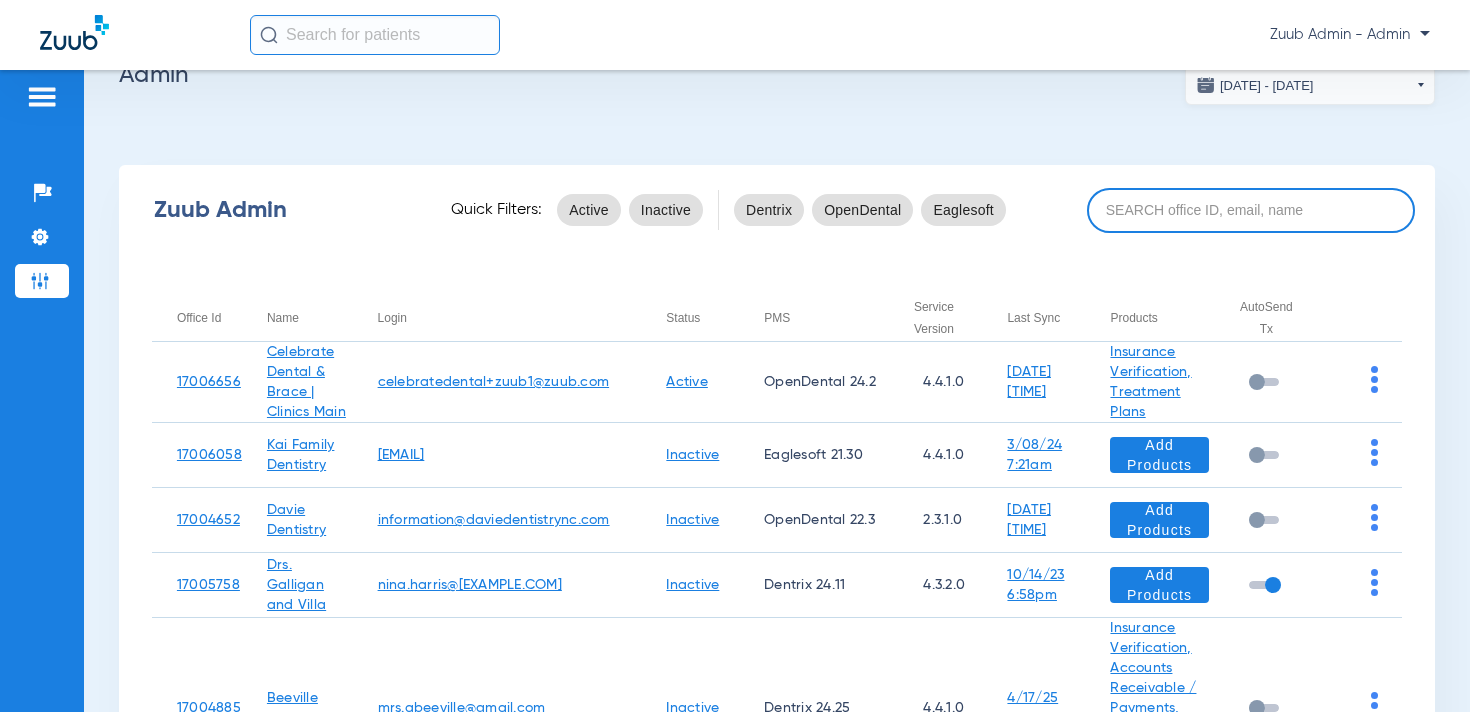 click at bounding box center (1251, 210) 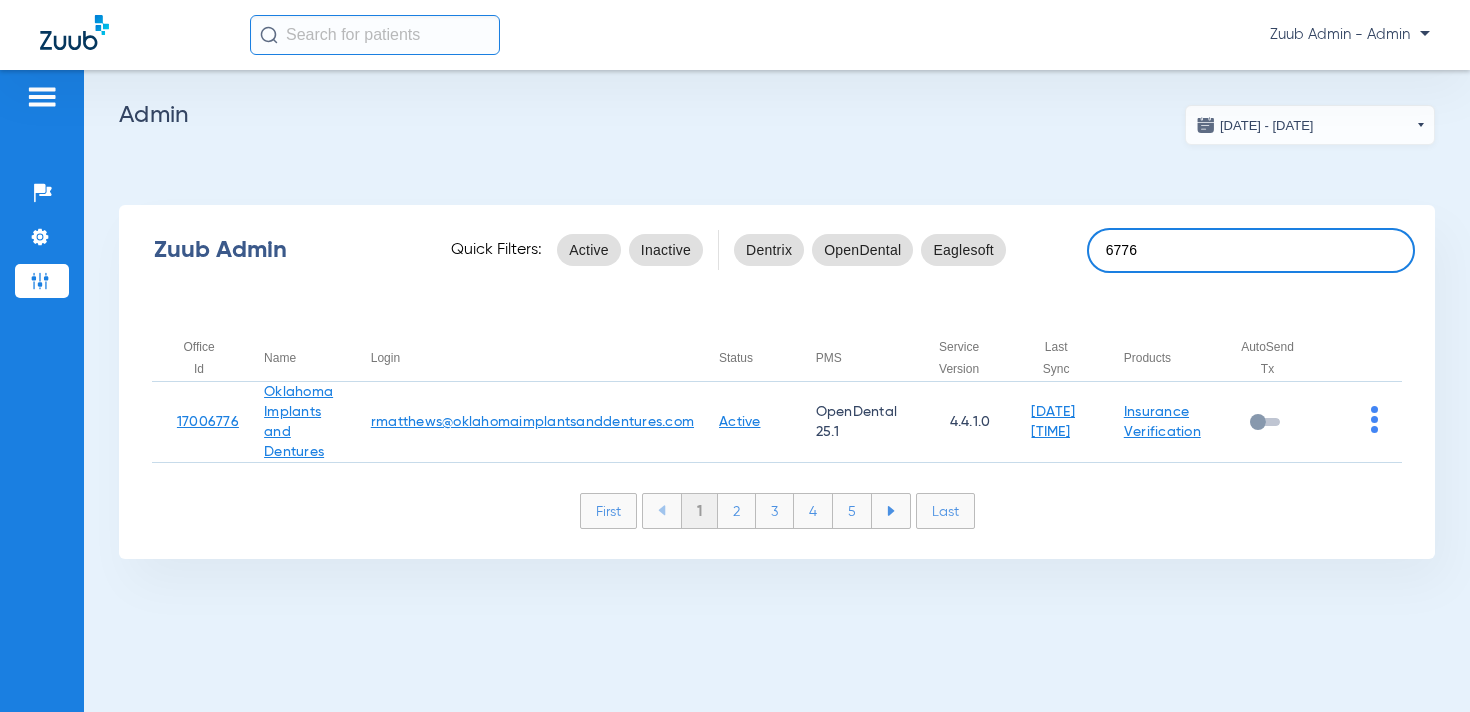 scroll, scrollTop: 0, scrollLeft: 0, axis: both 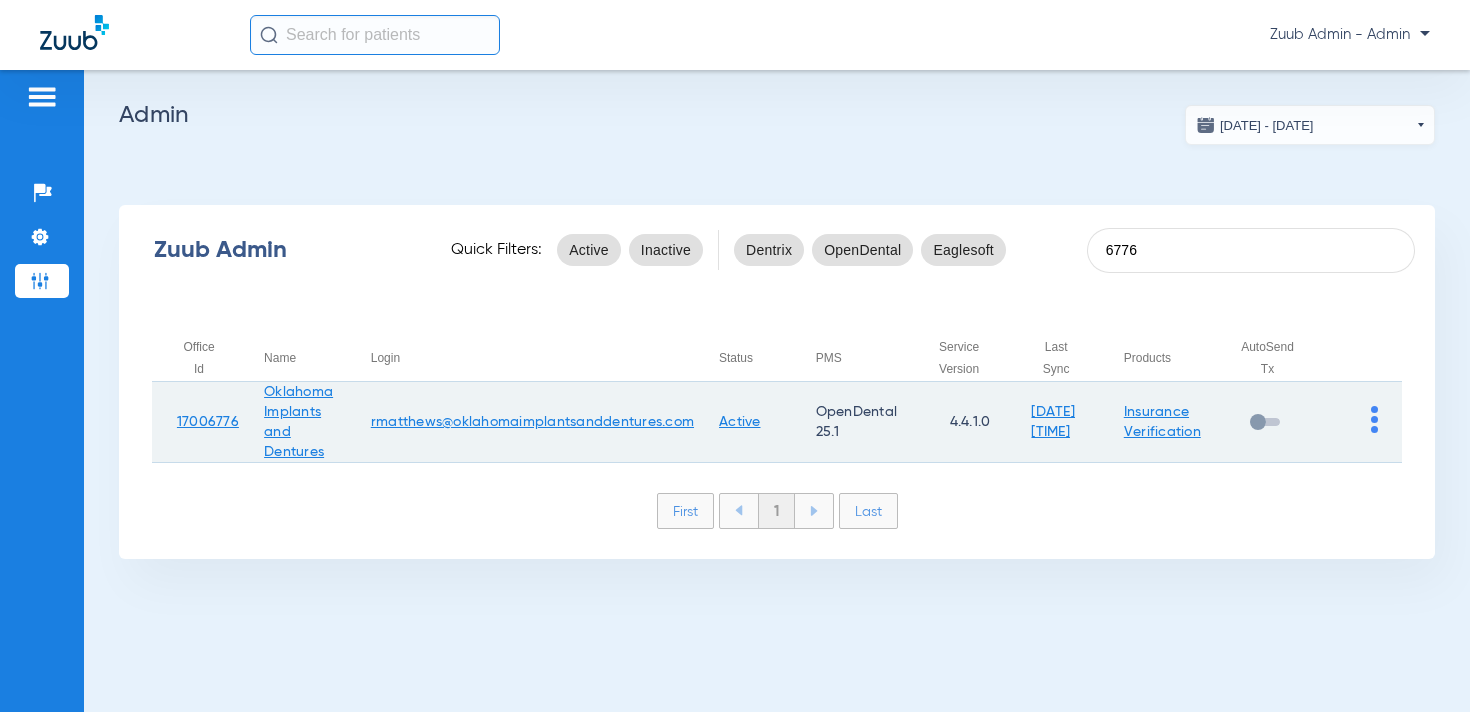 type on "6776" 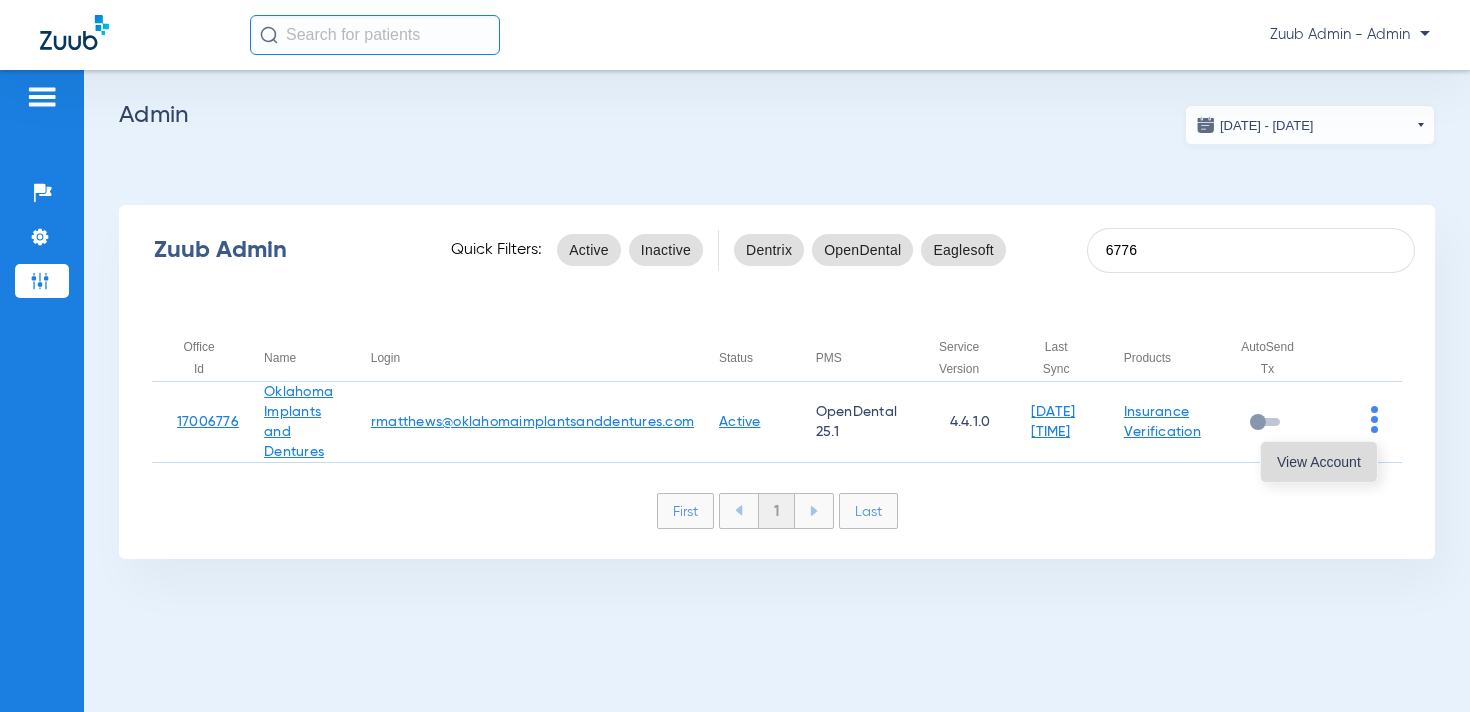 click on "View Account" at bounding box center [1319, 462] 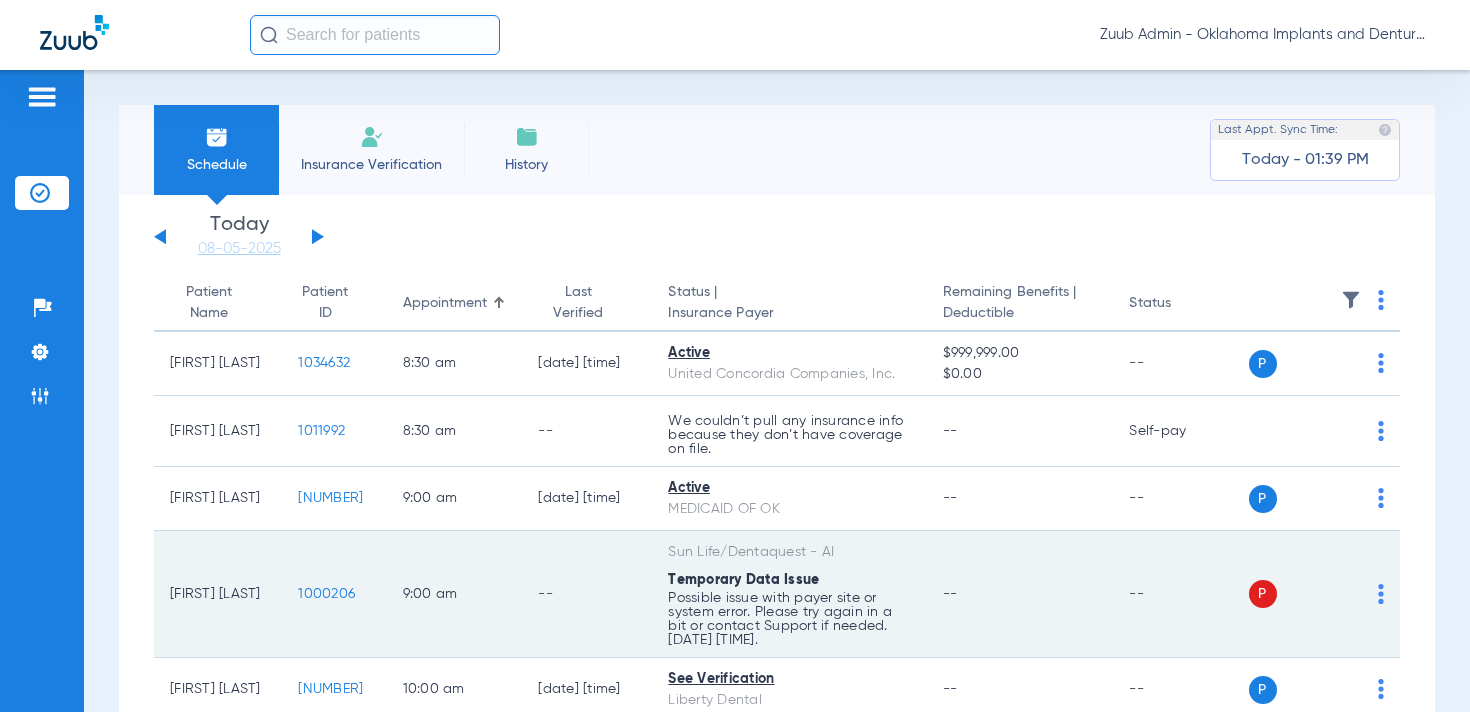 click 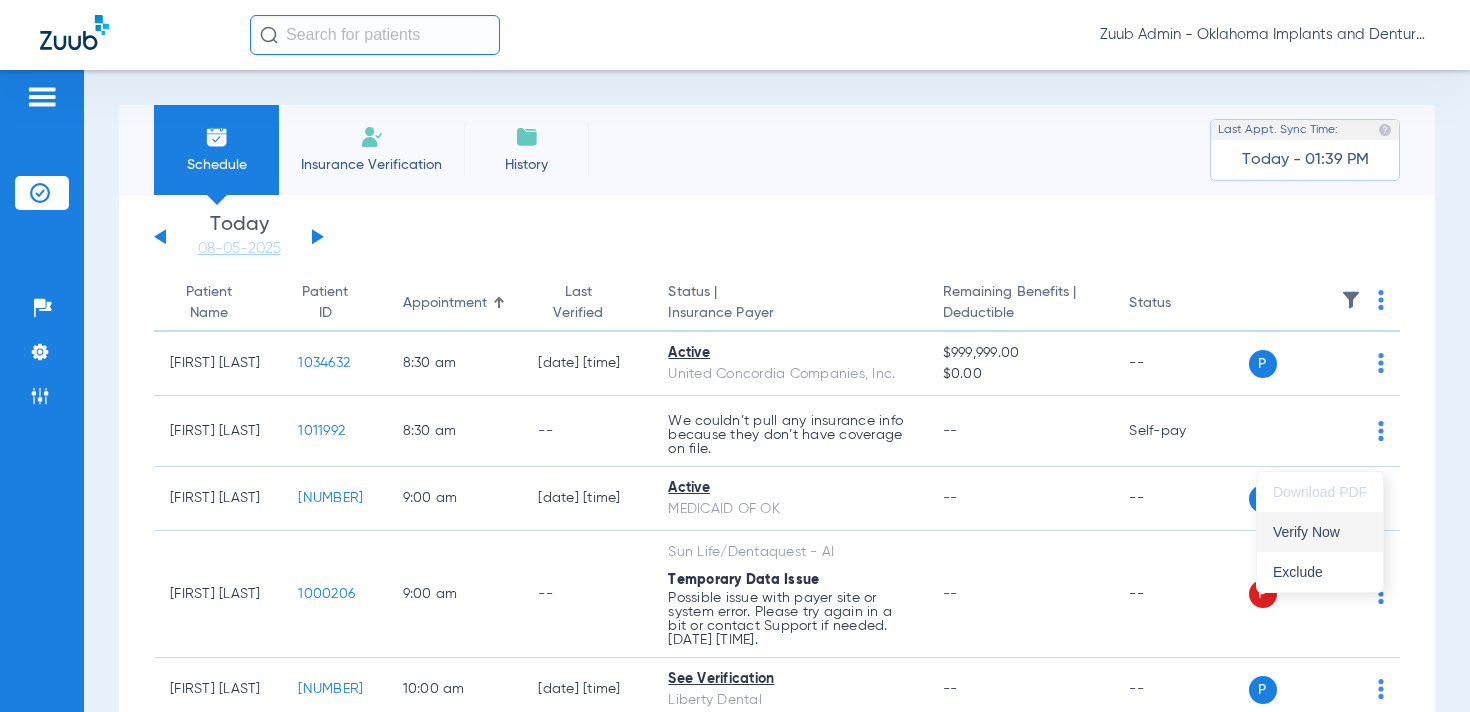 click on "Verify Now" at bounding box center (1320, 532) 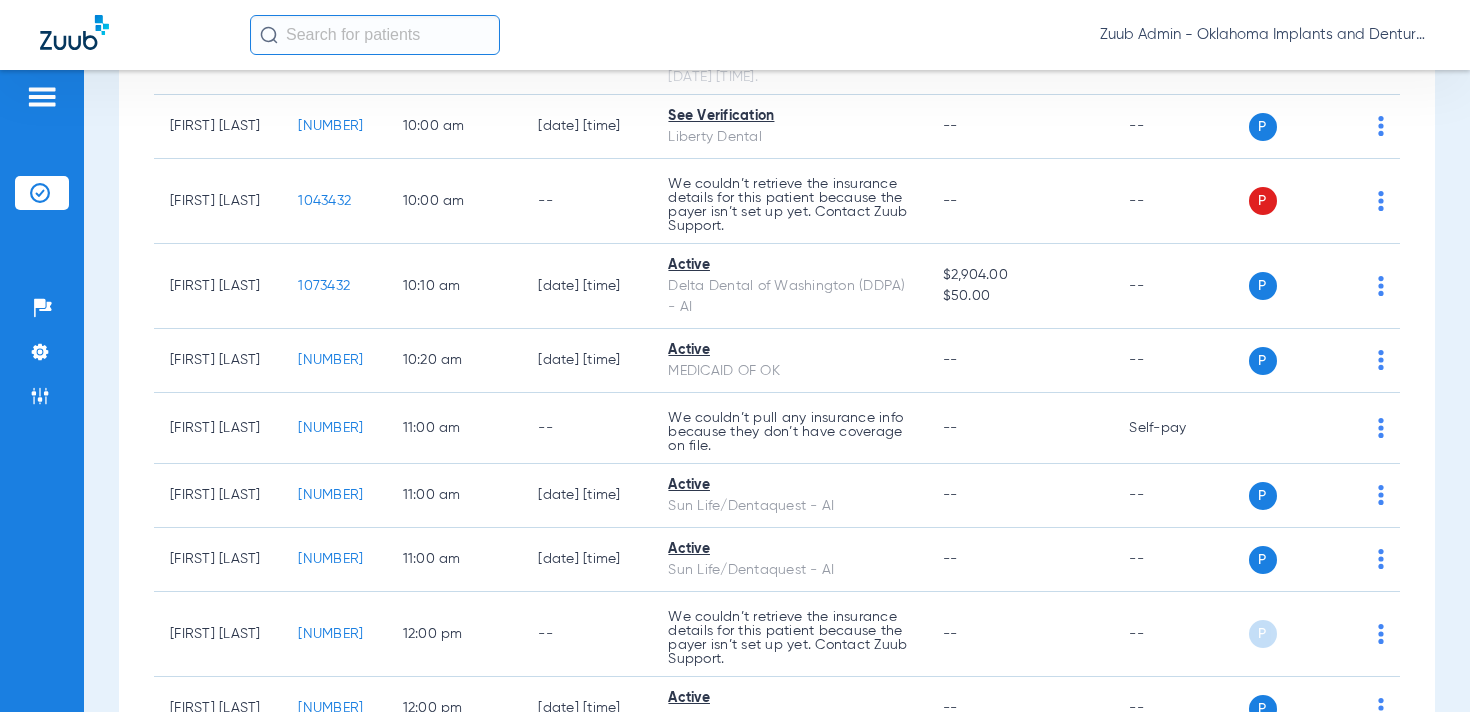 scroll, scrollTop: 272, scrollLeft: 0, axis: vertical 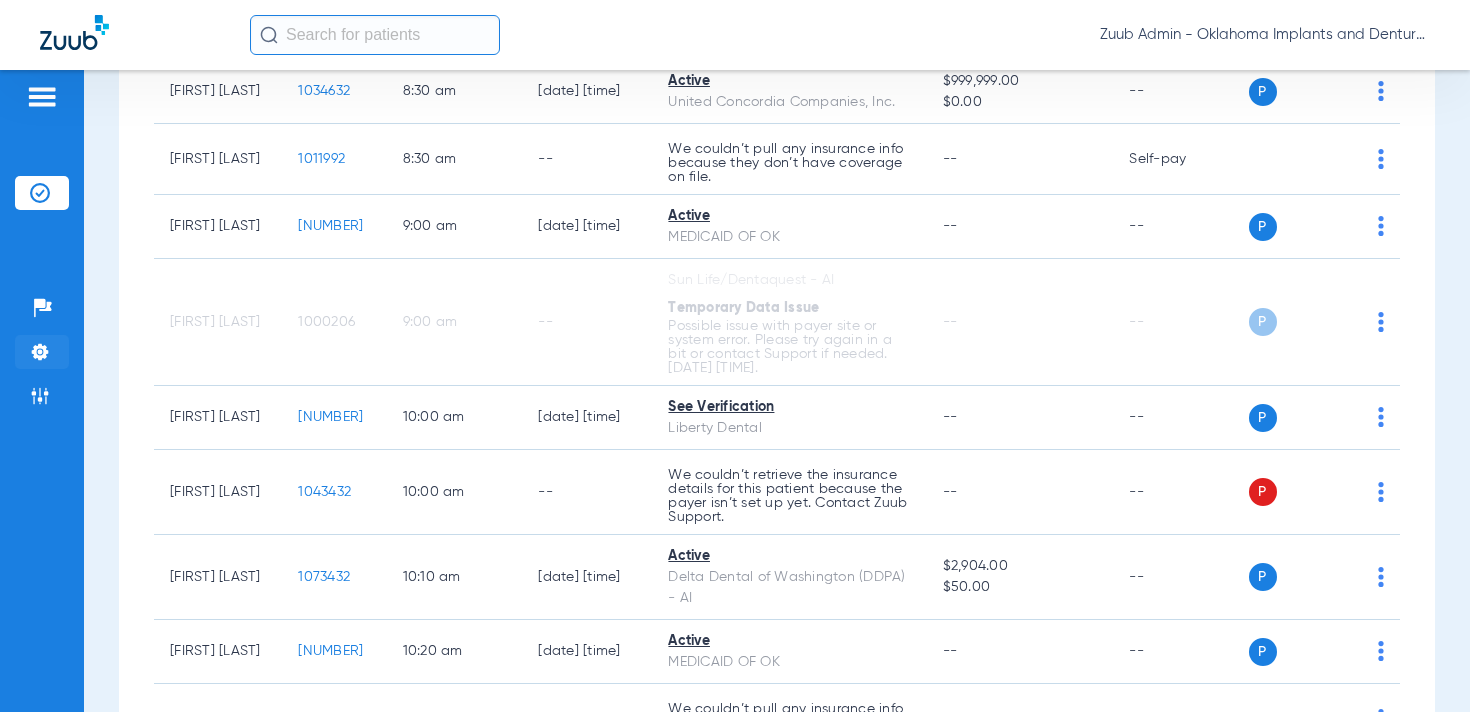 click 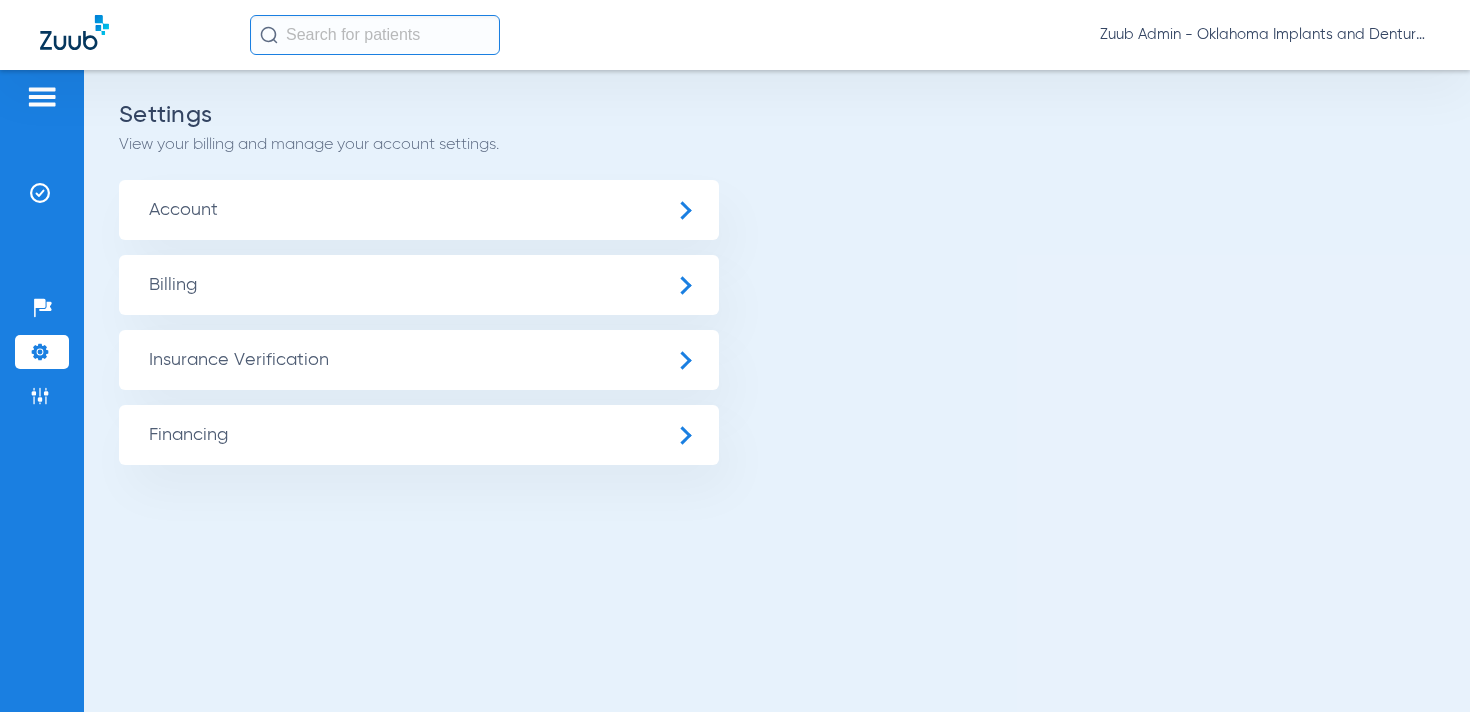 click on "Insurance Verification" 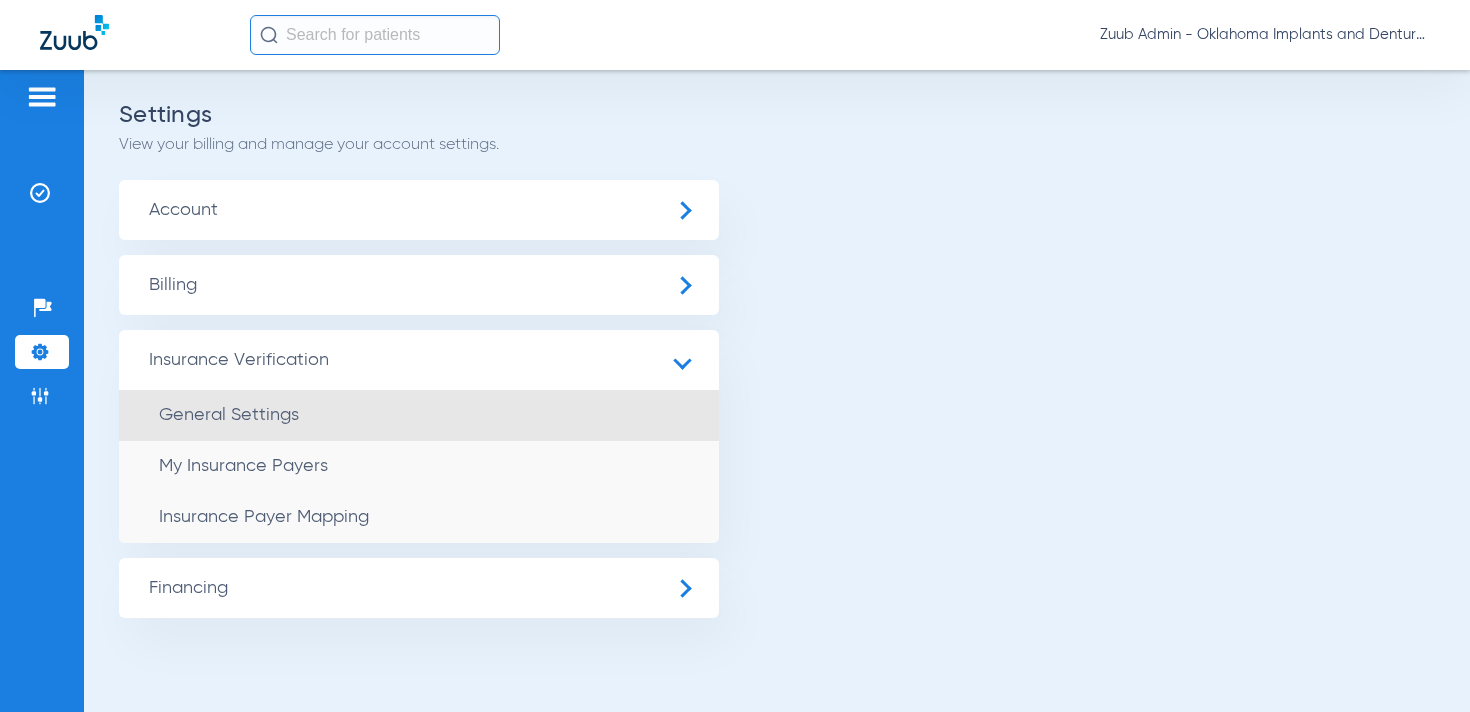 click on "General Settings" 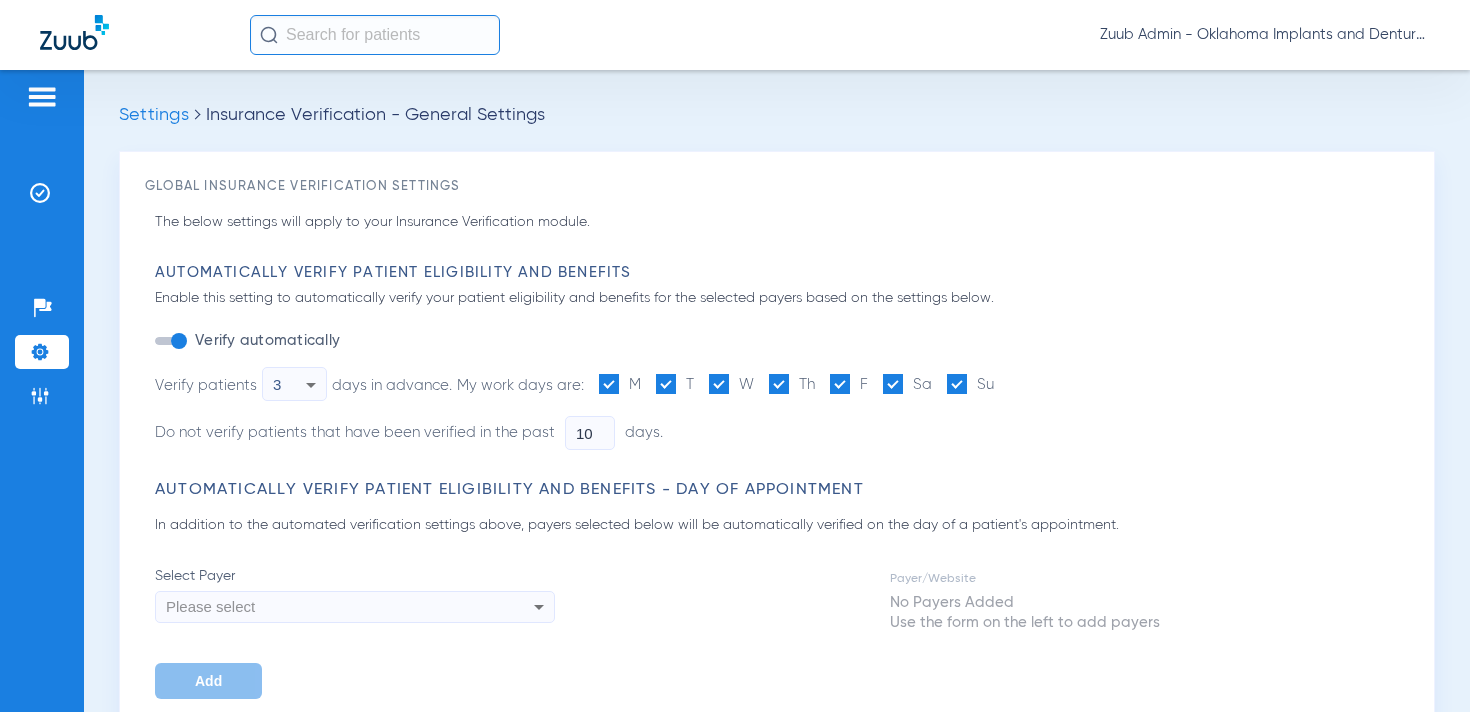 type on "5" 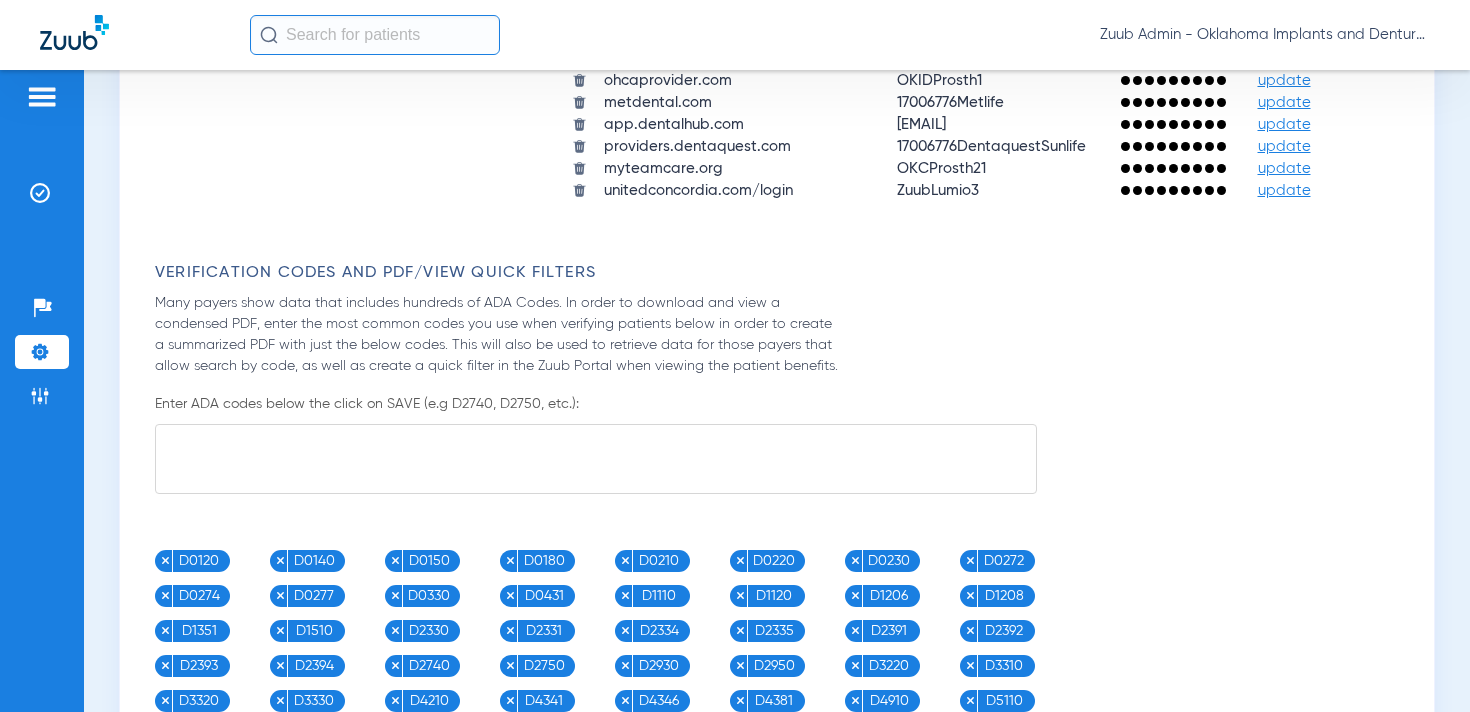 scroll, scrollTop: 2100, scrollLeft: 0, axis: vertical 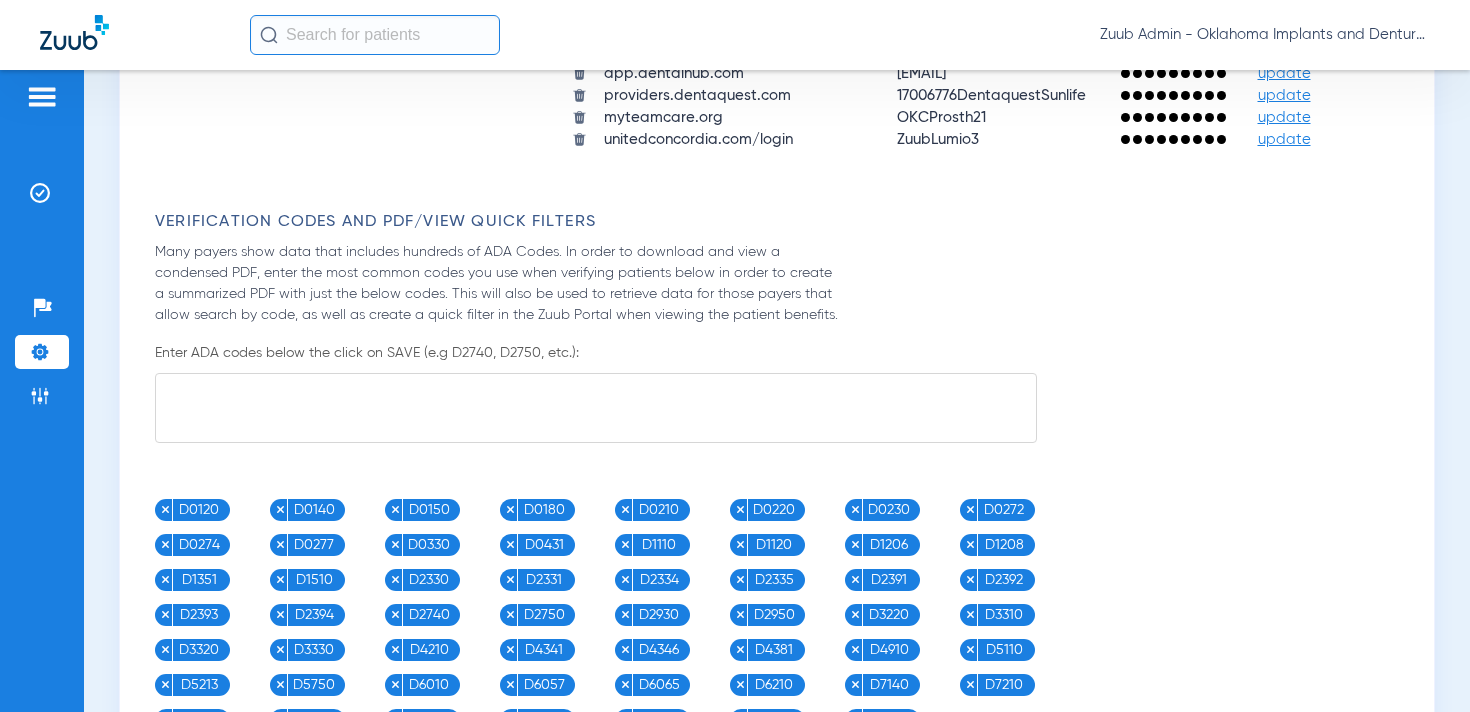 click on "update" 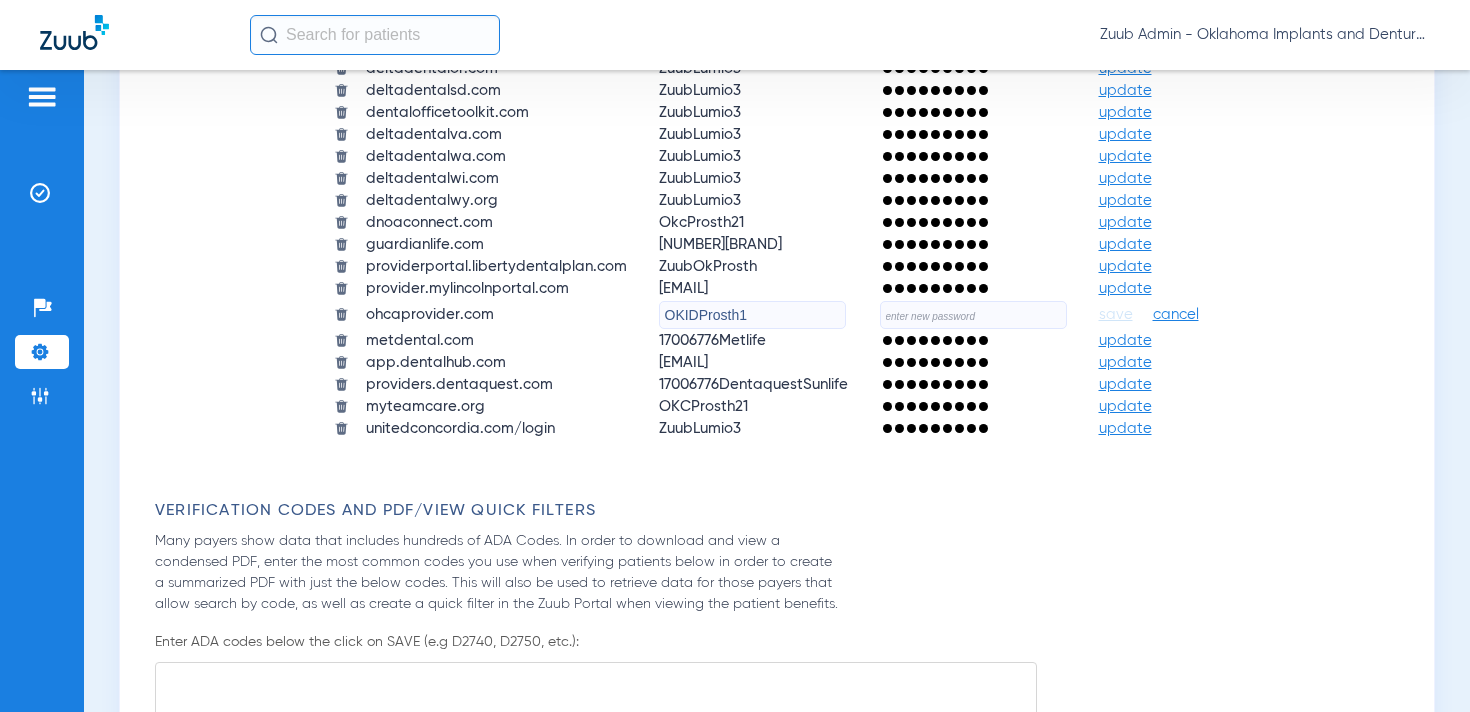 click on "OKIDProsth1" 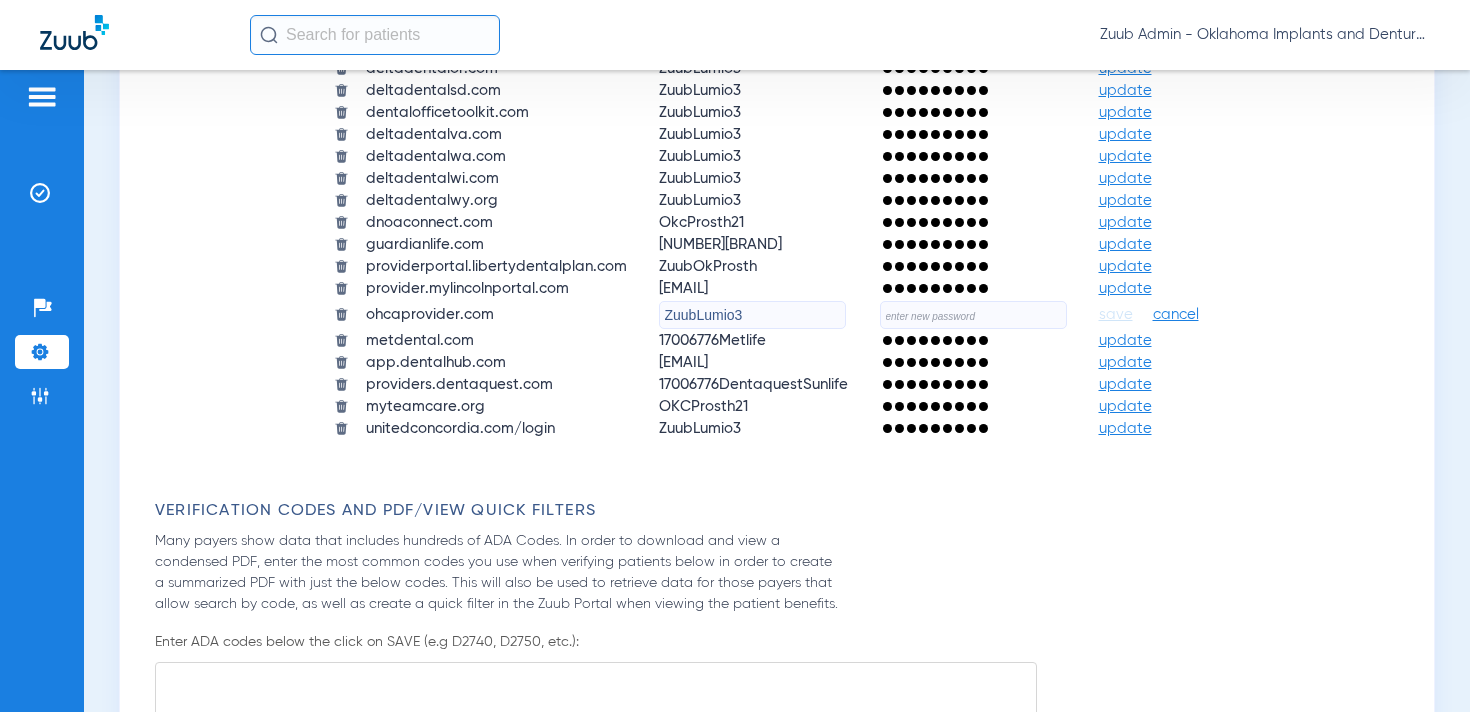 type on "ZuubLumio3" 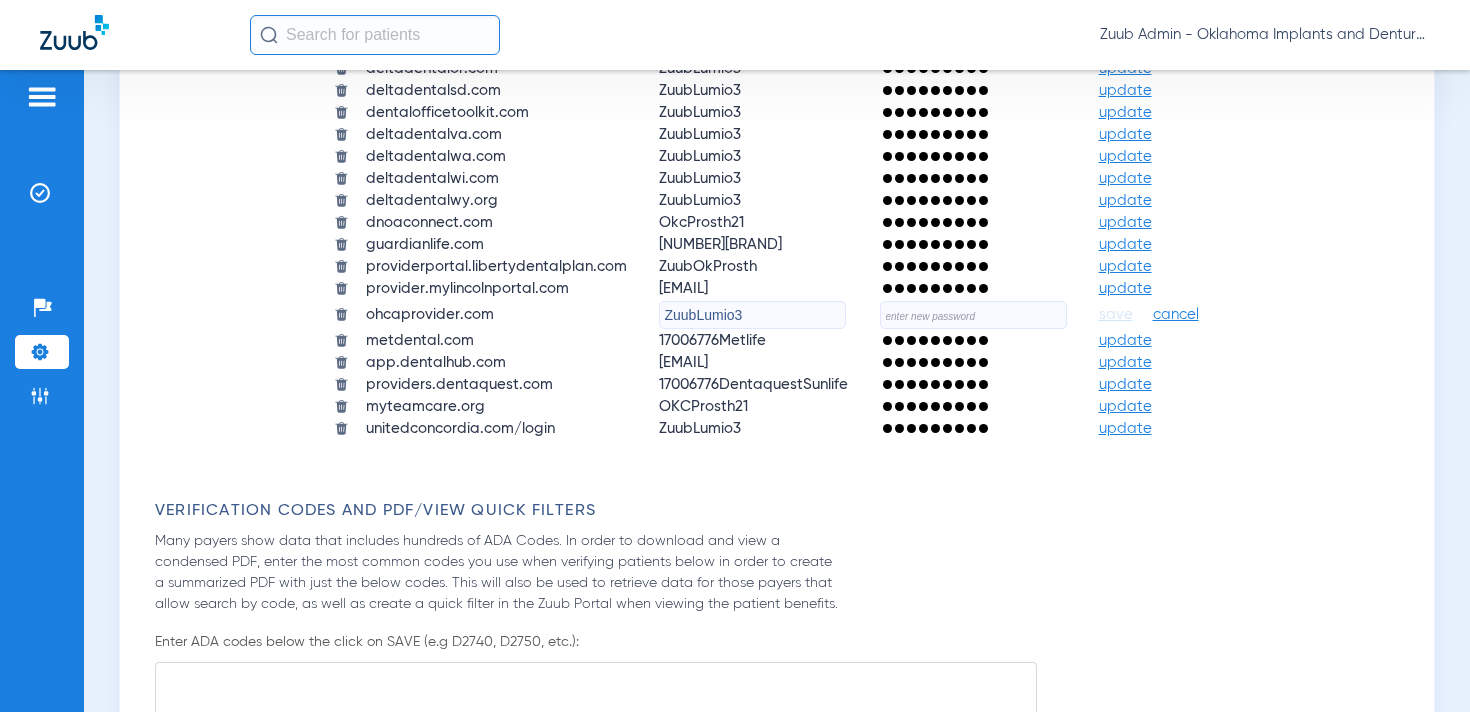click 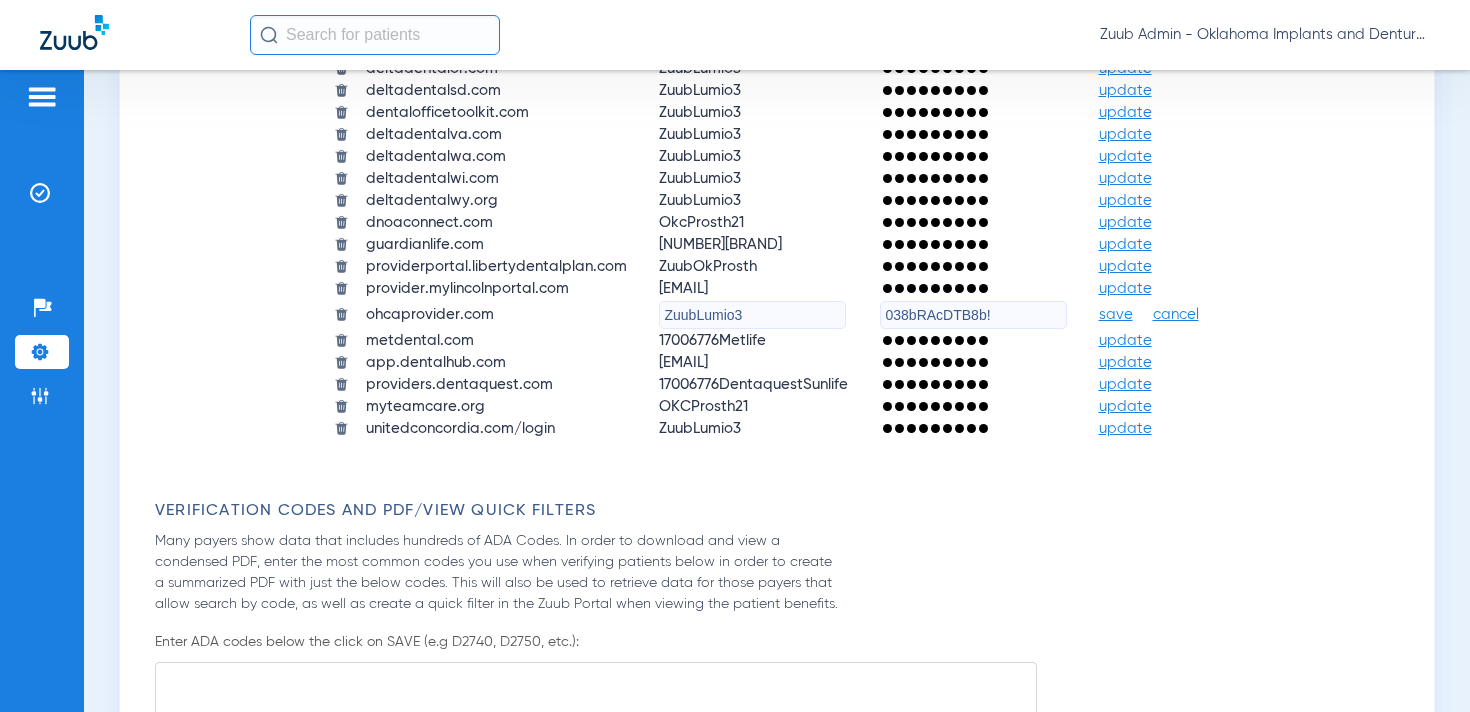 type on "038bRAcDTB8b!" 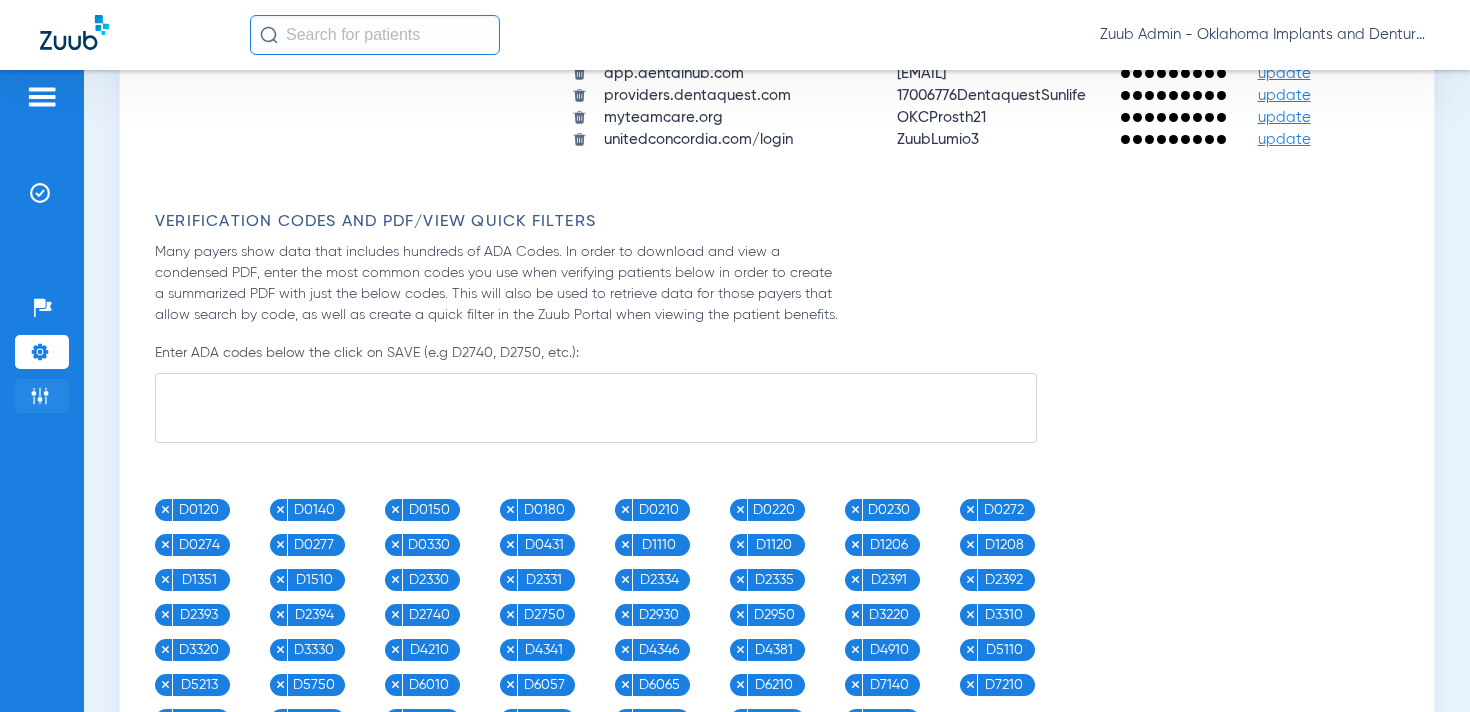 click 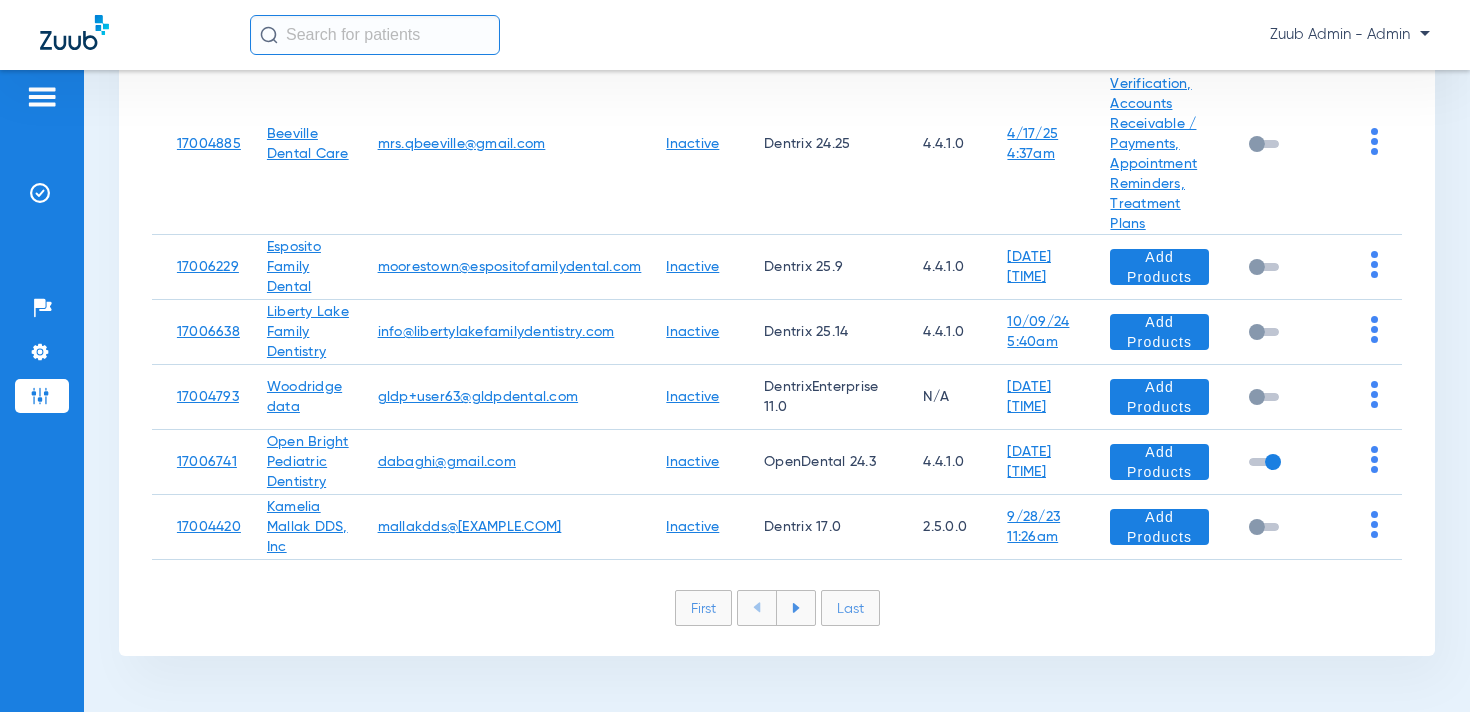 scroll, scrollTop: 0, scrollLeft: 0, axis: both 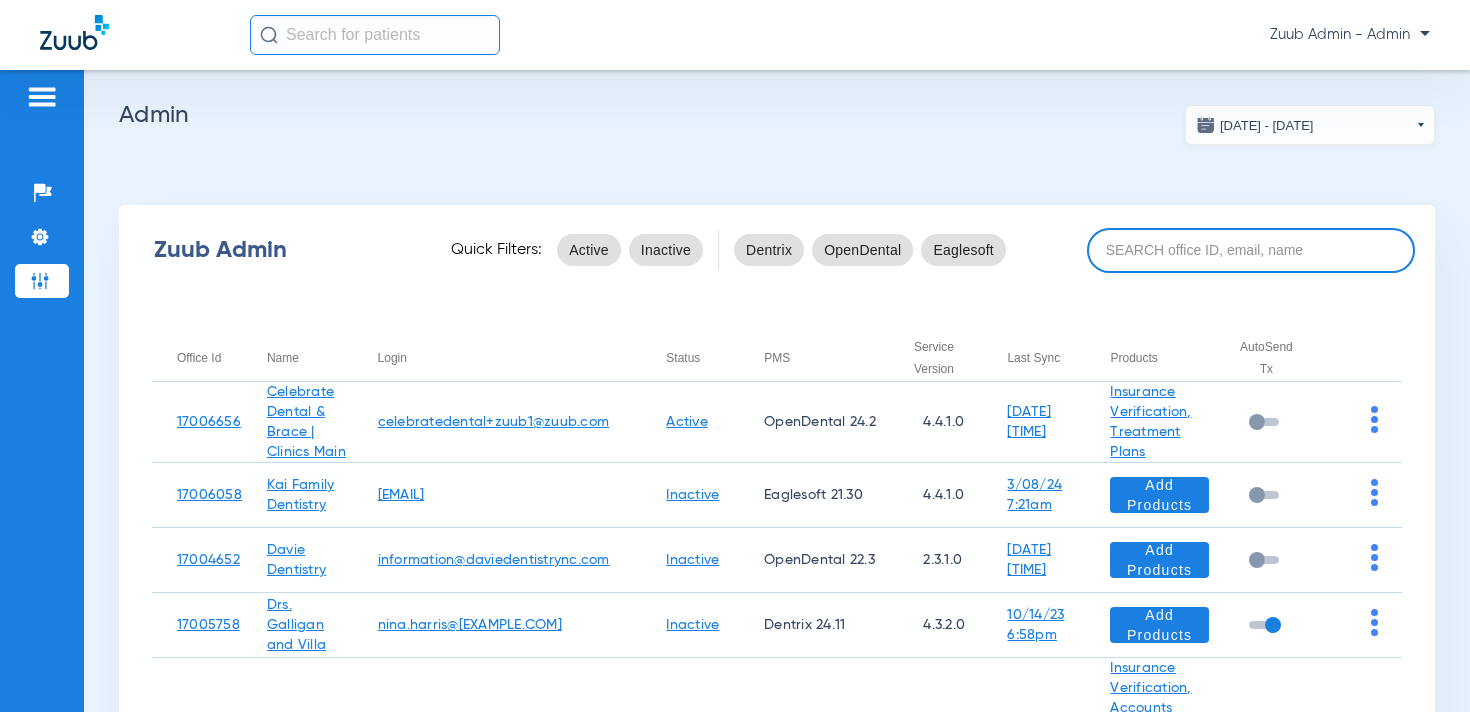 click at bounding box center (1251, 250) 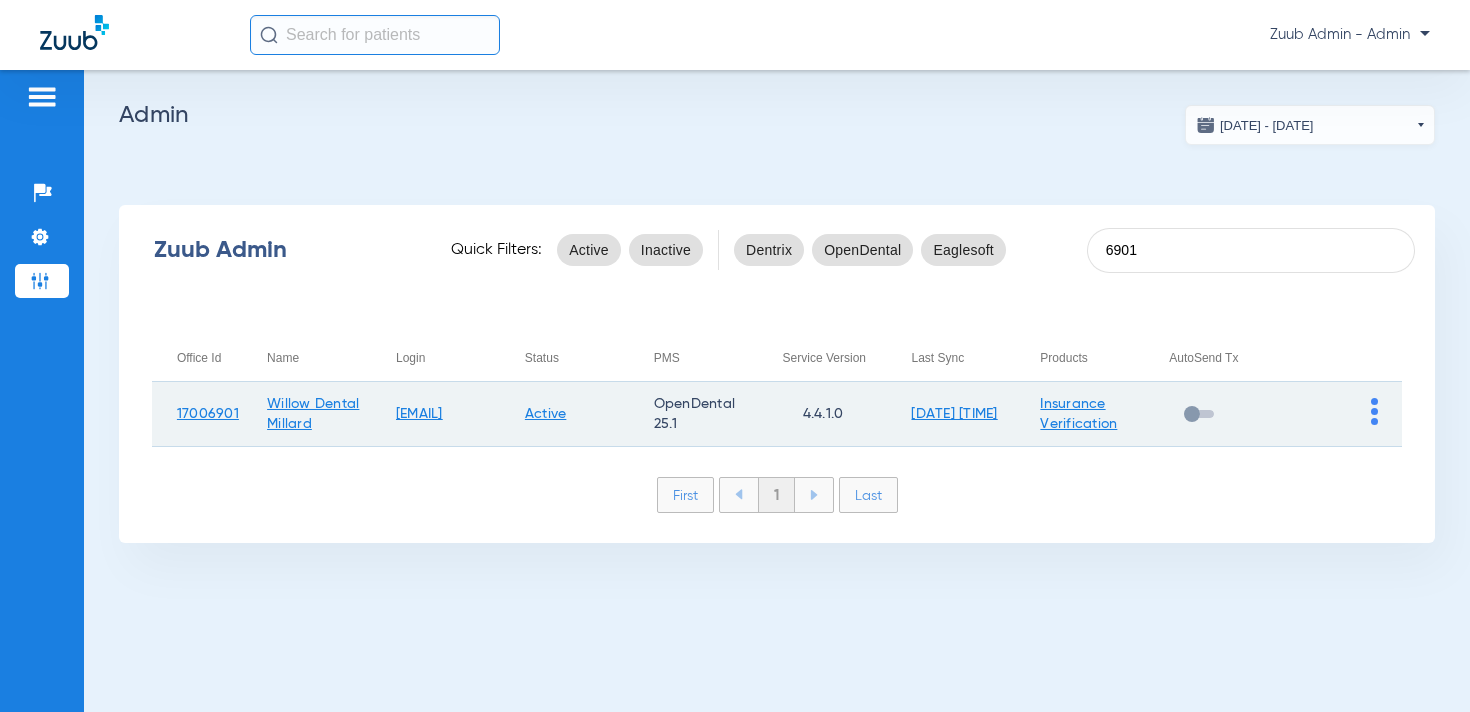 type on "6901" 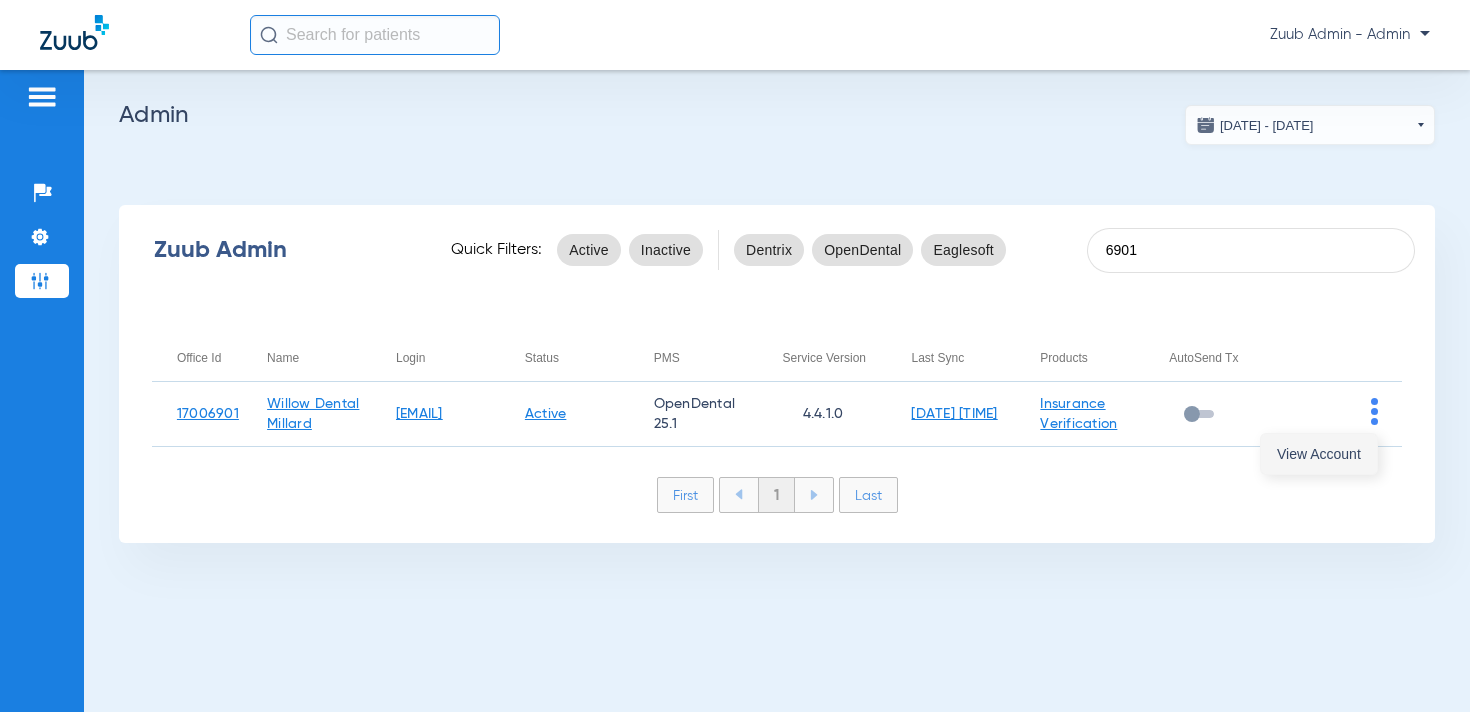 click on "View Account" at bounding box center [1319, 454] 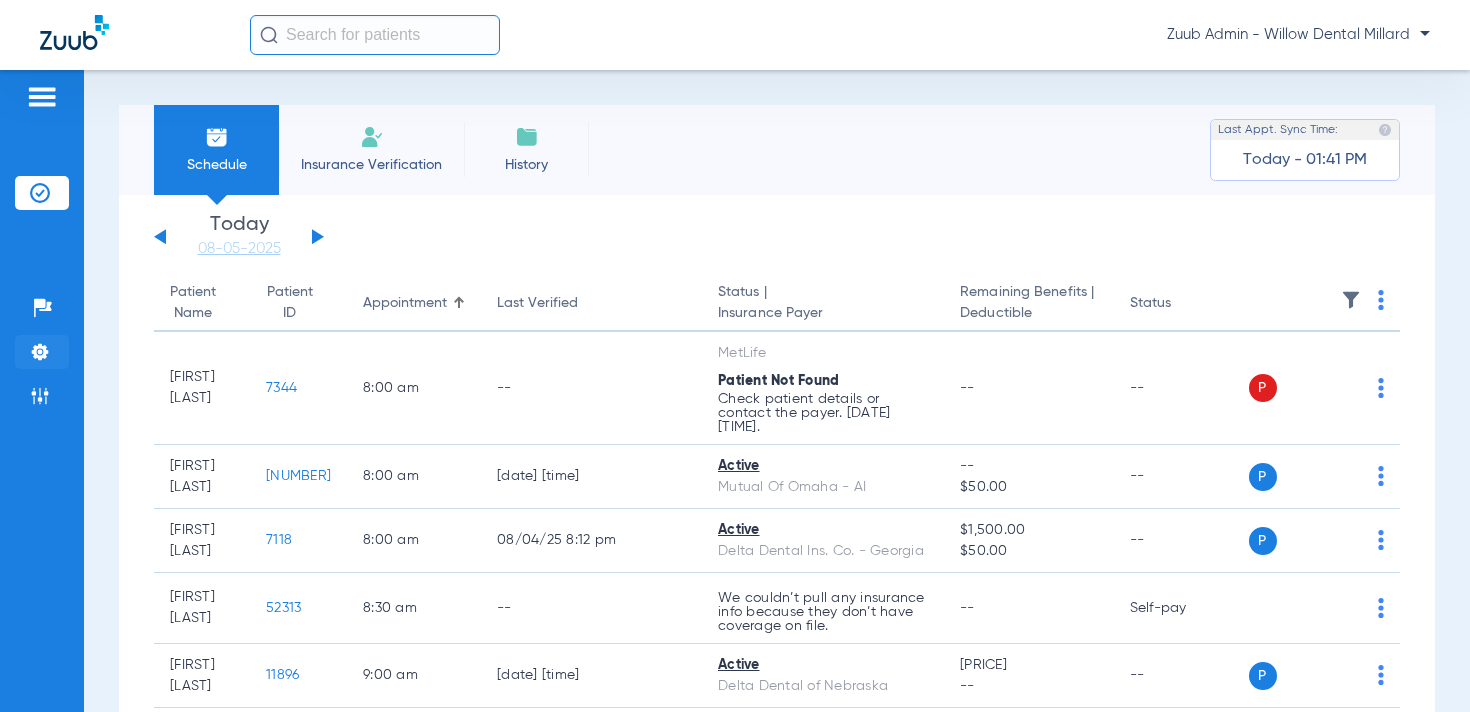 click on "Settings" 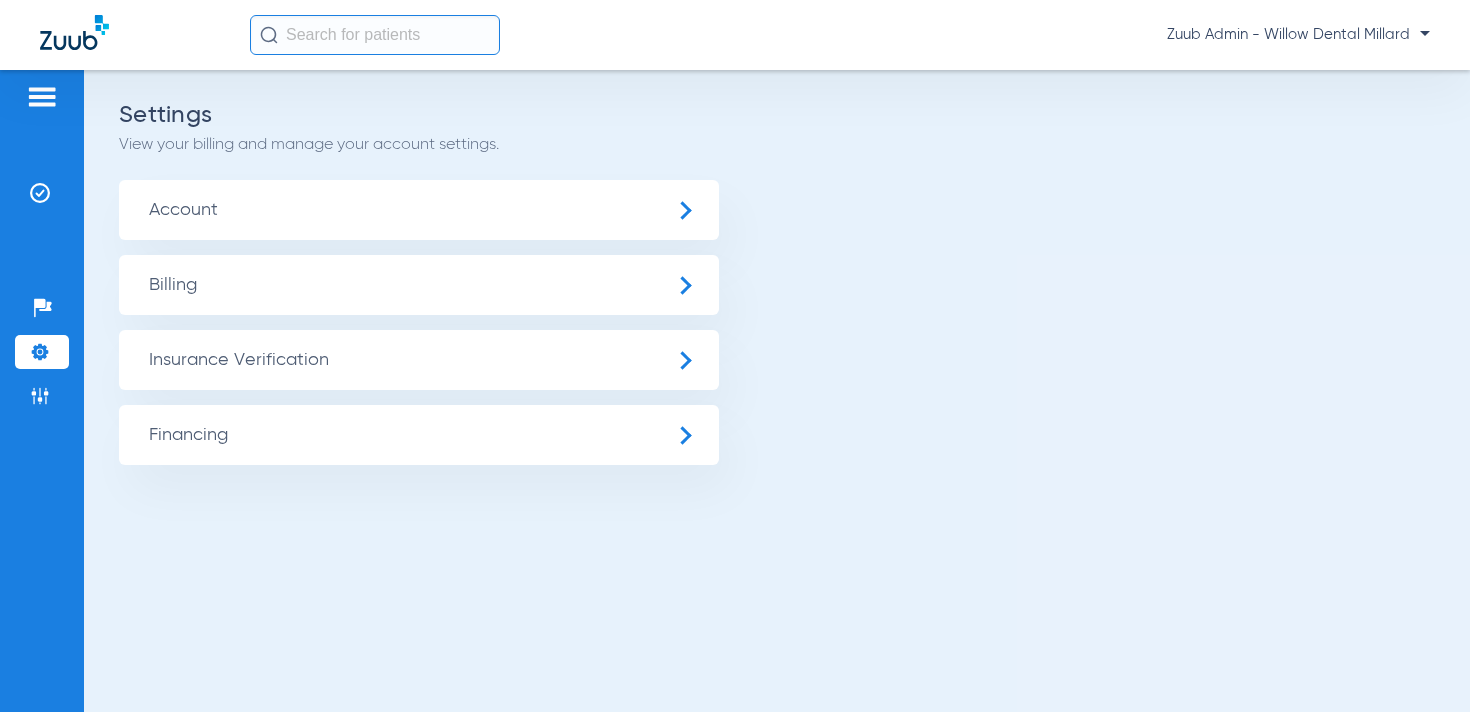 click on "Insurance Verification" 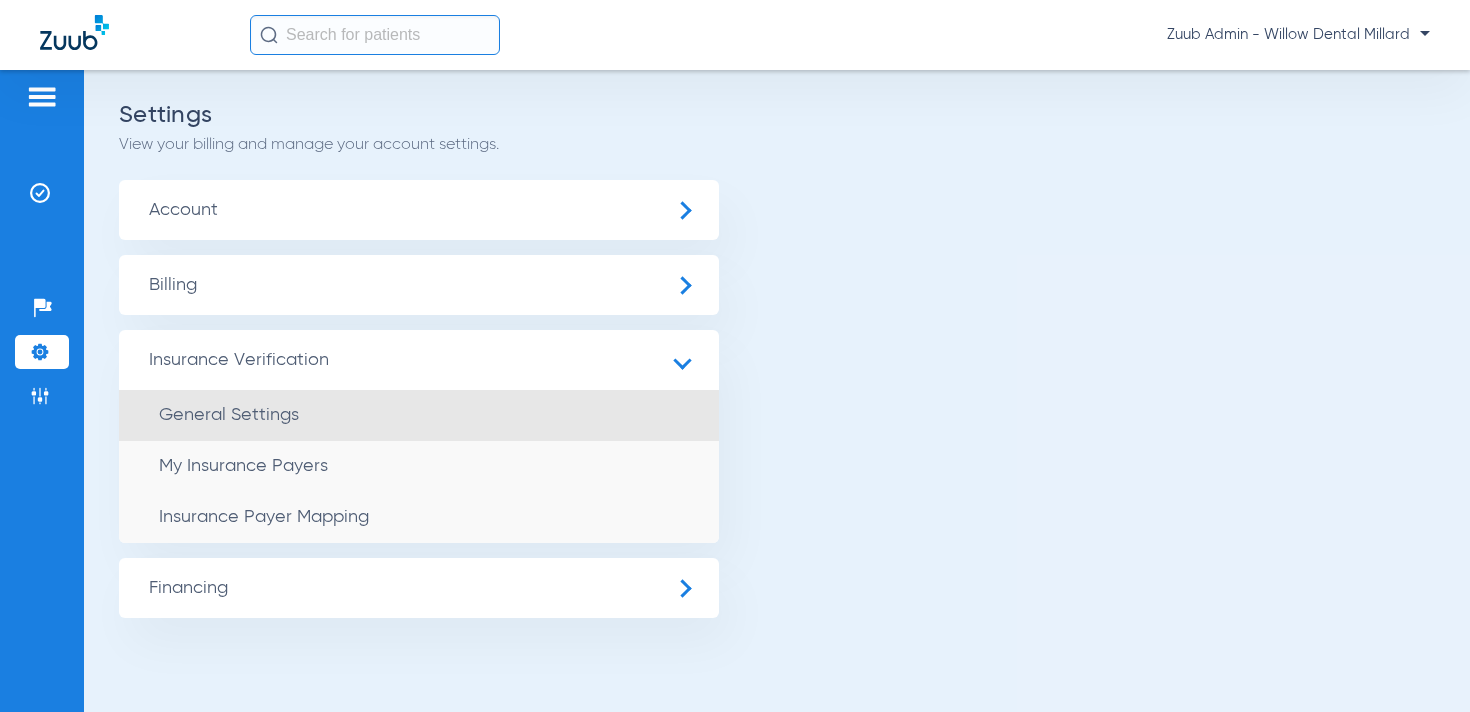 click on "General Settings" 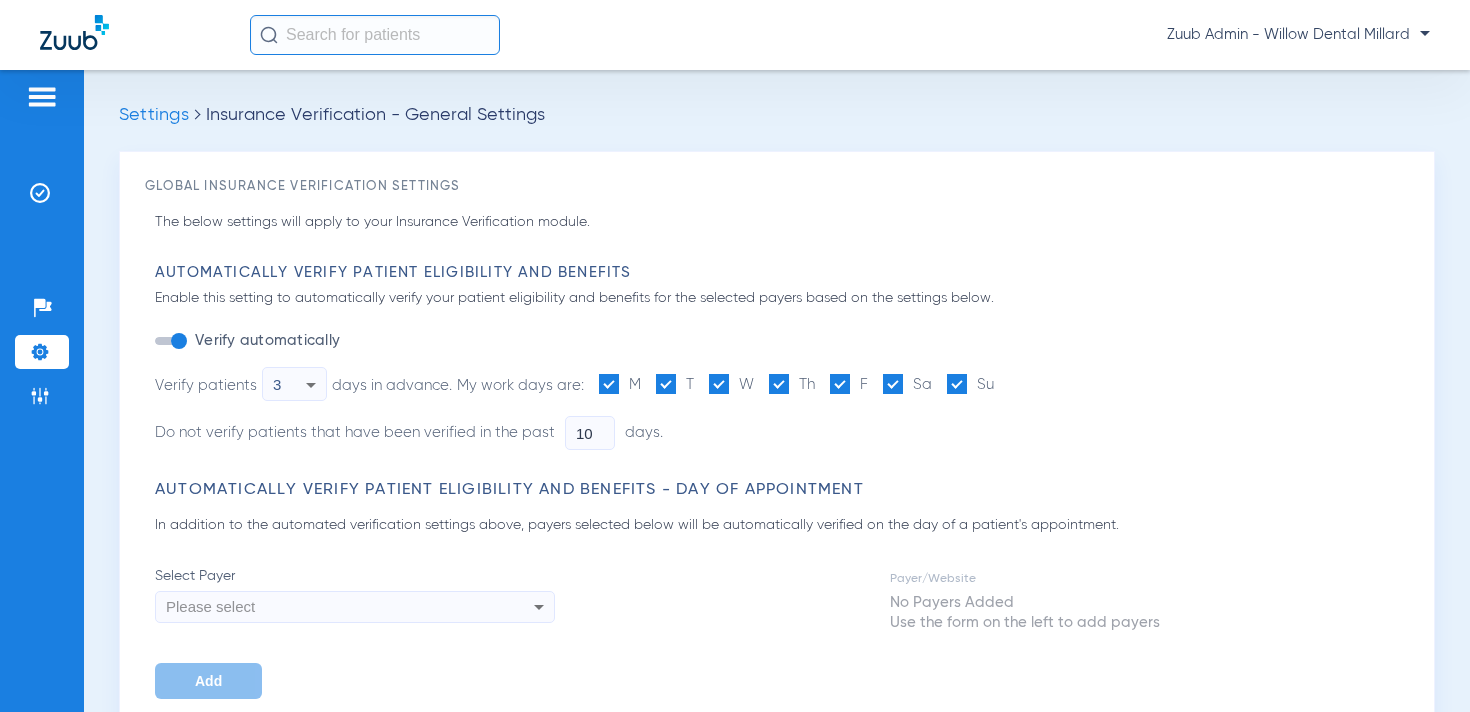 type on "5" 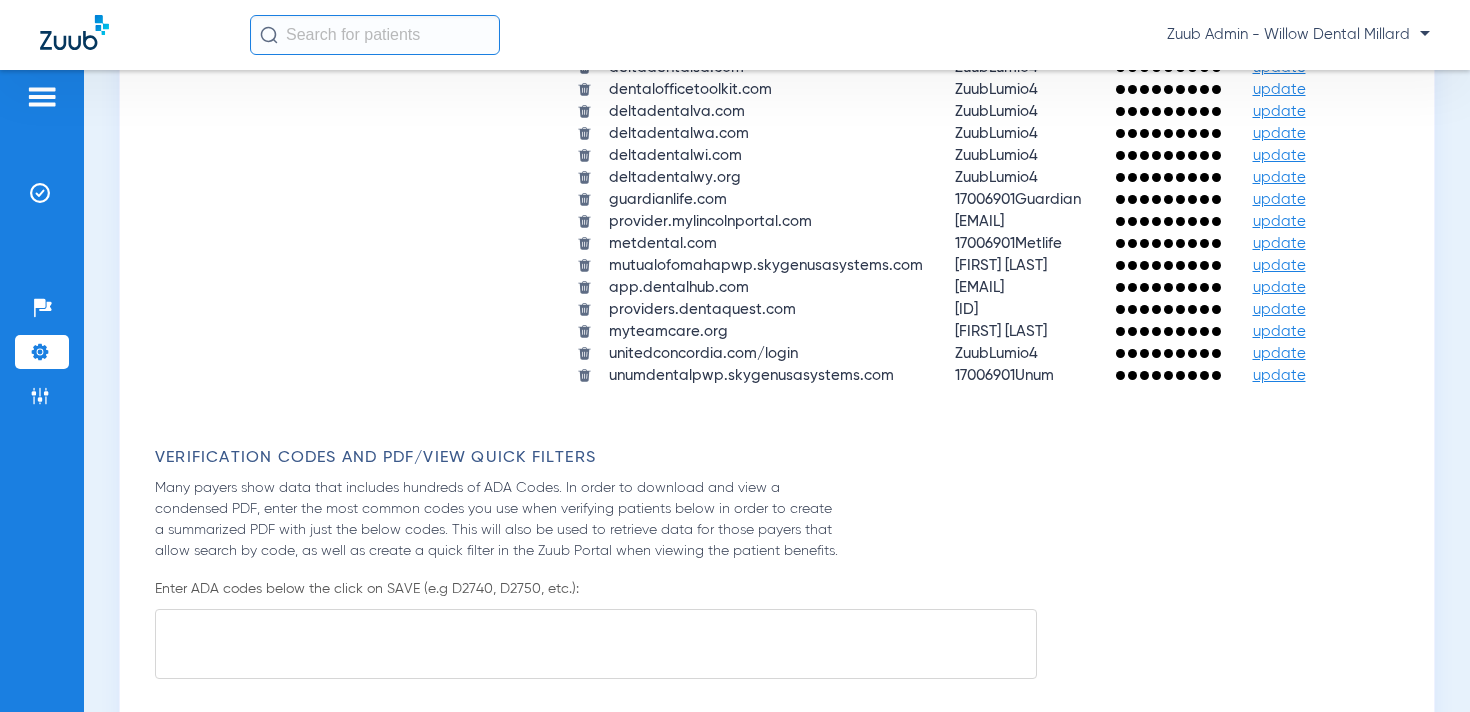 scroll, scrollTop: 1801, scrollLeft: 0, axis: vertical 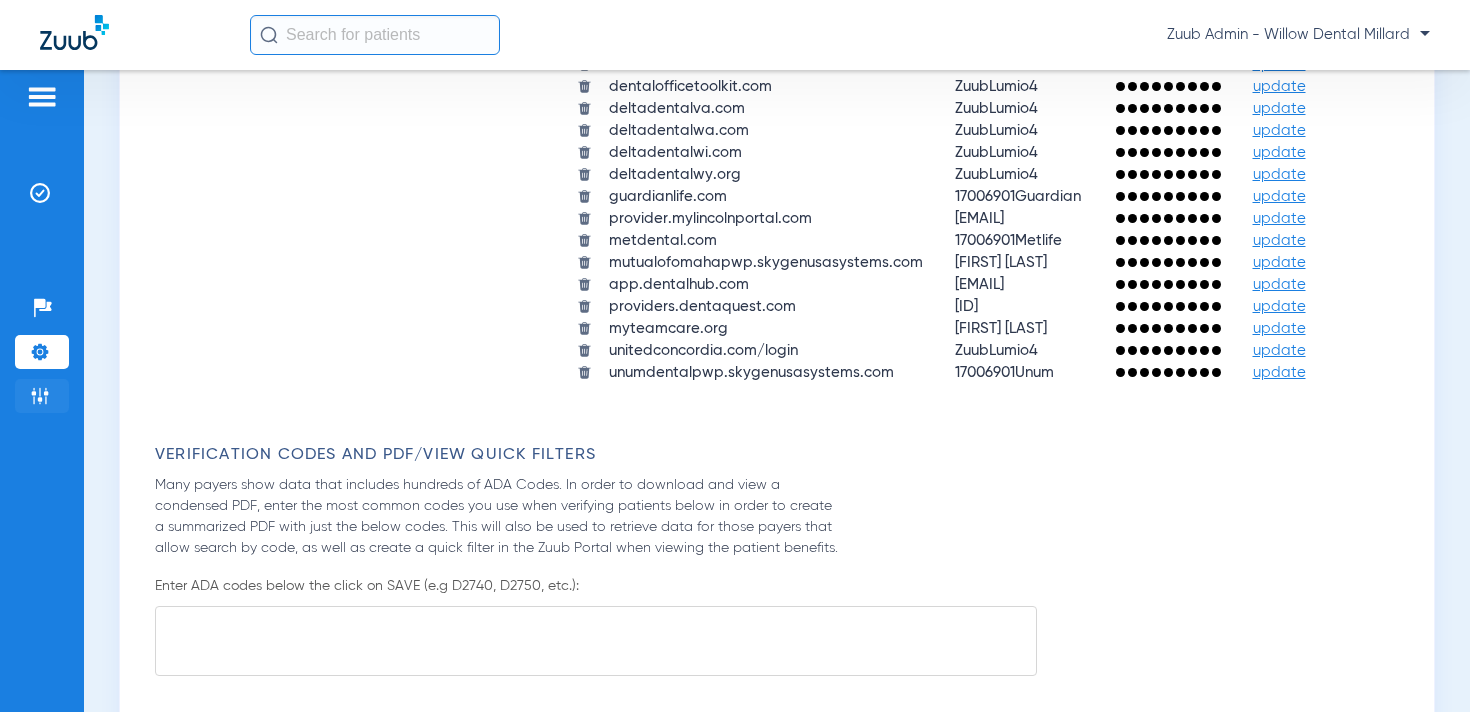 click 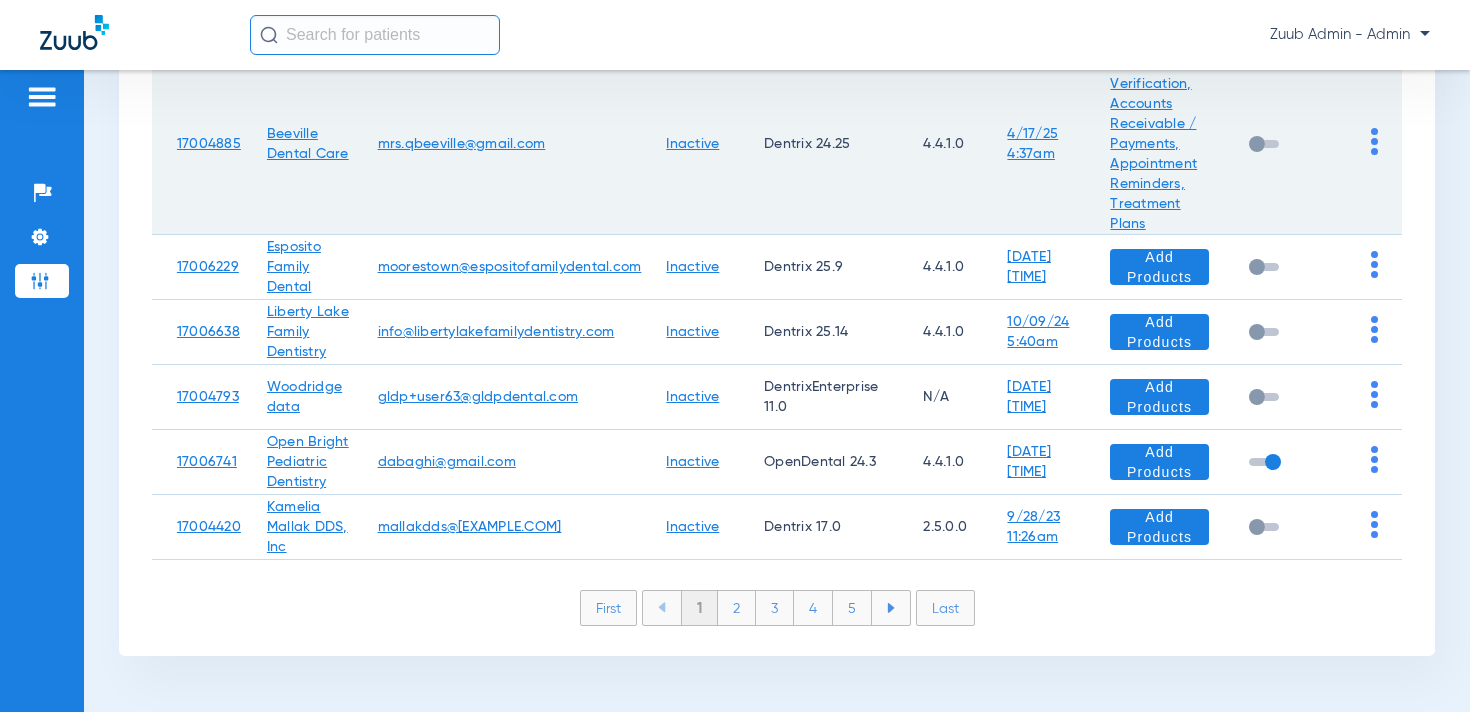 scroll, scrollTop: 0, scrollLeft: 0, axis: both 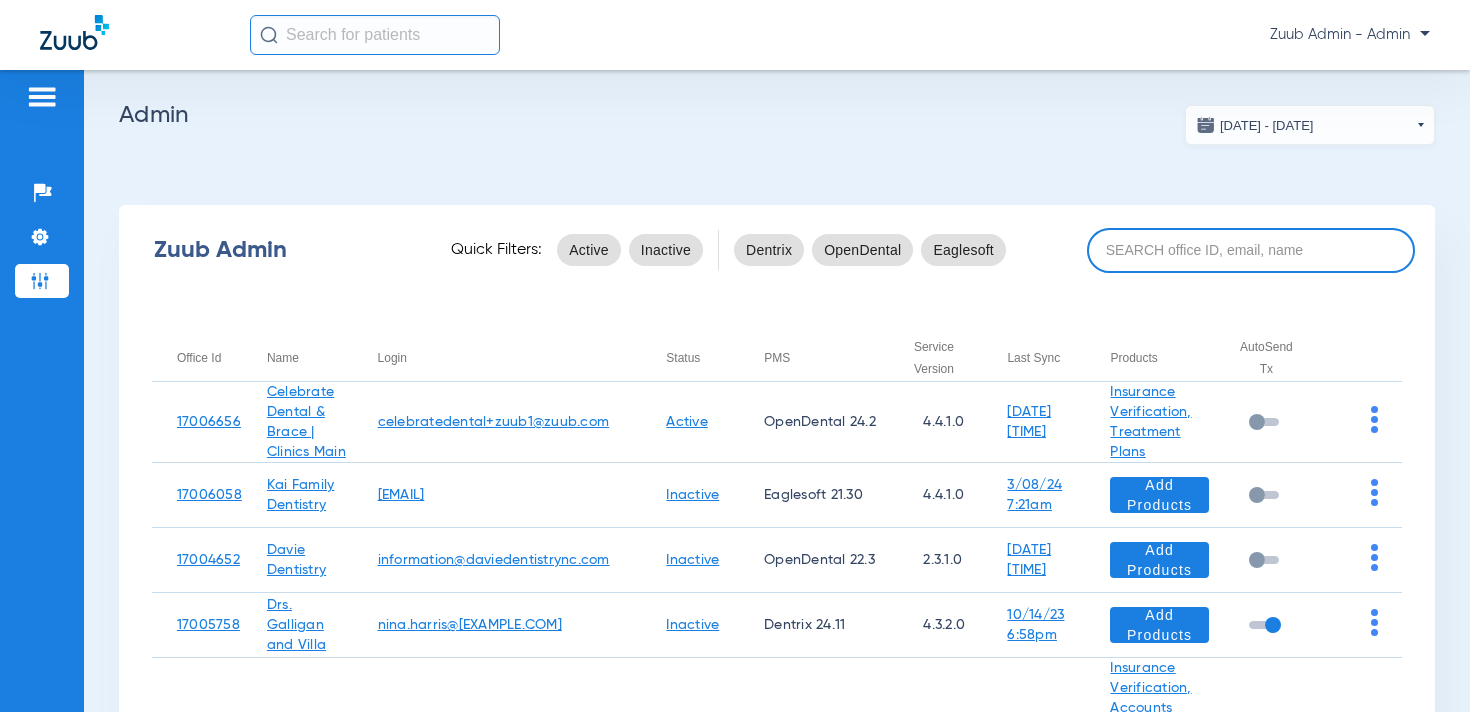click at bounding box center (1251, 250) 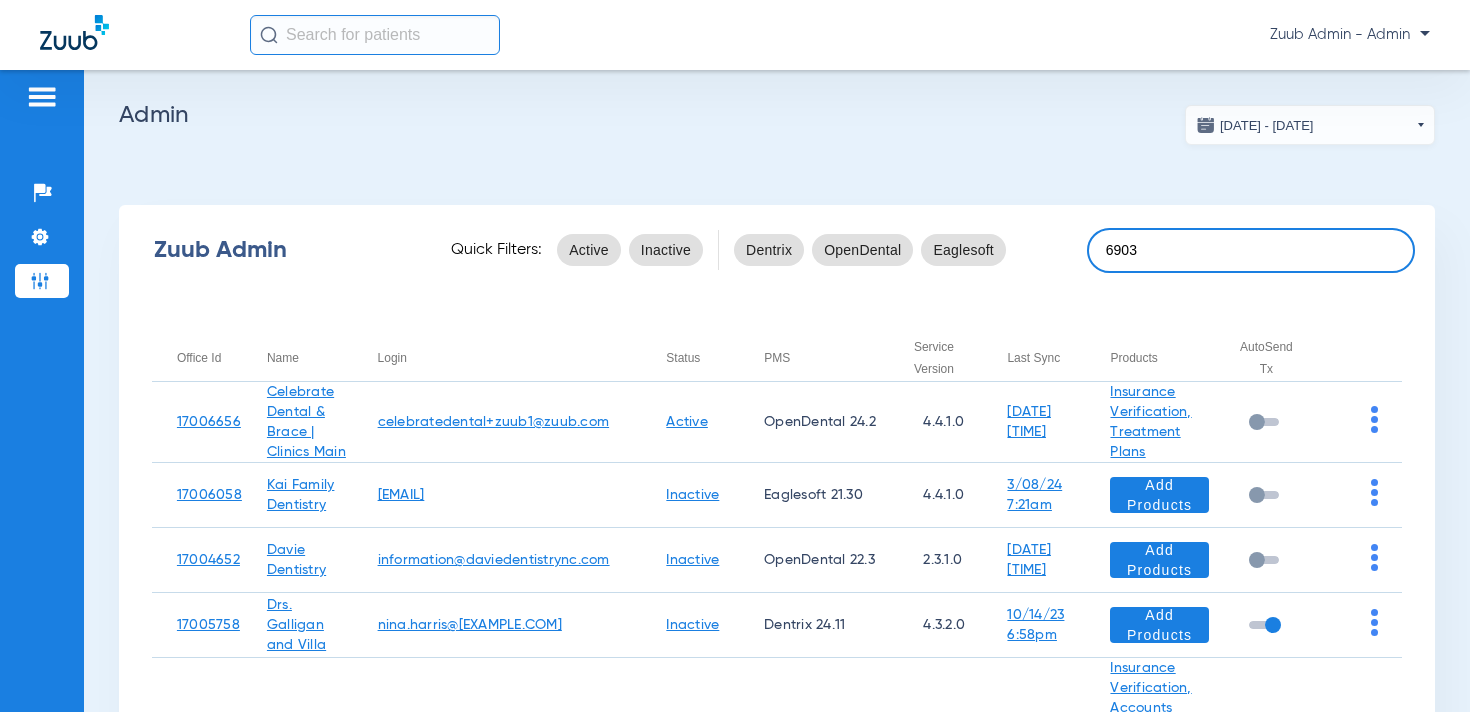 type on "6903" 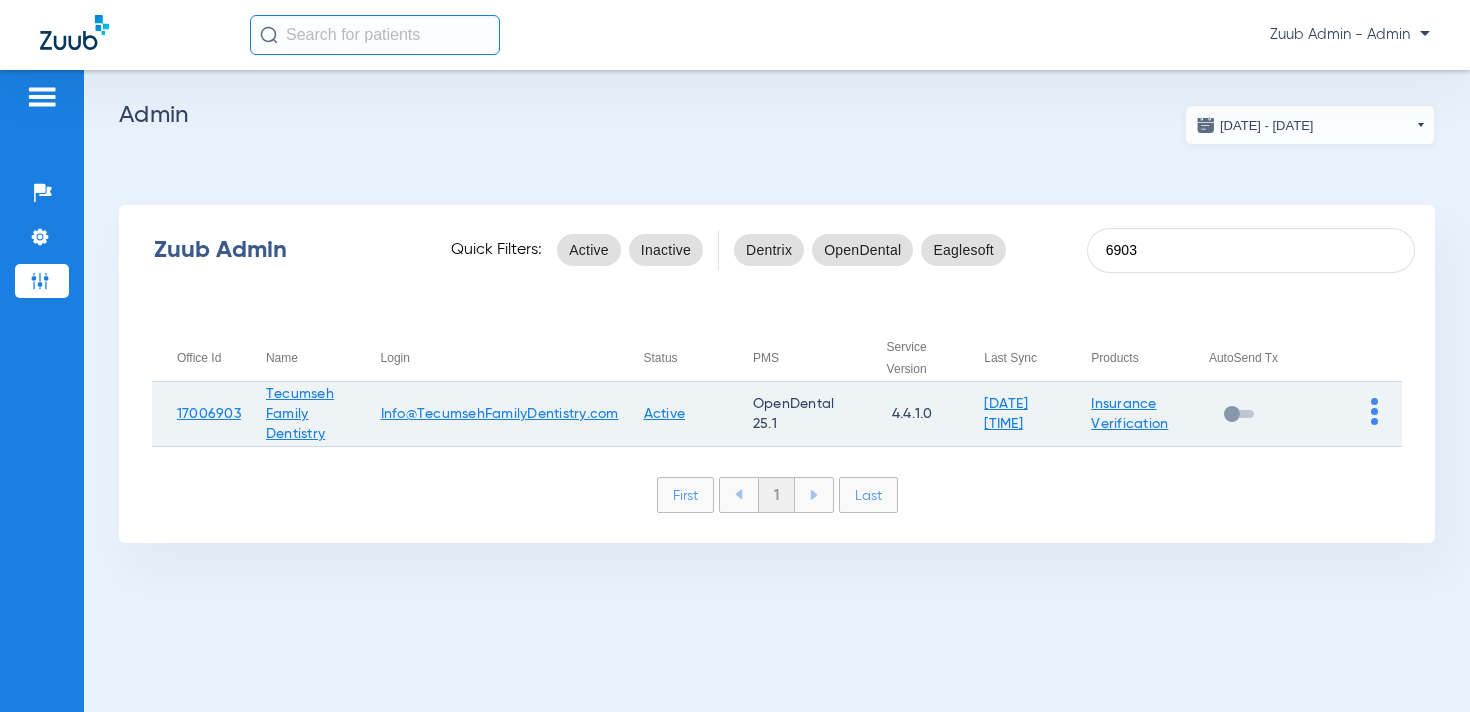 click 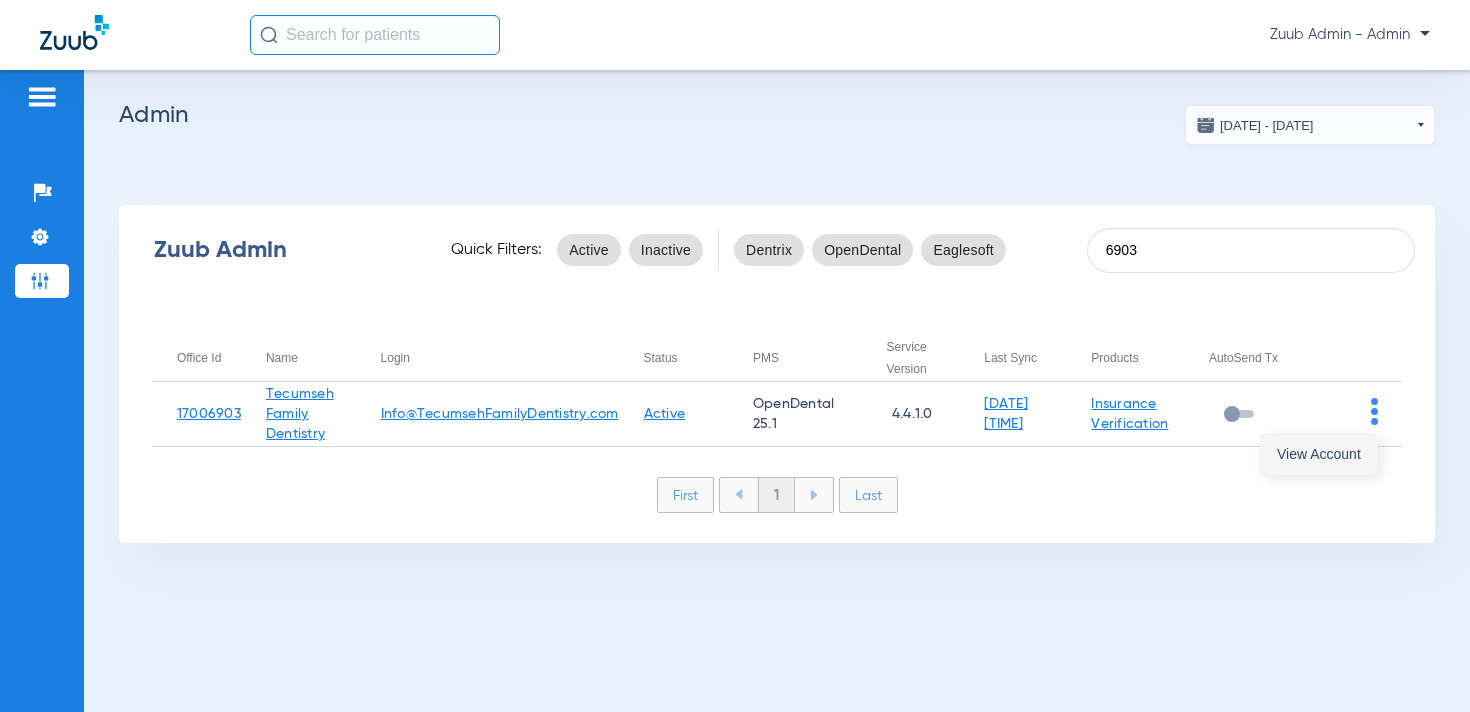 click on "View Account" at bounding box center [1319, 454] 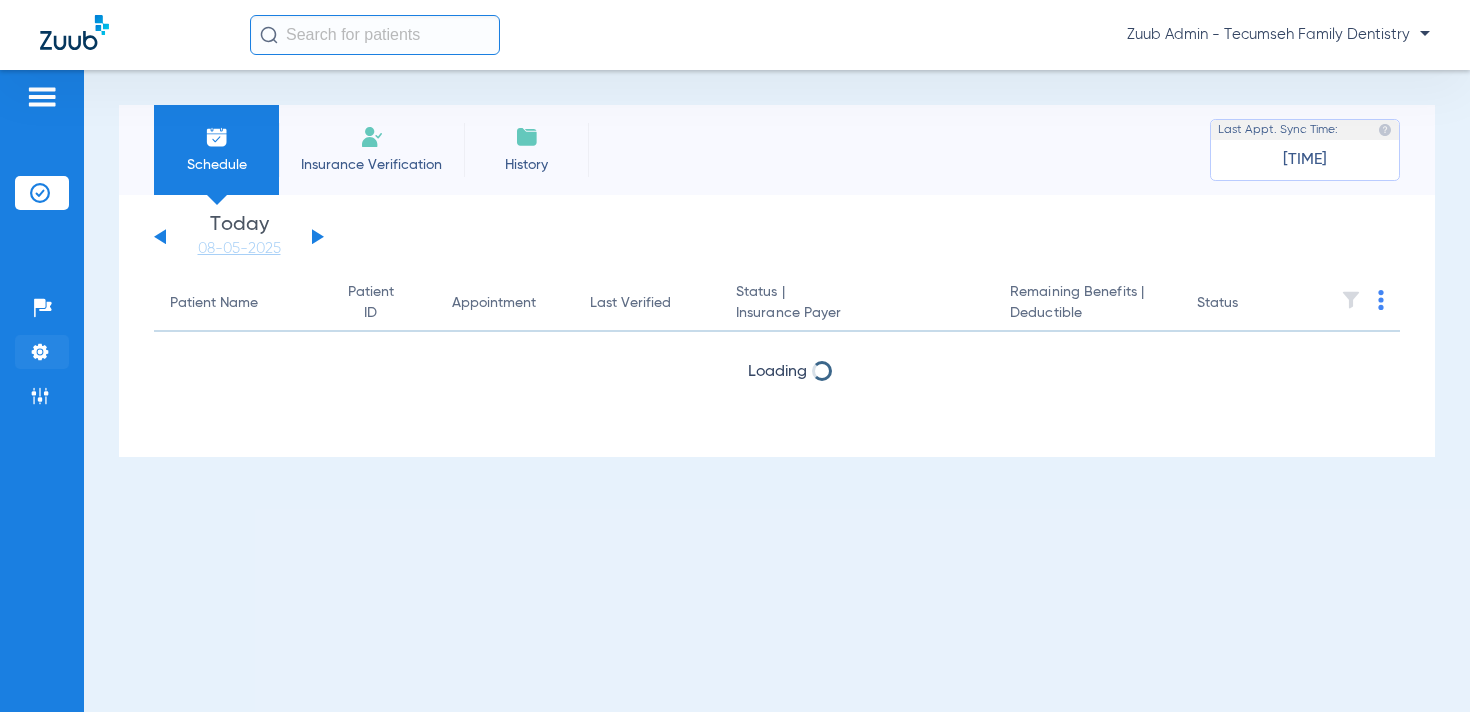 click 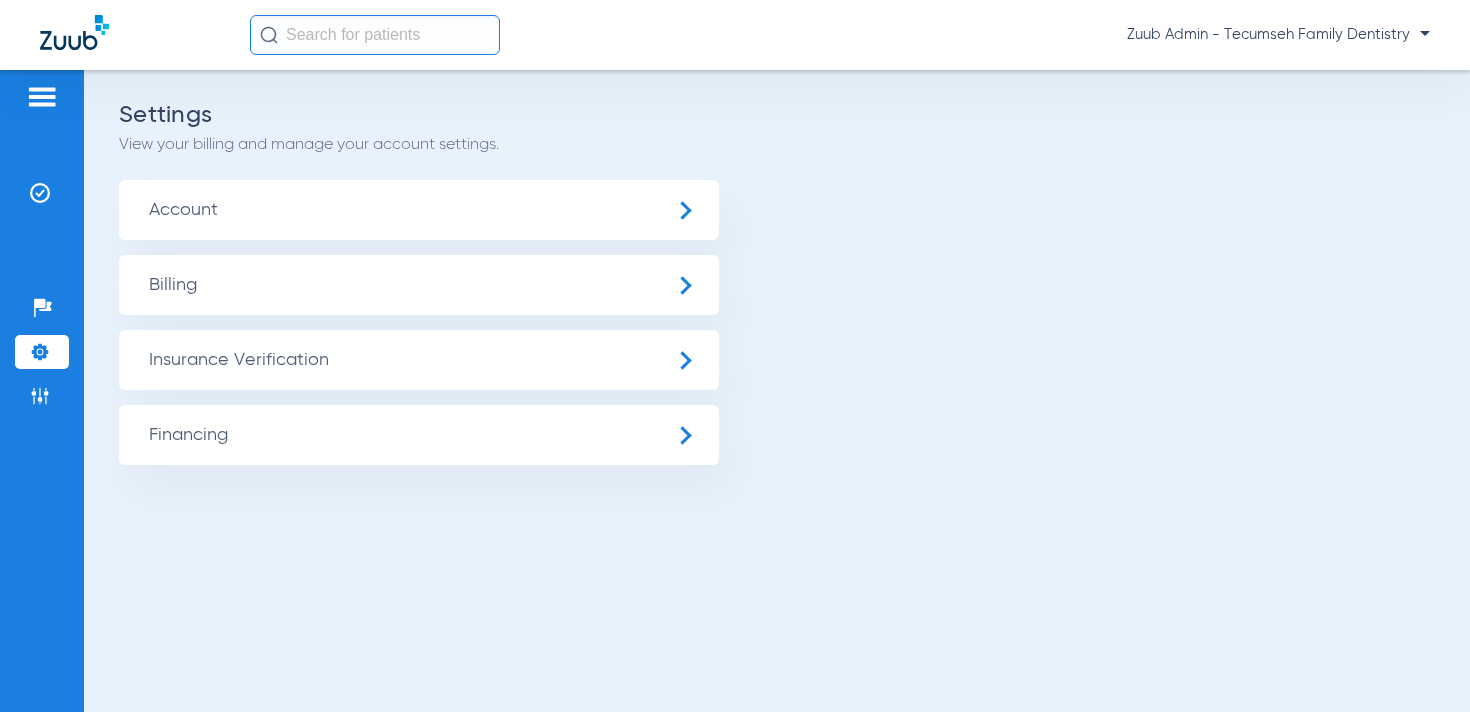 click on "Insurance Verification" 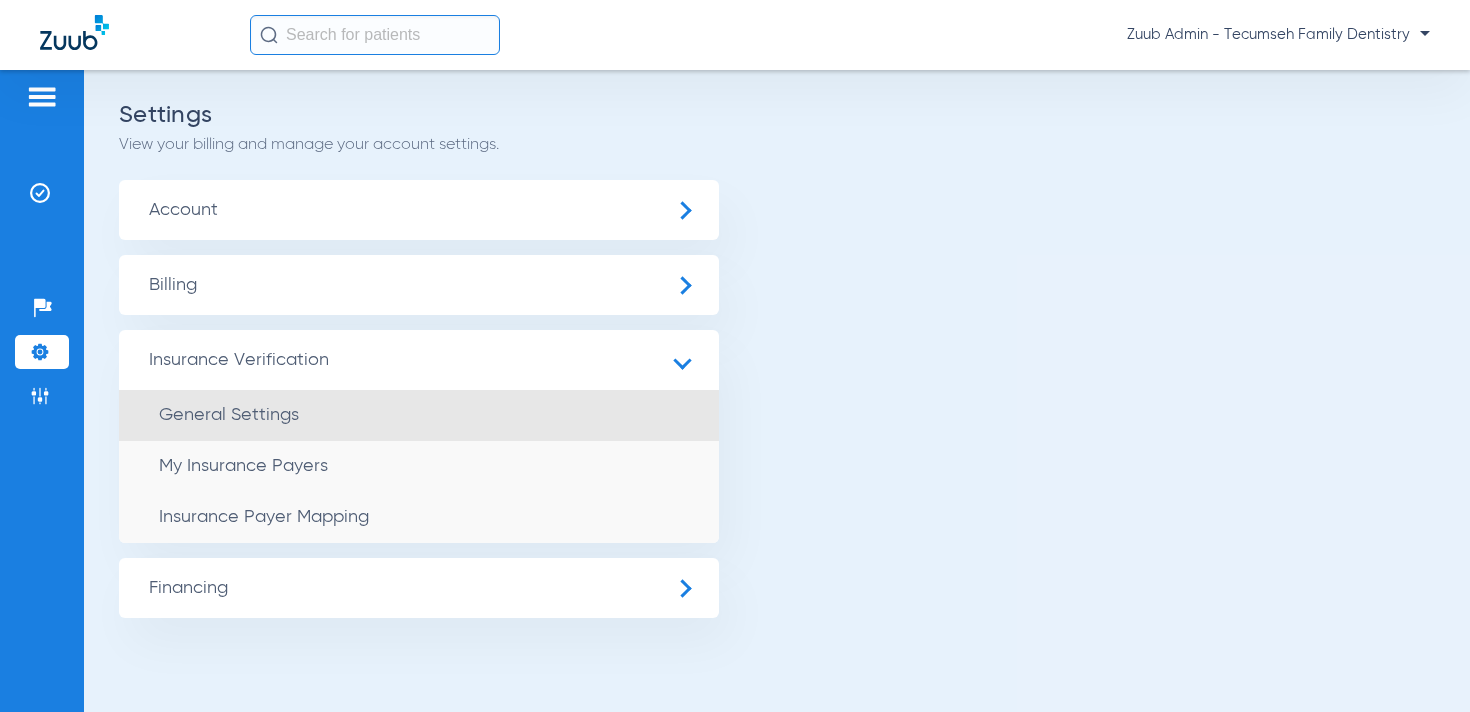 click on "General Settings" 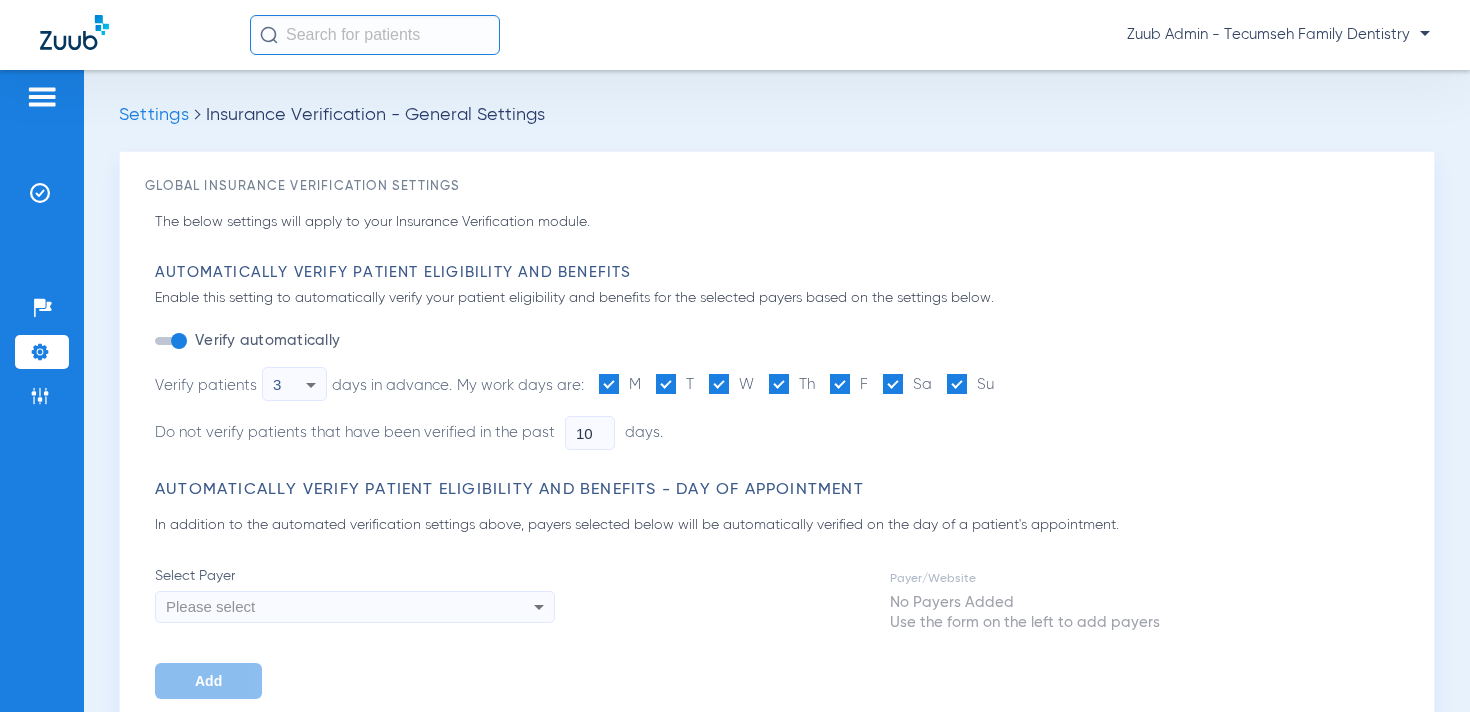 type on "7" 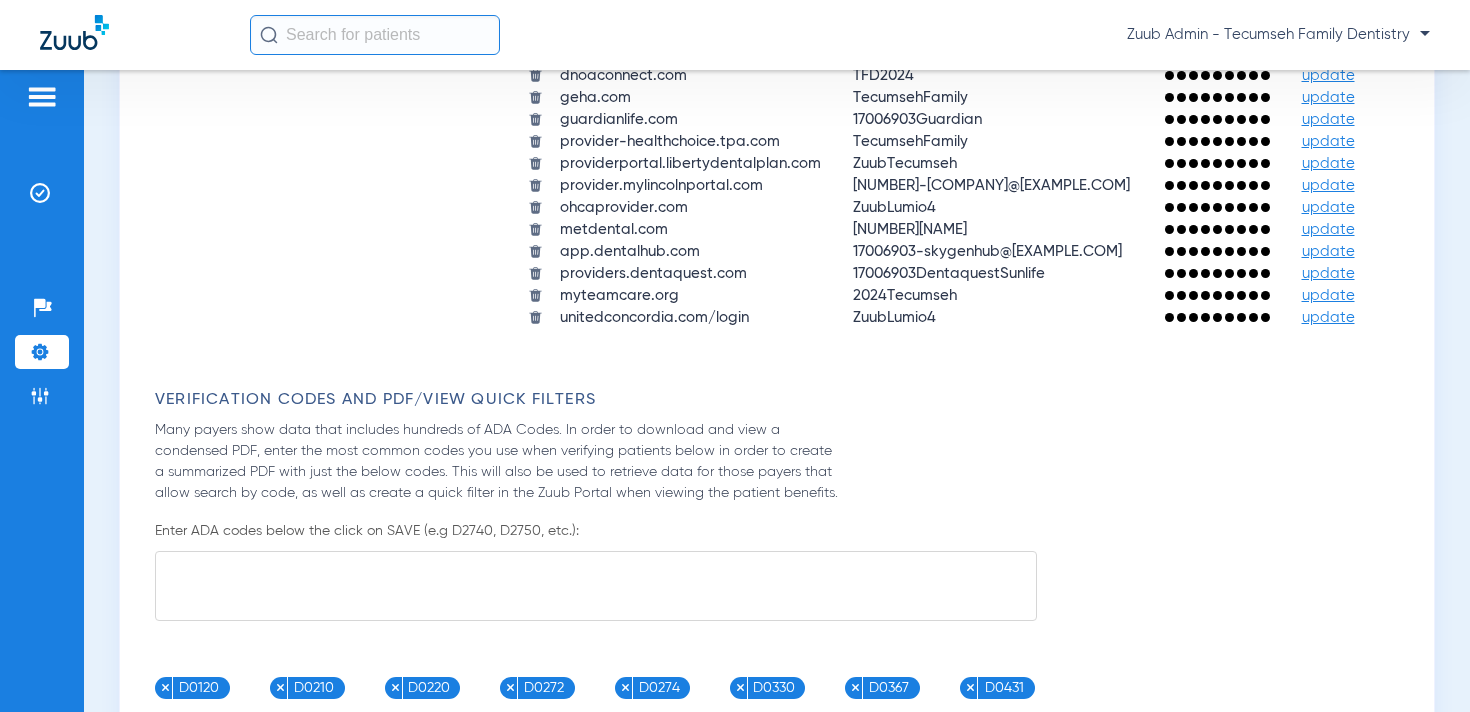 scroll, scrollTop: 1991, scrollLeft: 0, axis: vertical 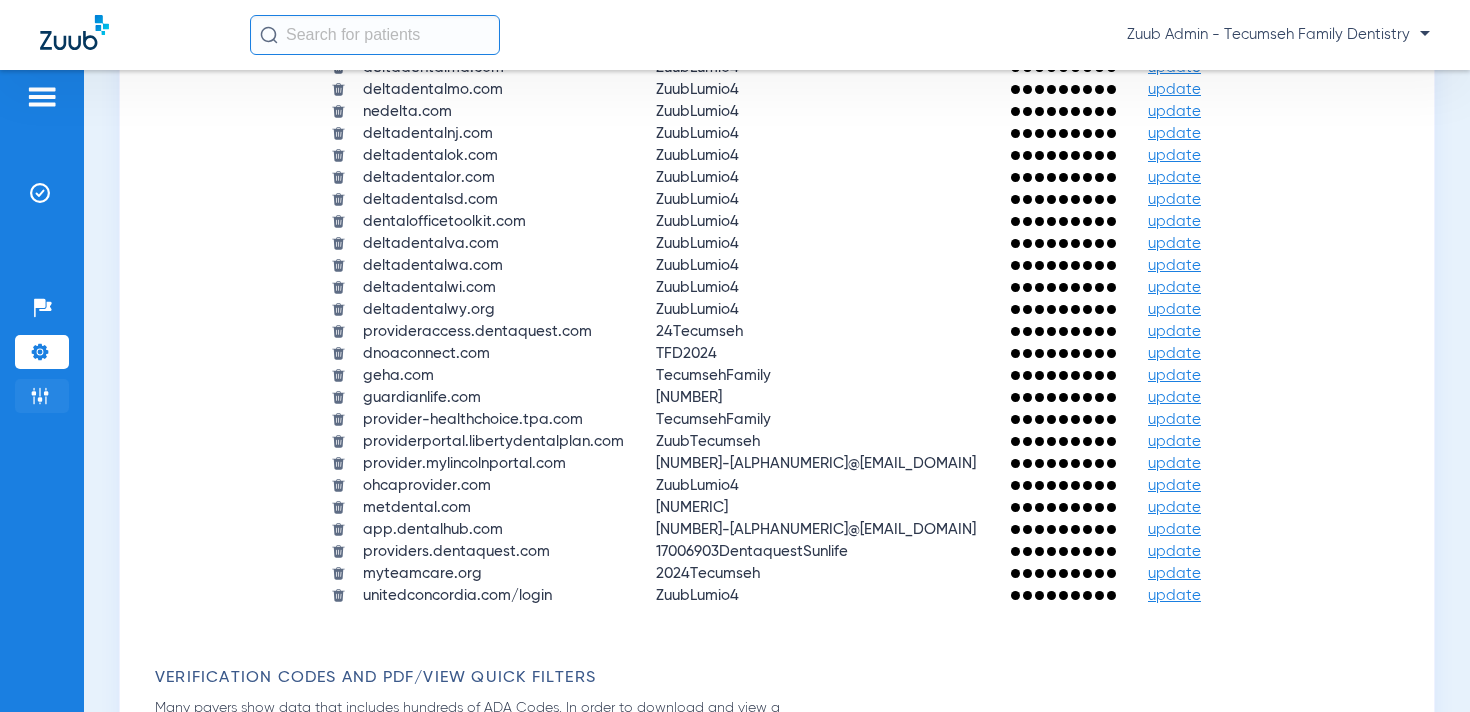 click 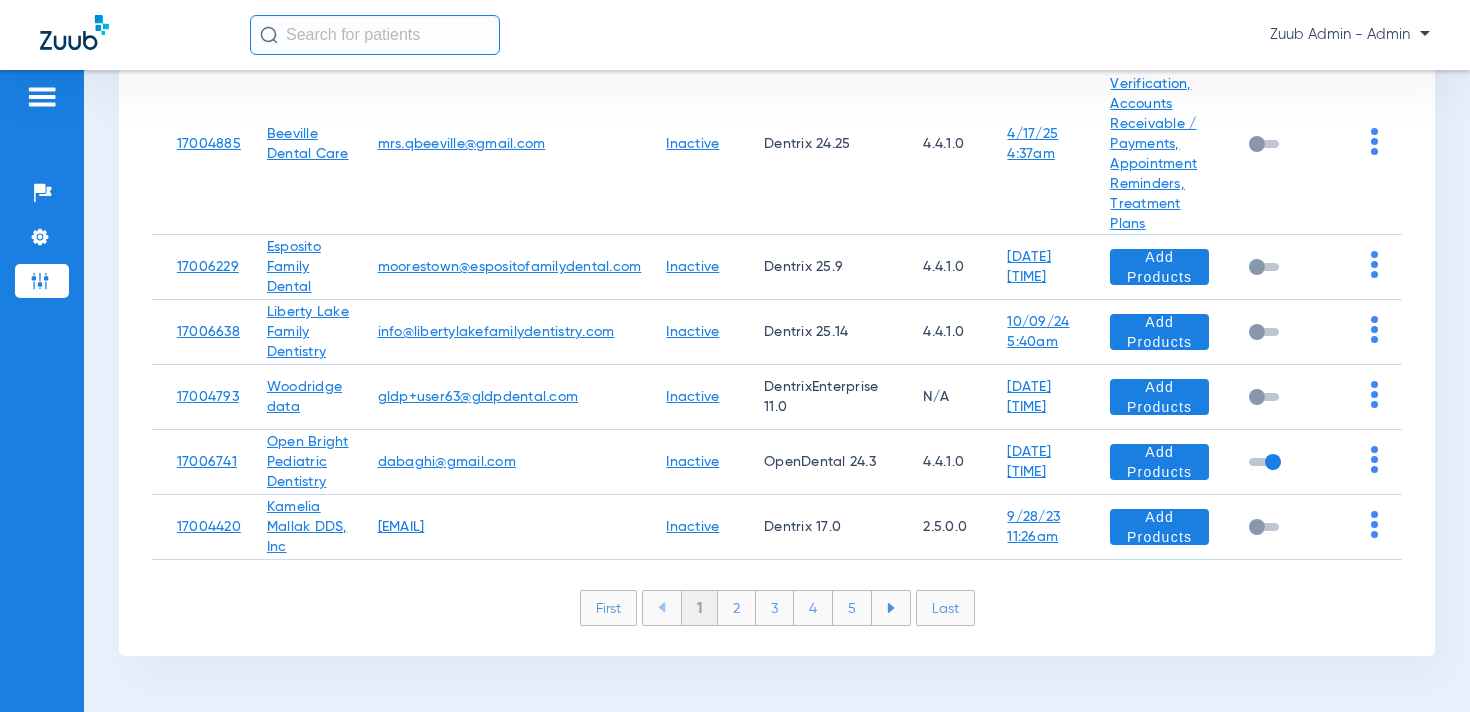 scroll, scrollTop: 0, scrollLeft: 0, axis: both 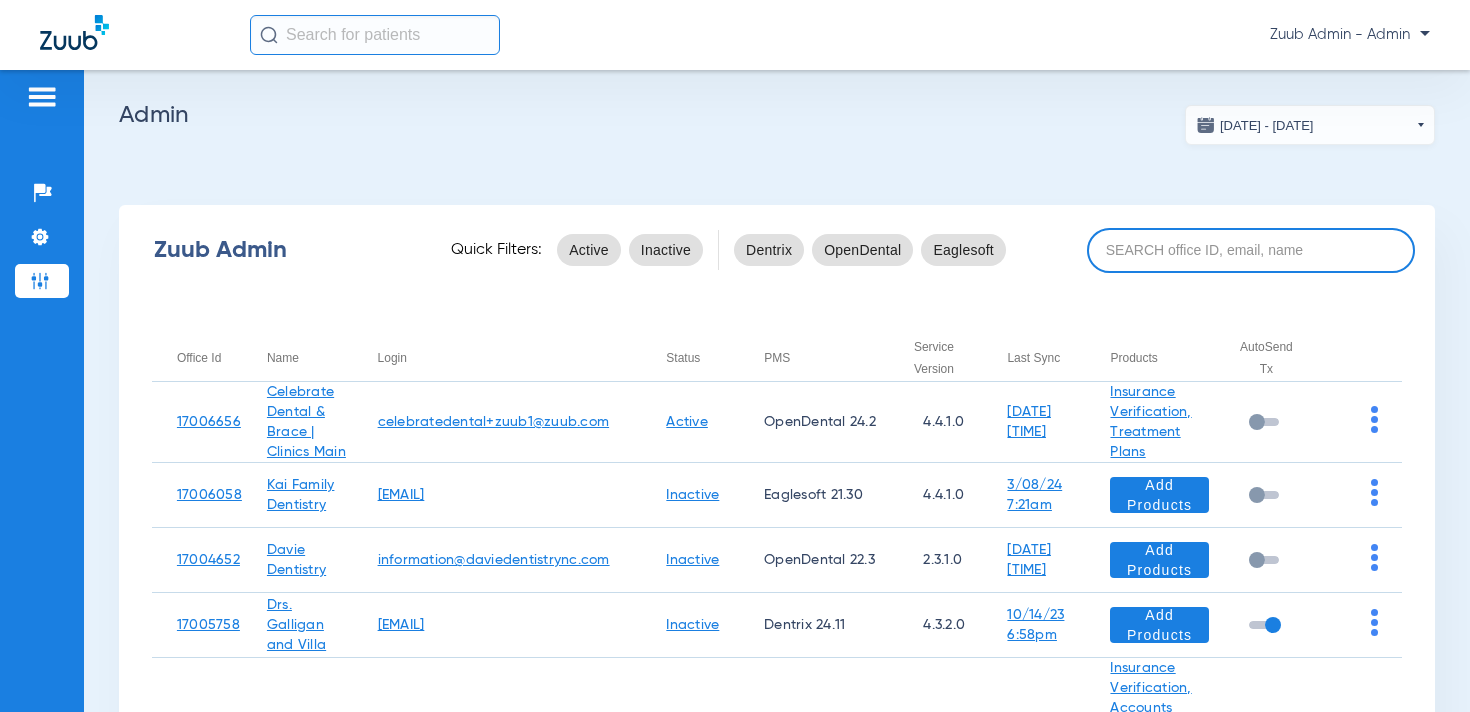 click at bounding box center (1251, 250) 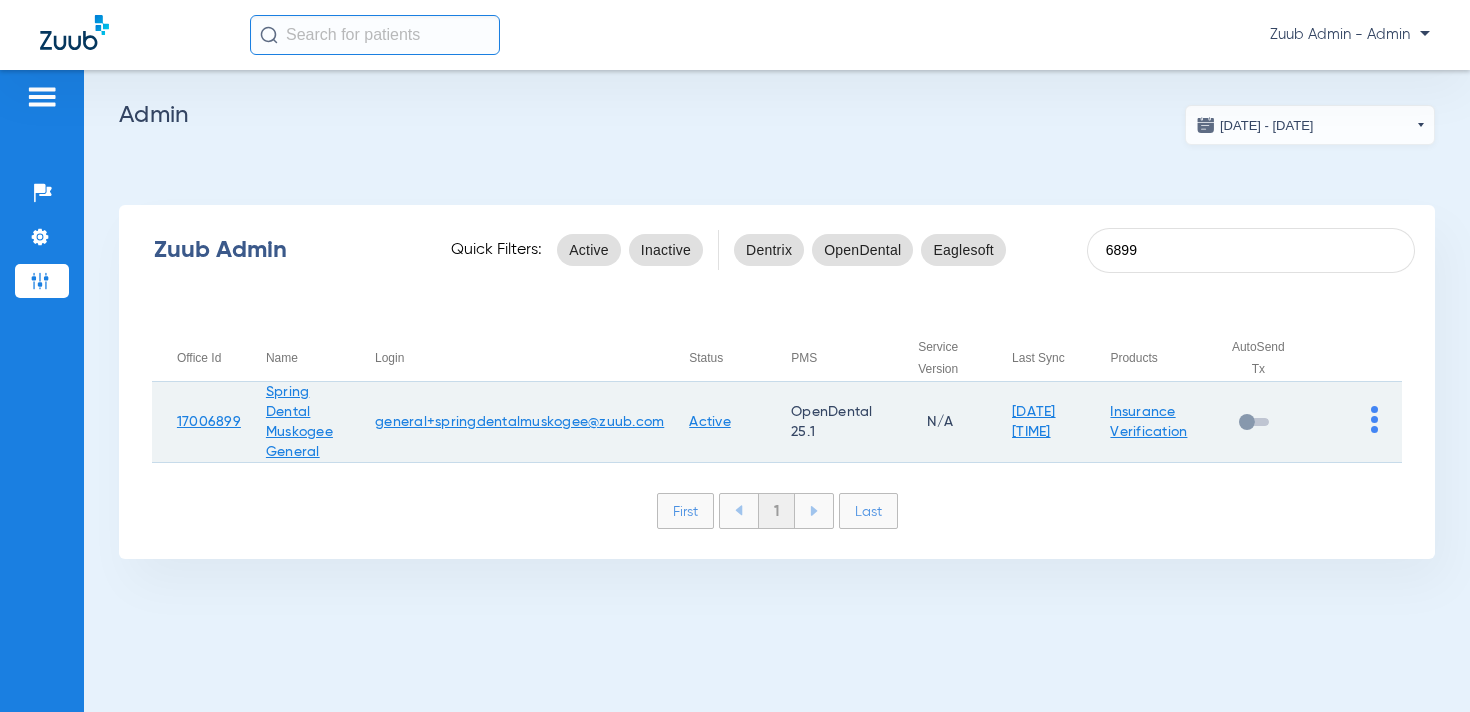 type on "6899" 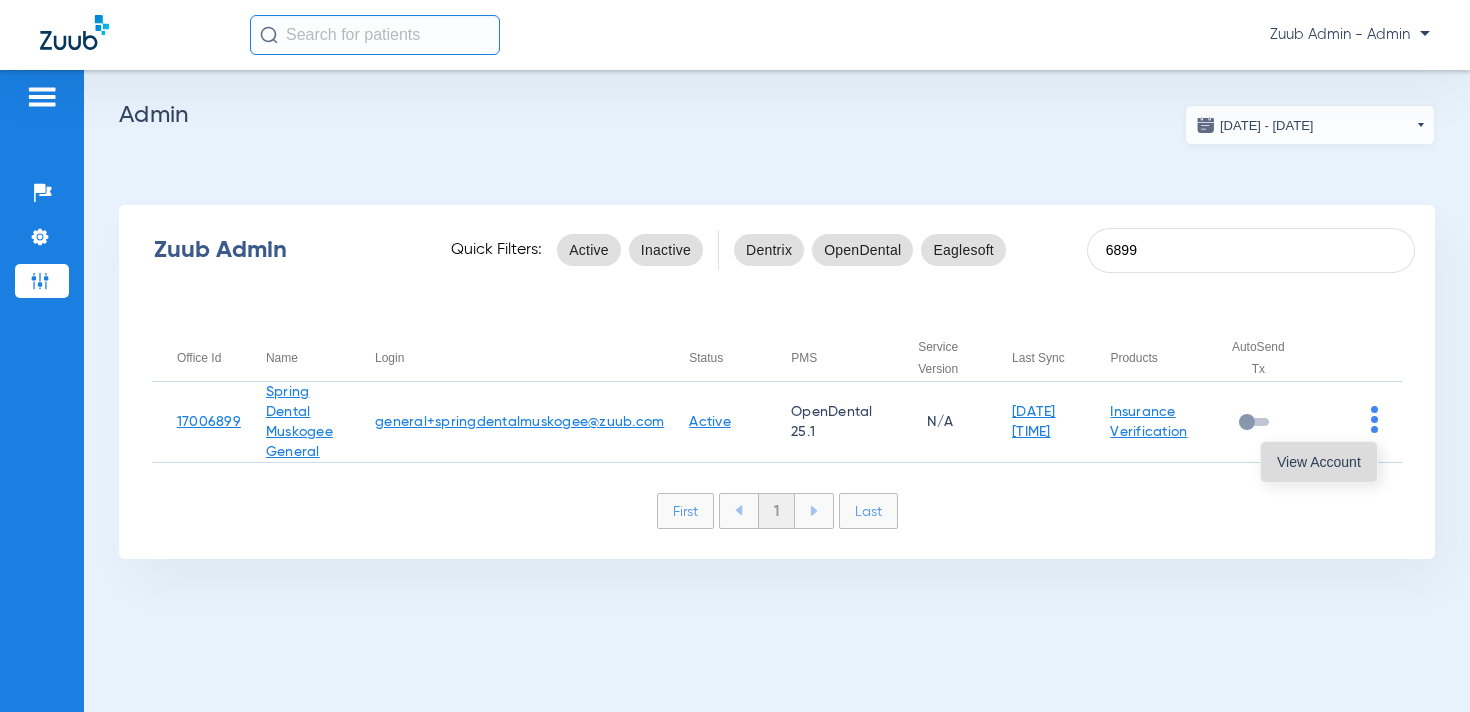 click on "View Account" at bounding box center [1319, 462] 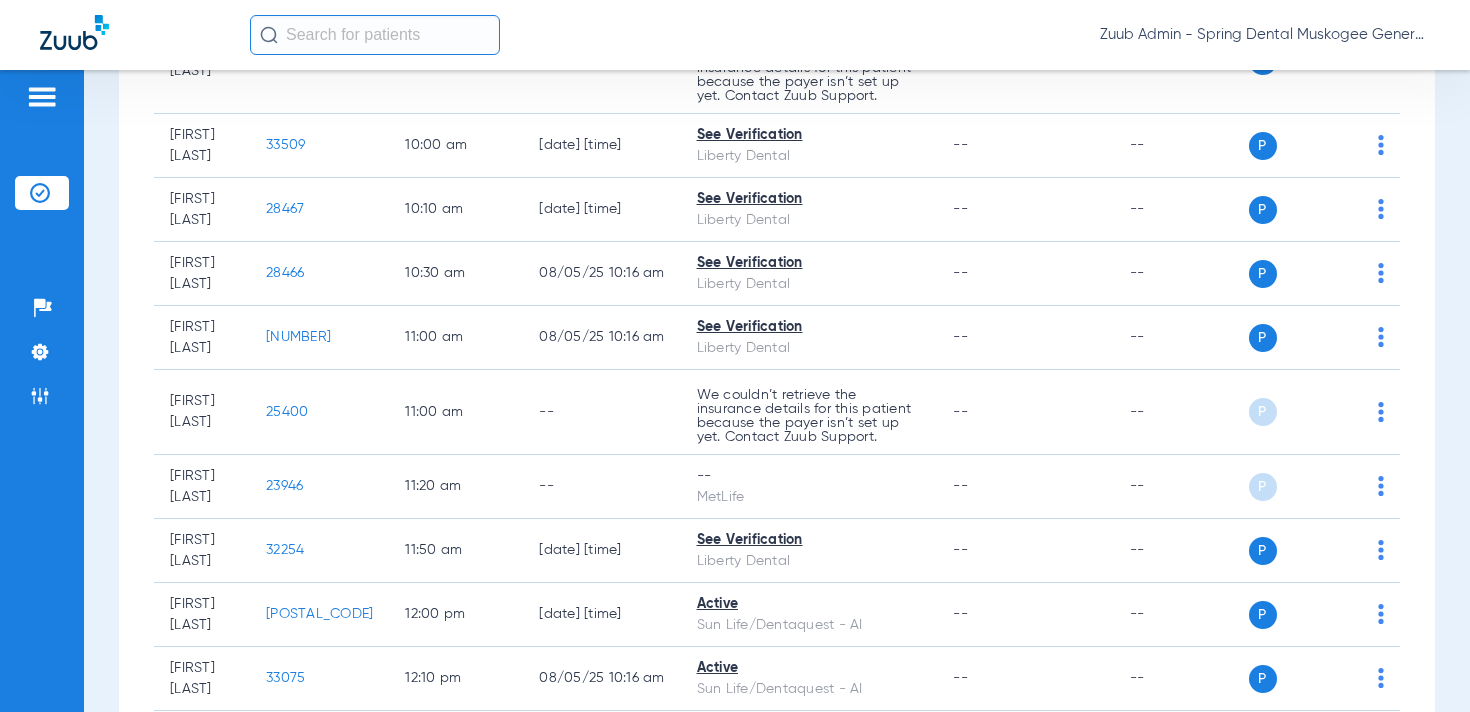 scroll, scrollTop: 0, scrollLeft: 0, axis: both 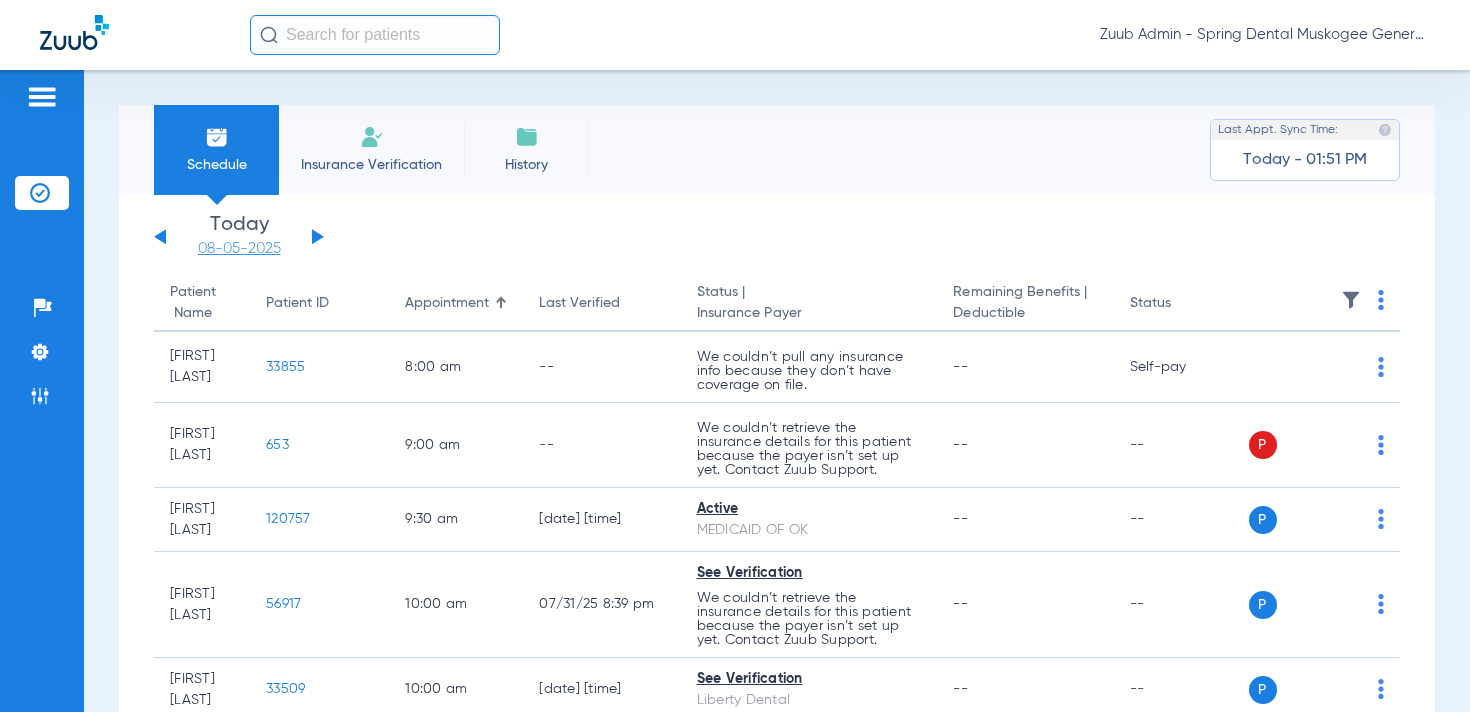 click on "08-05-2025" 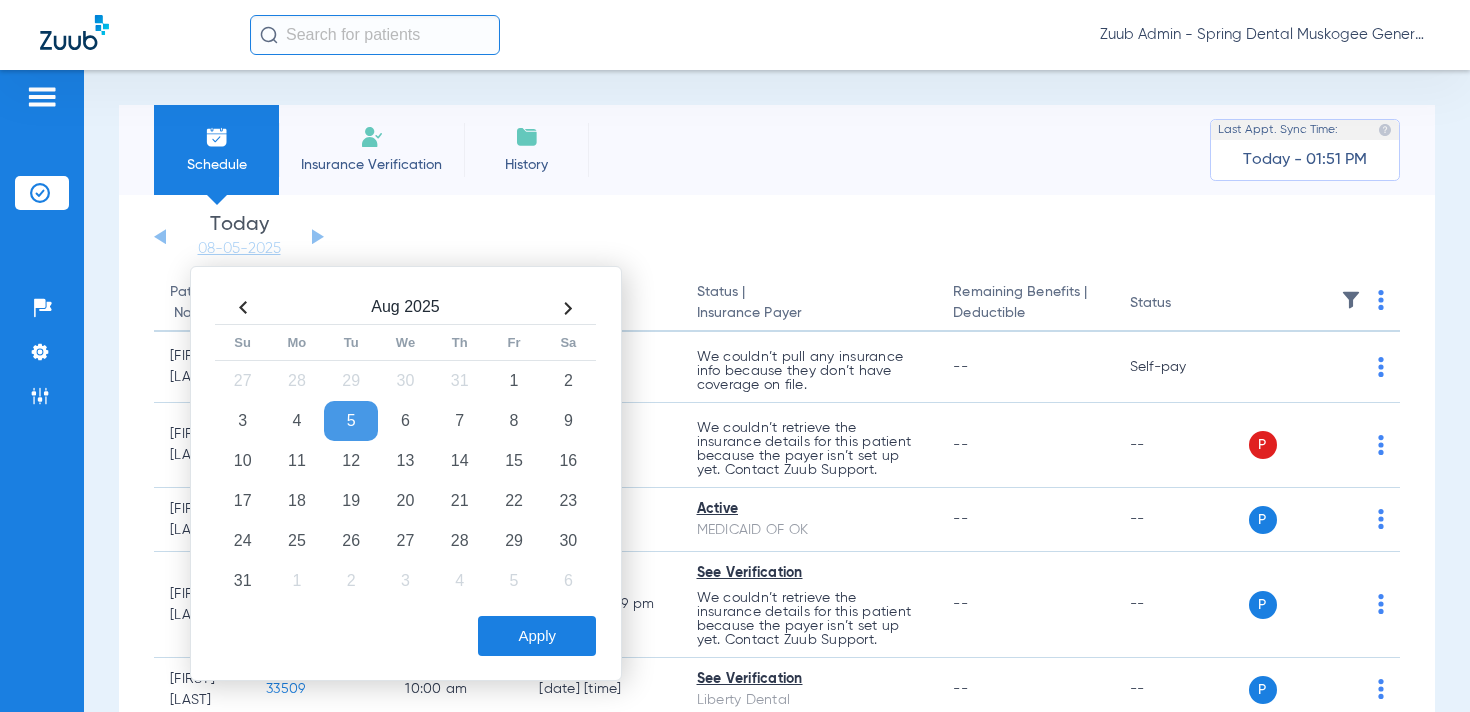click 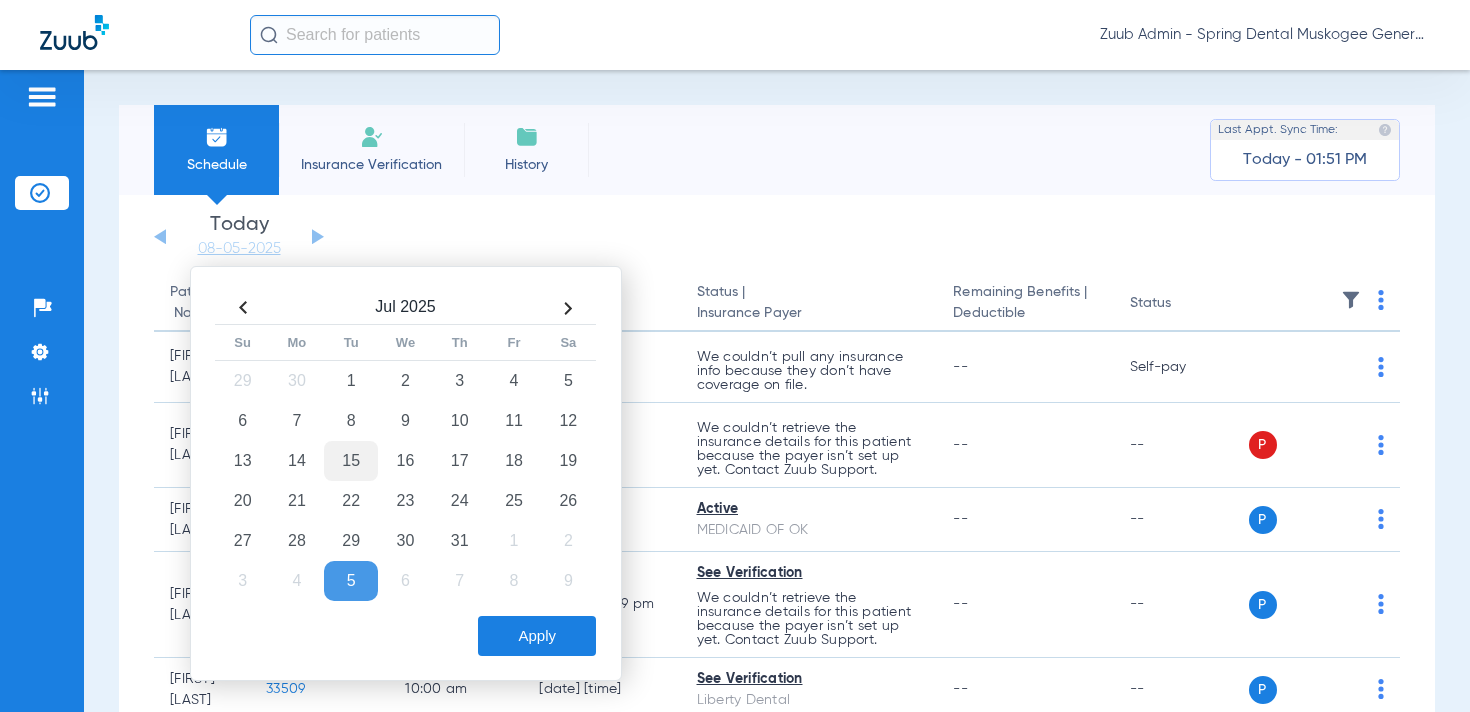 click on "15" 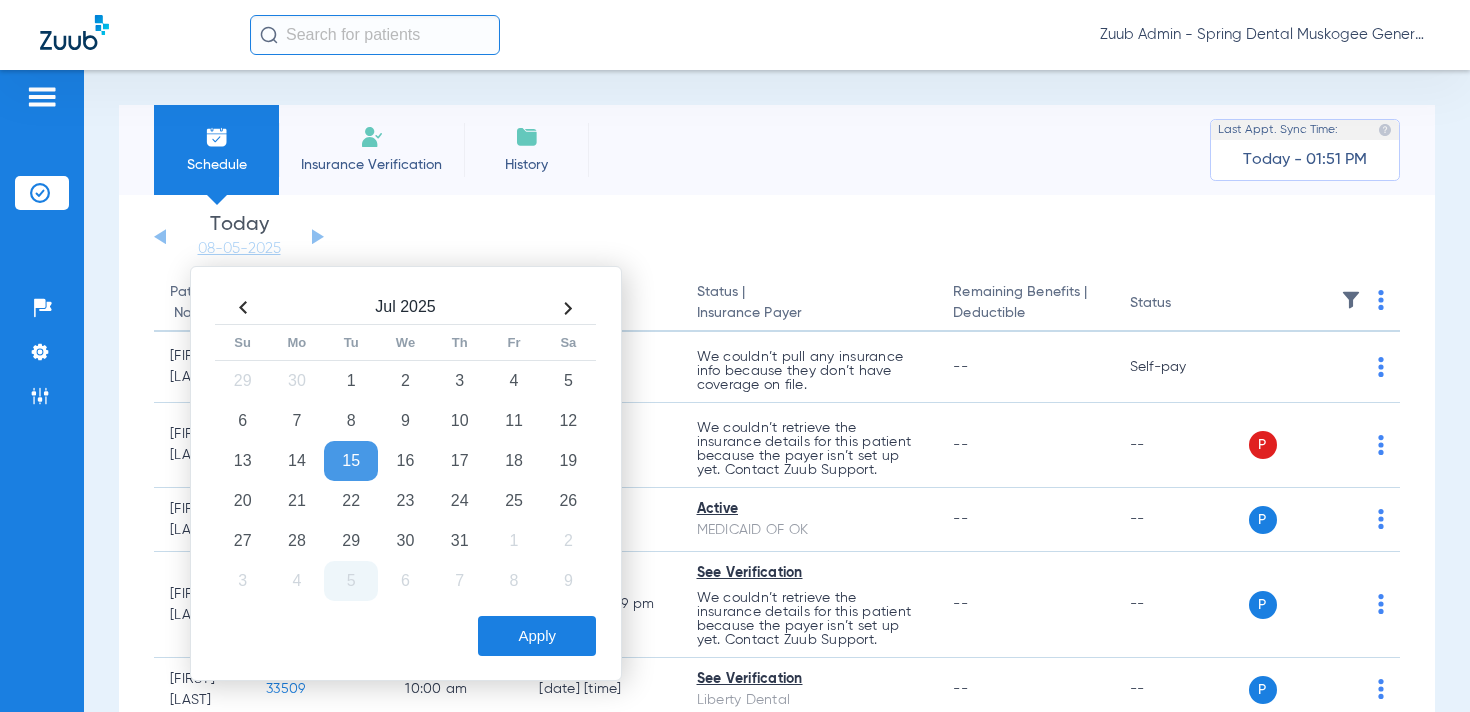 click on "Apply" 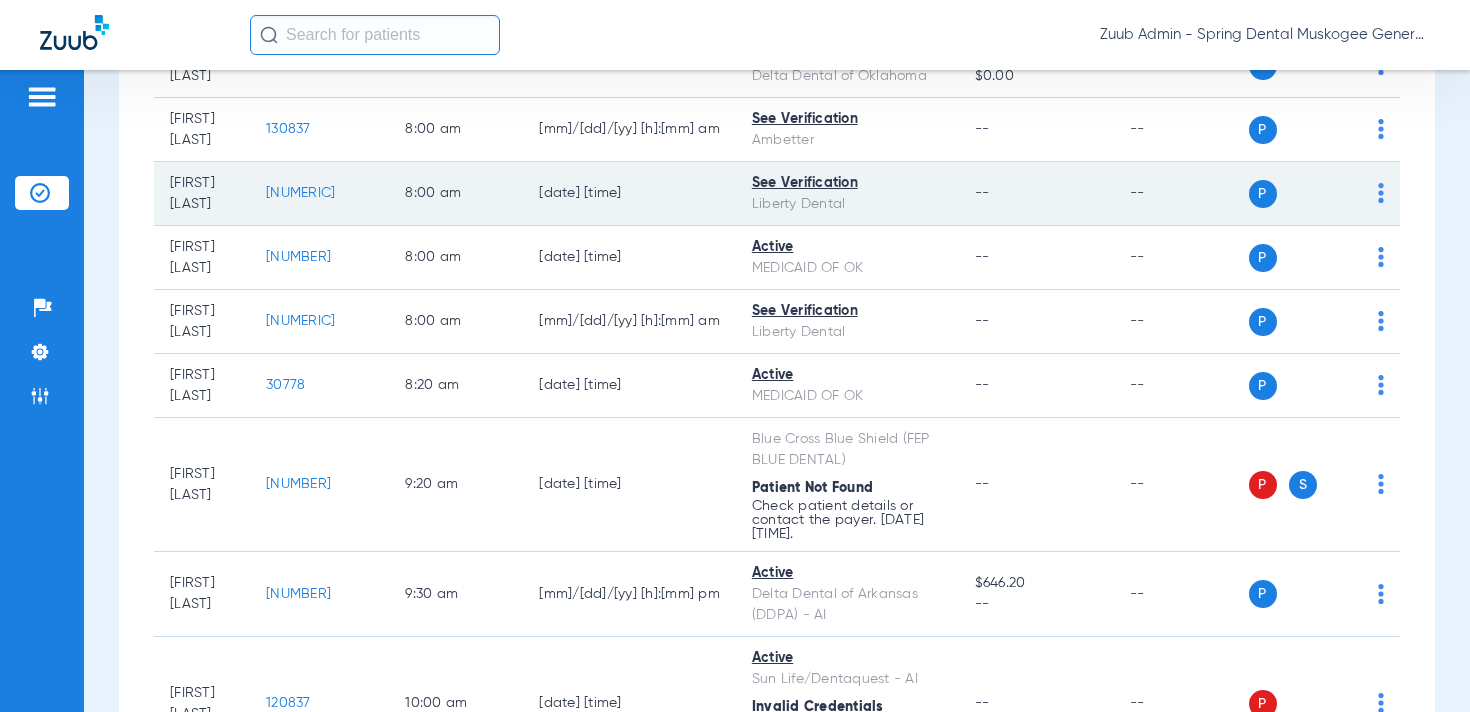 scroll, scrollTop: 0, scrollLeft: 0, axis: both 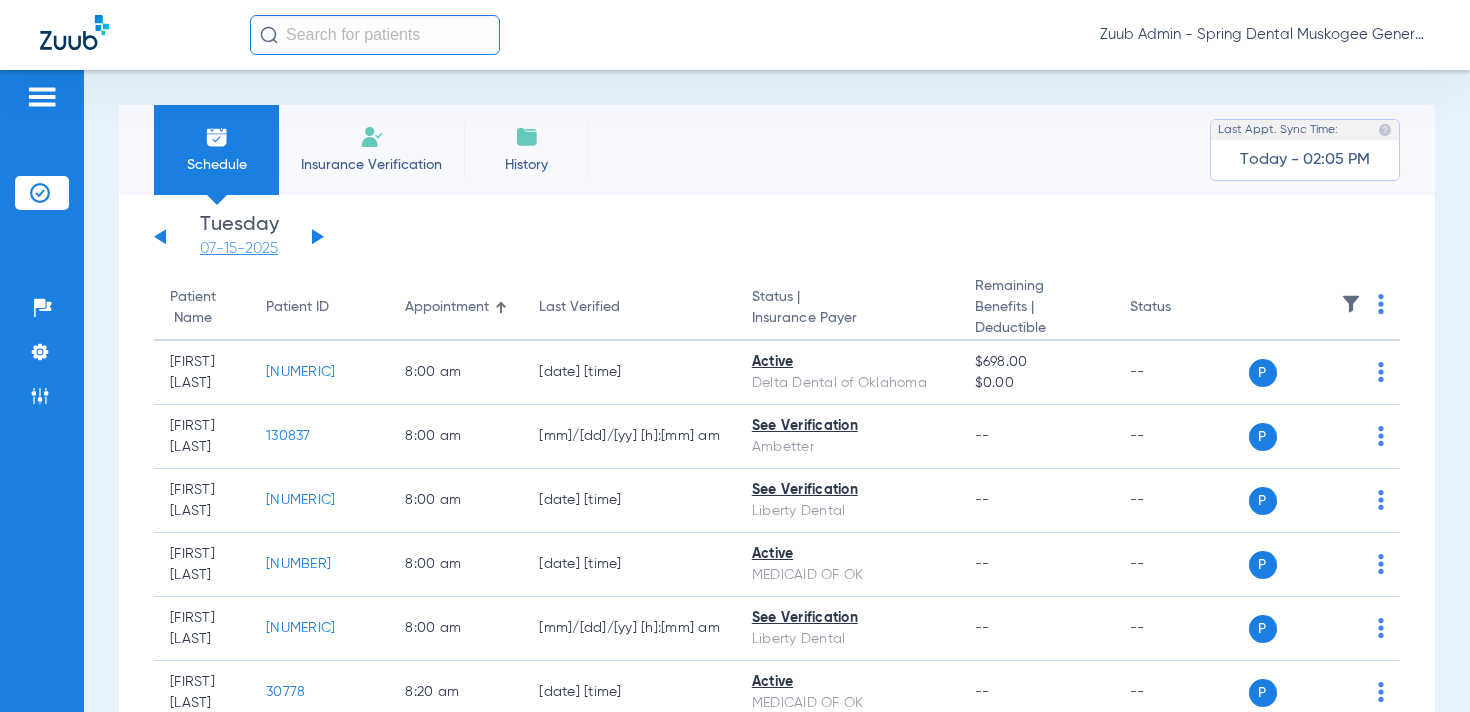 click on "07-15-2025" 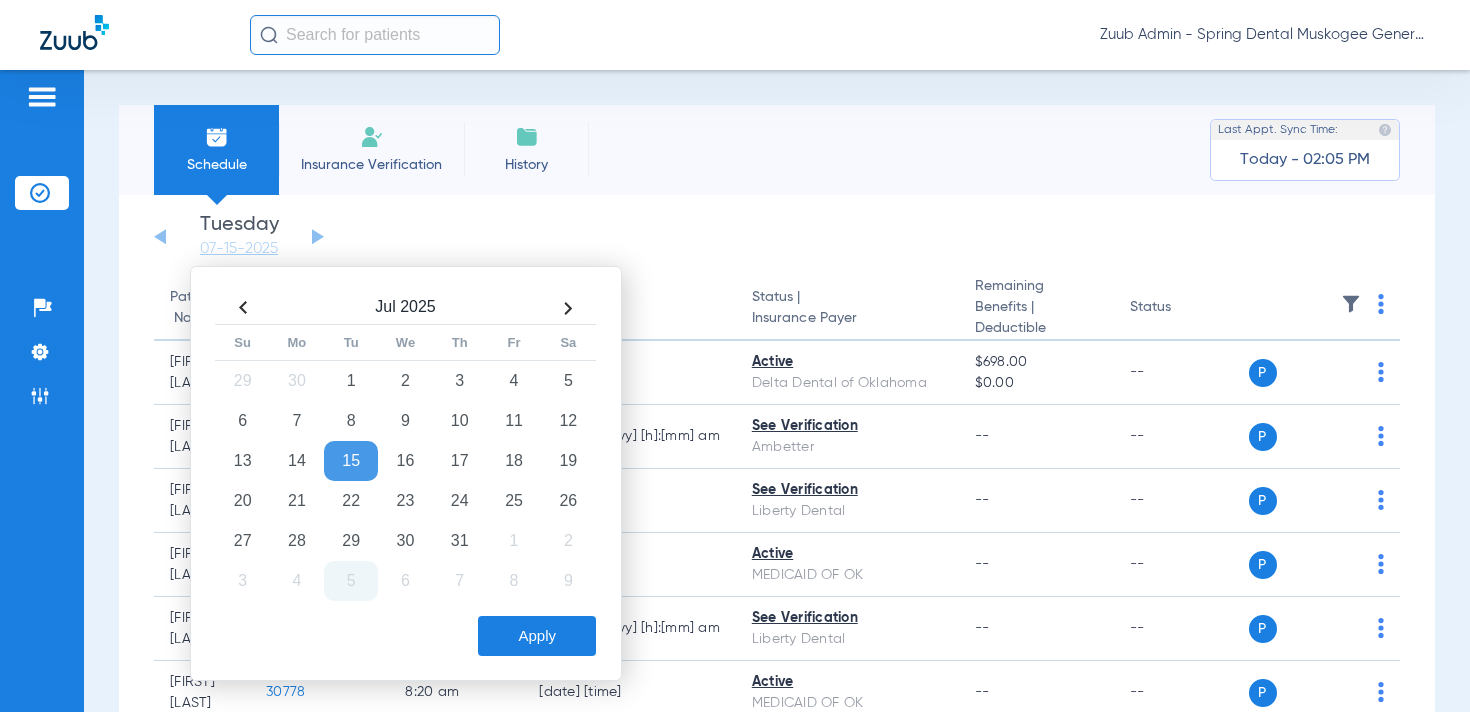 click on "Apply" 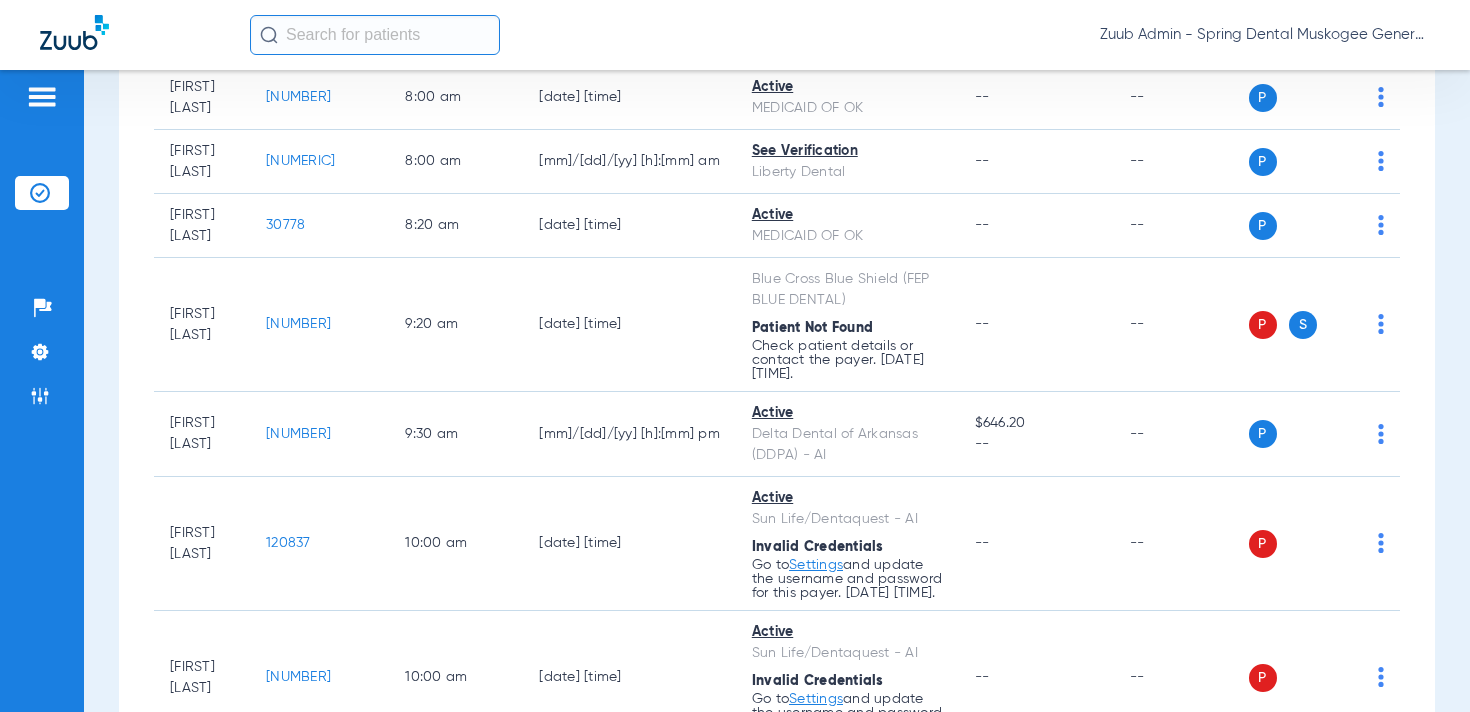 scroll, scrollTop: 0, scrollLeft: 0, axis: both 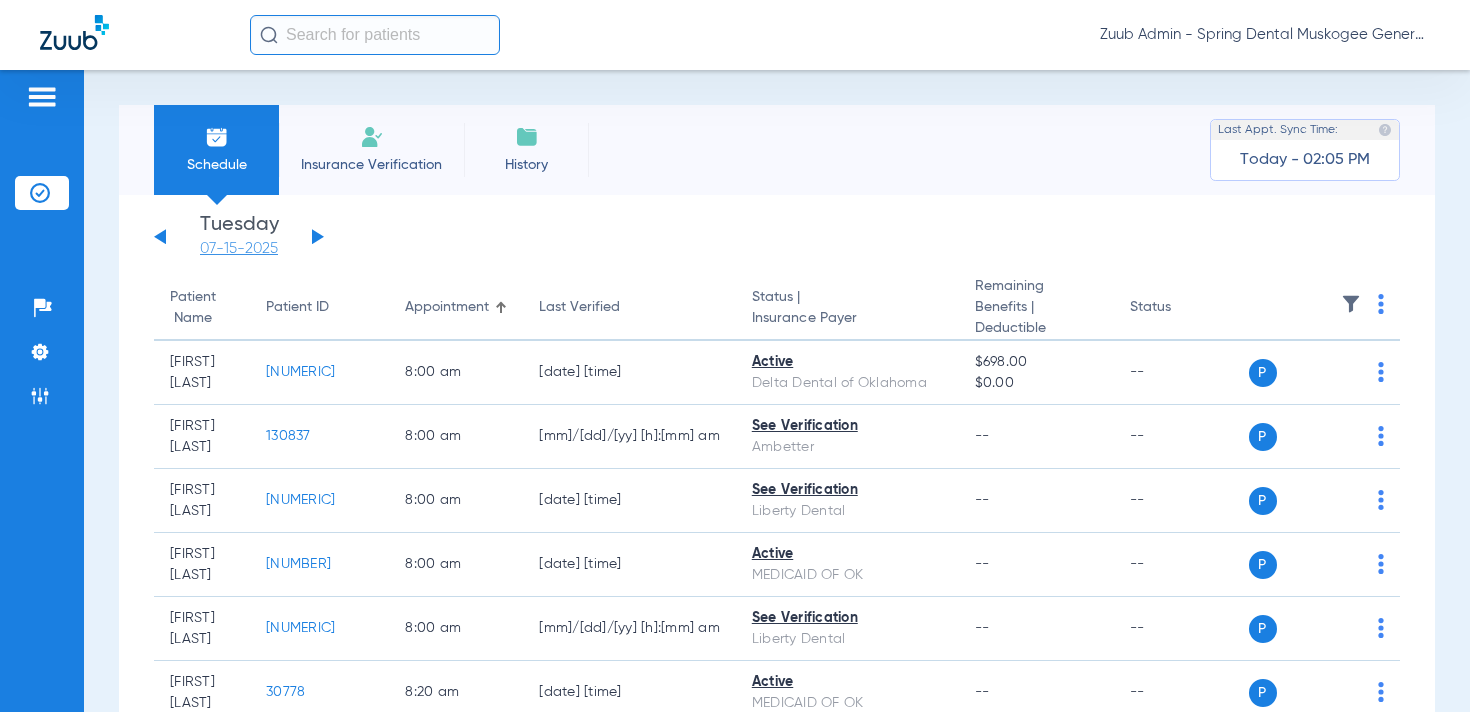 click on "07-15-2025" 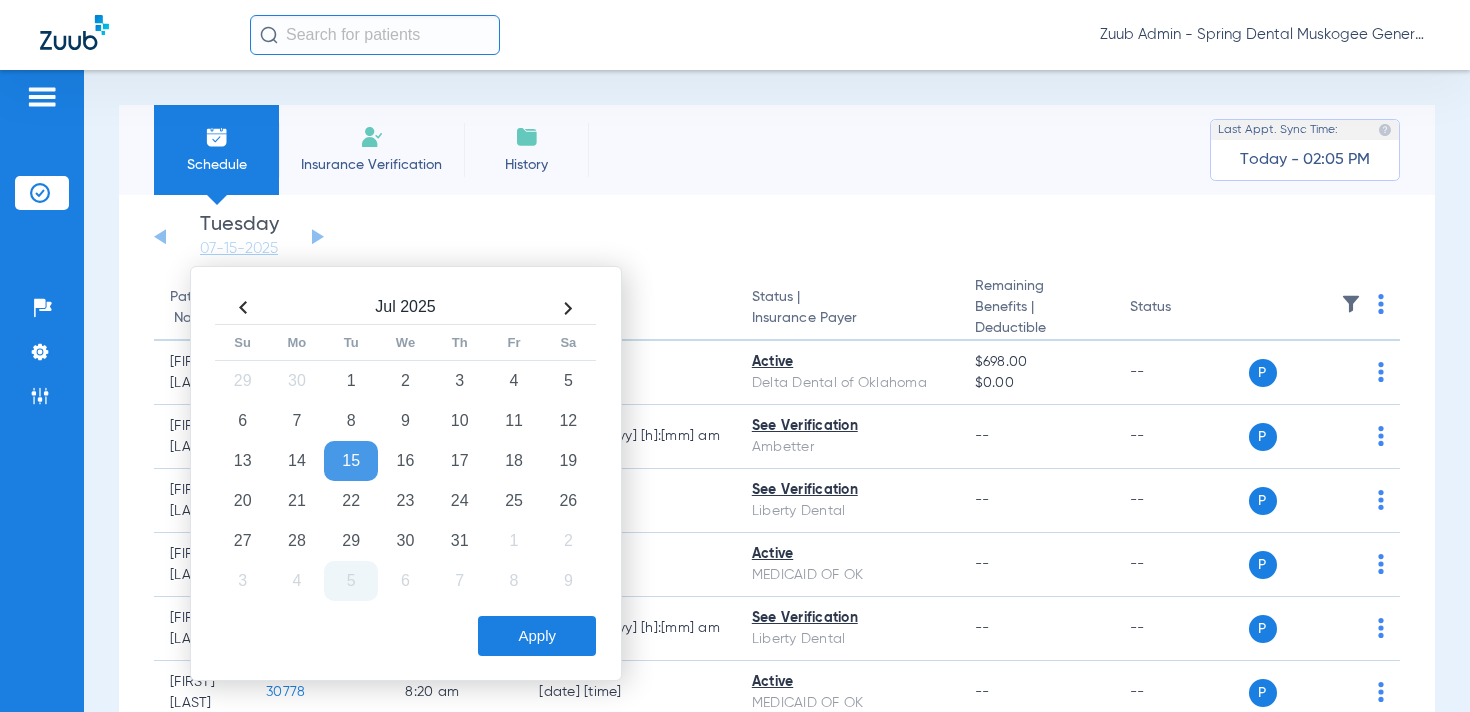 click on "5" 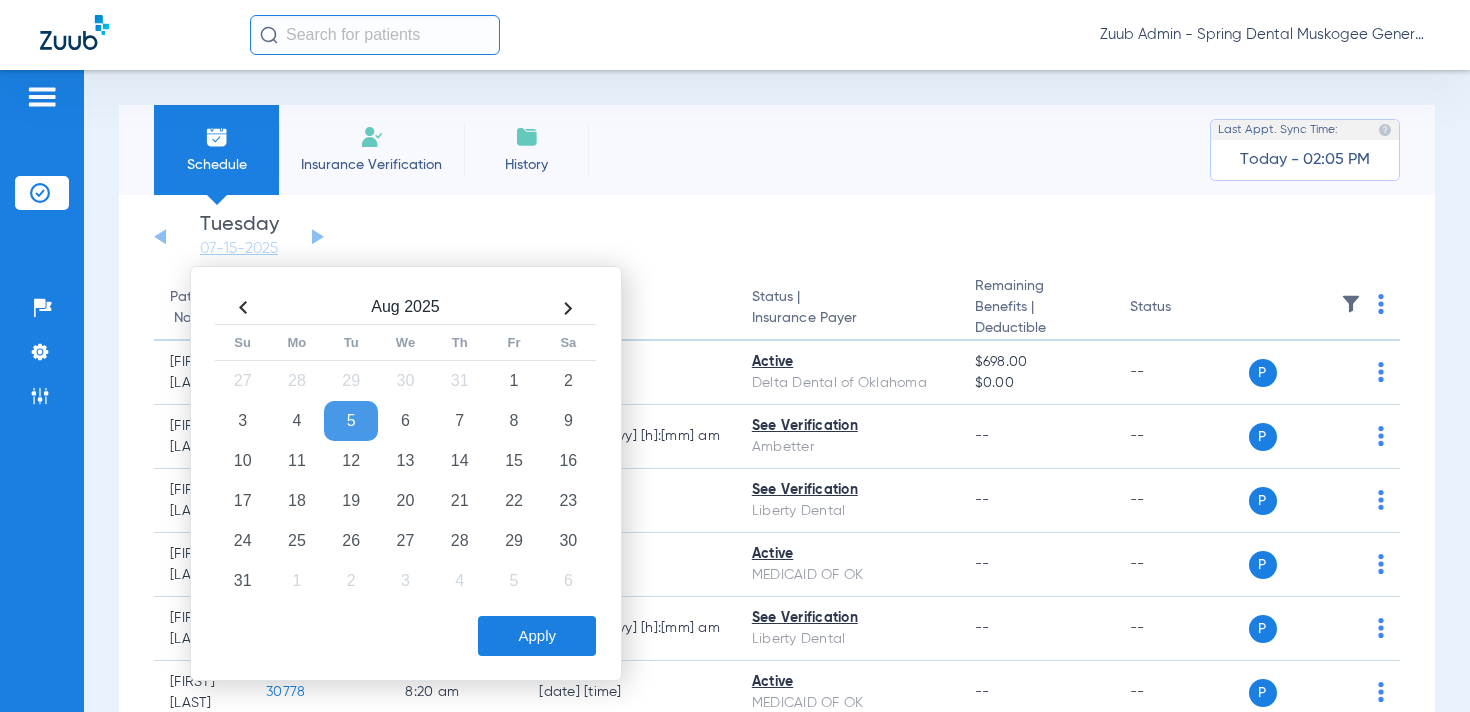 click on "Apply" 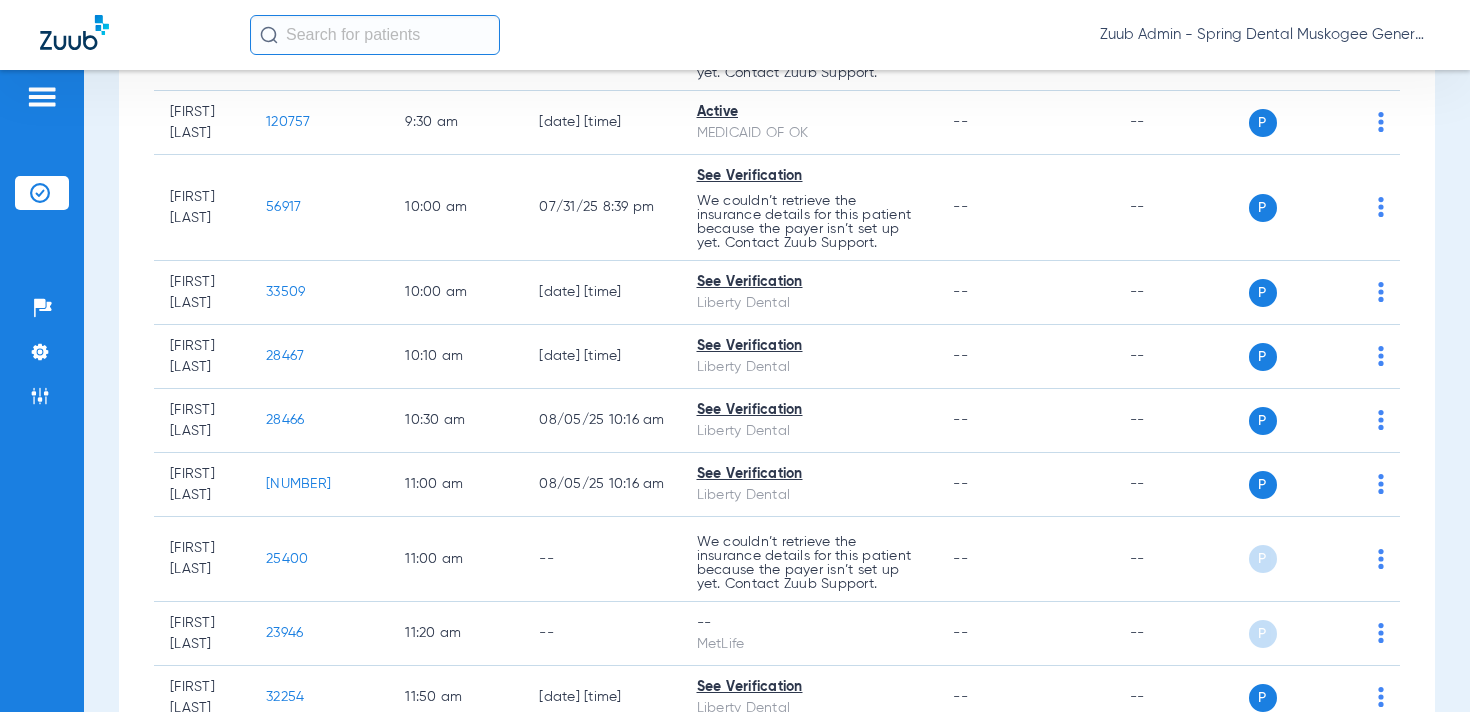 scroll, scrollTop: 0, scrollLeft: 0, axis: both 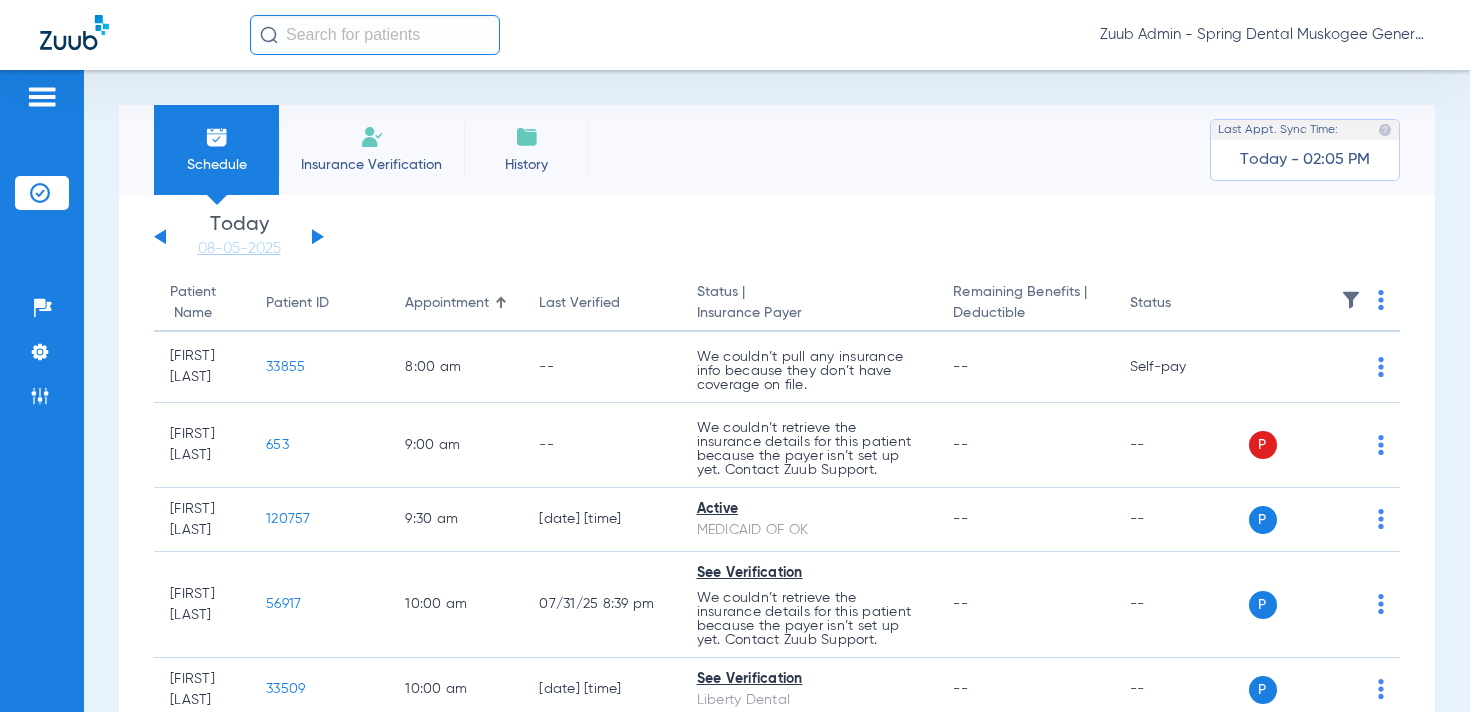 click 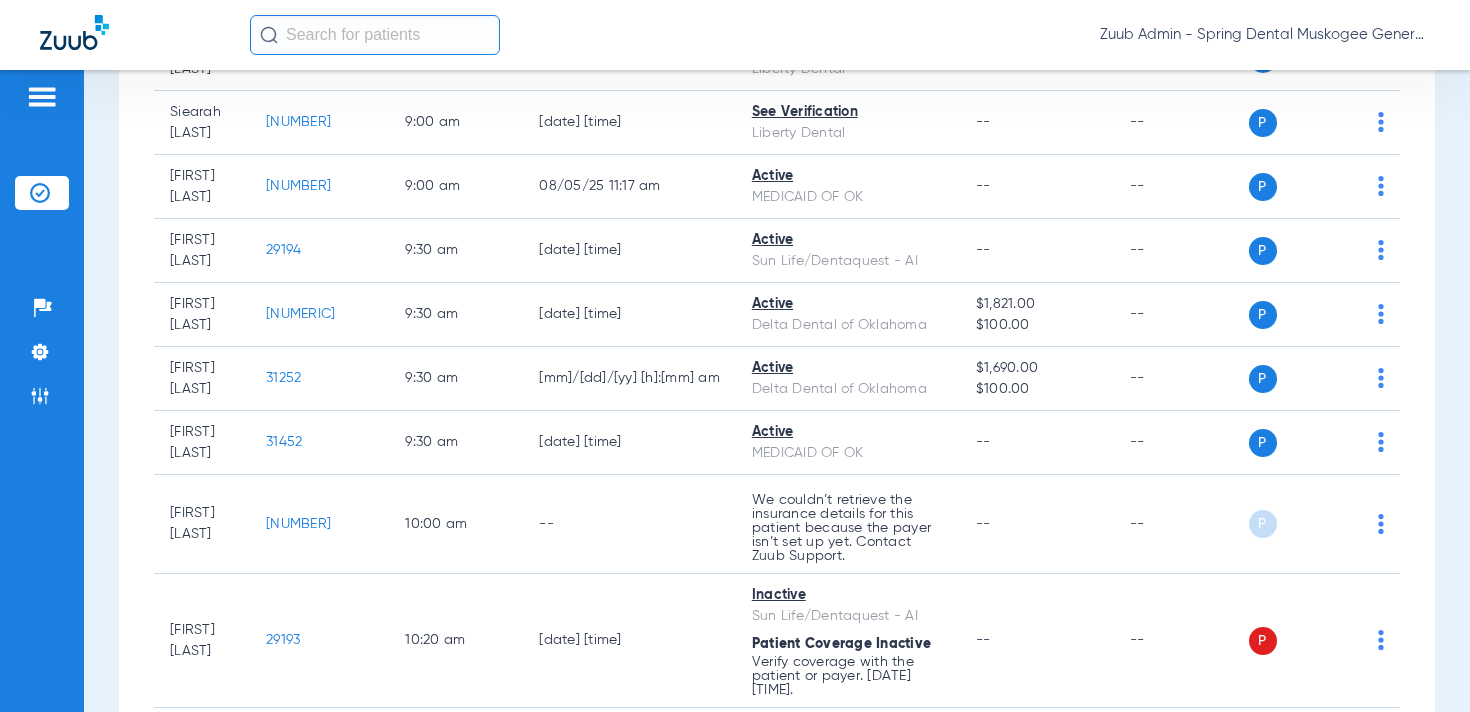 scroll, scrollTop: 0, scrollLeft: 0, axis: both 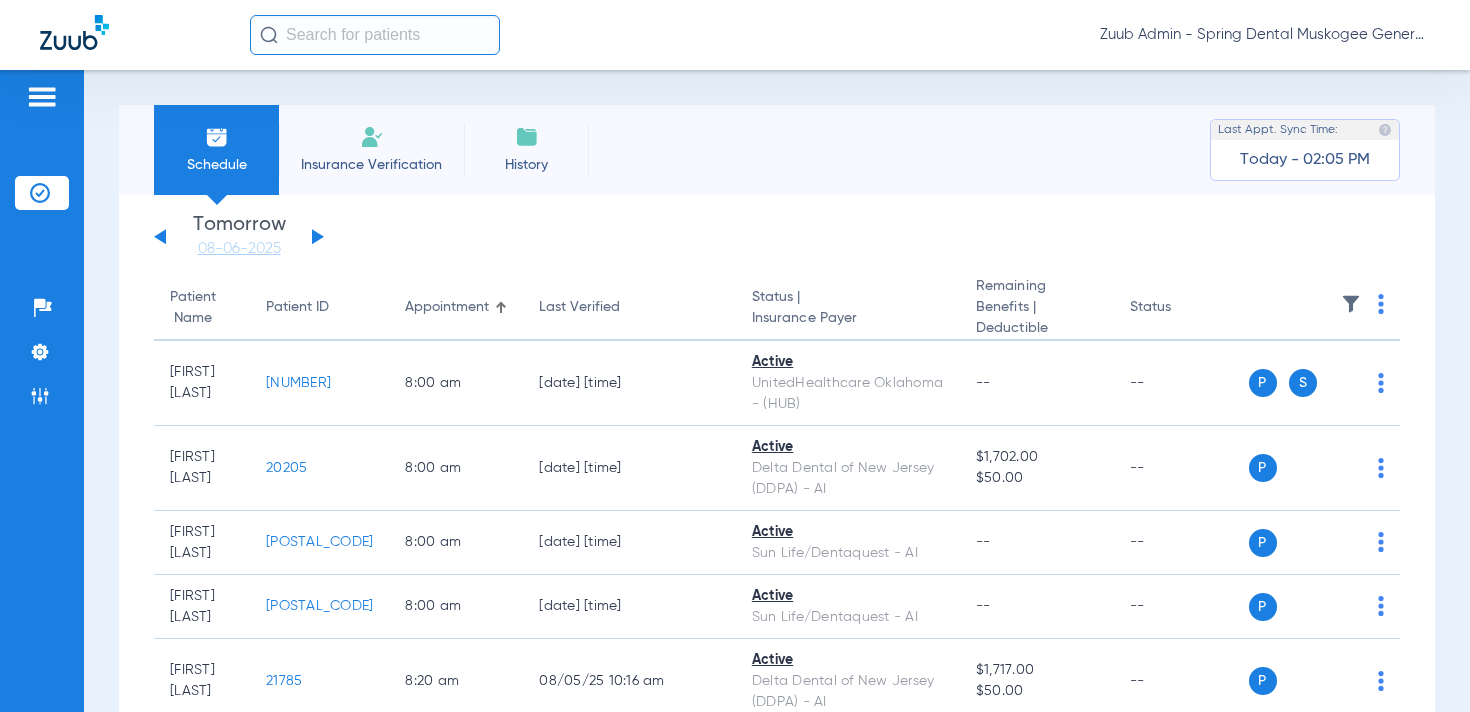 click 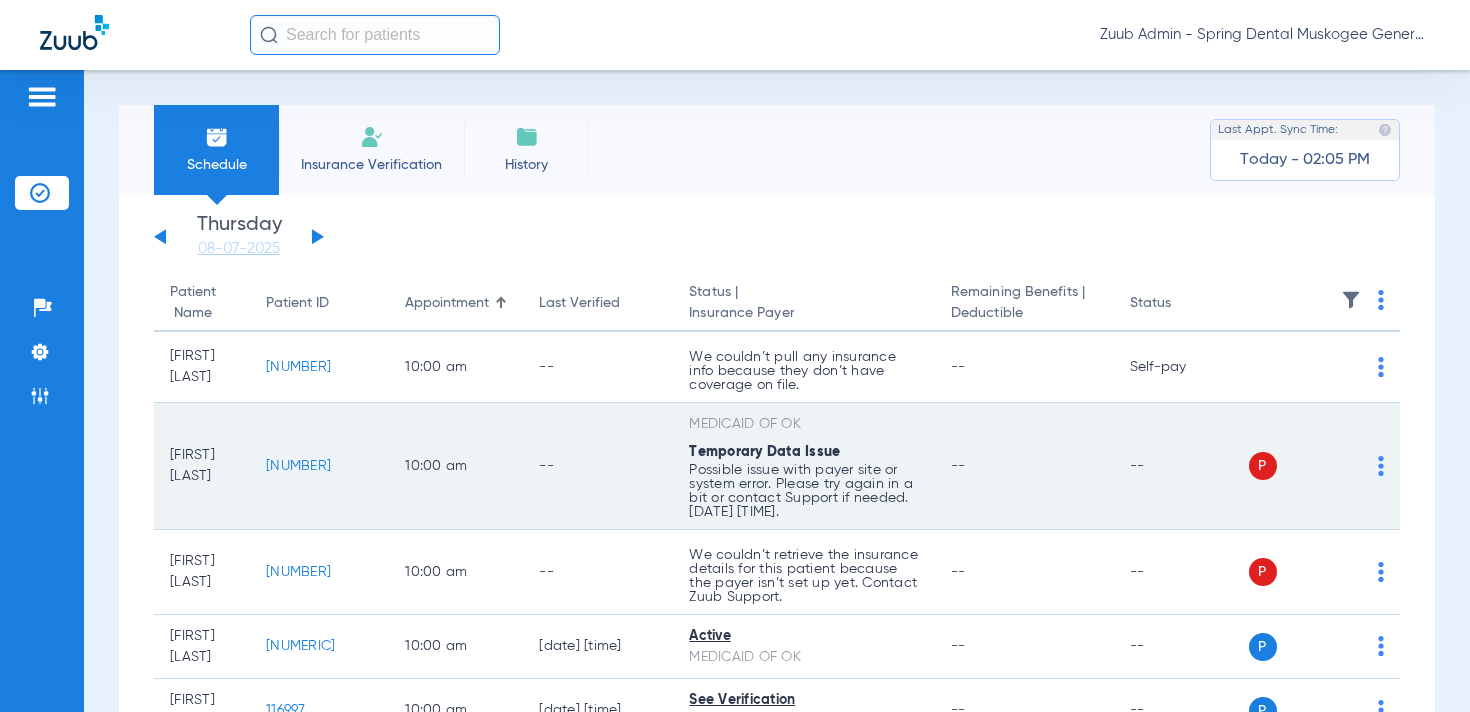 click 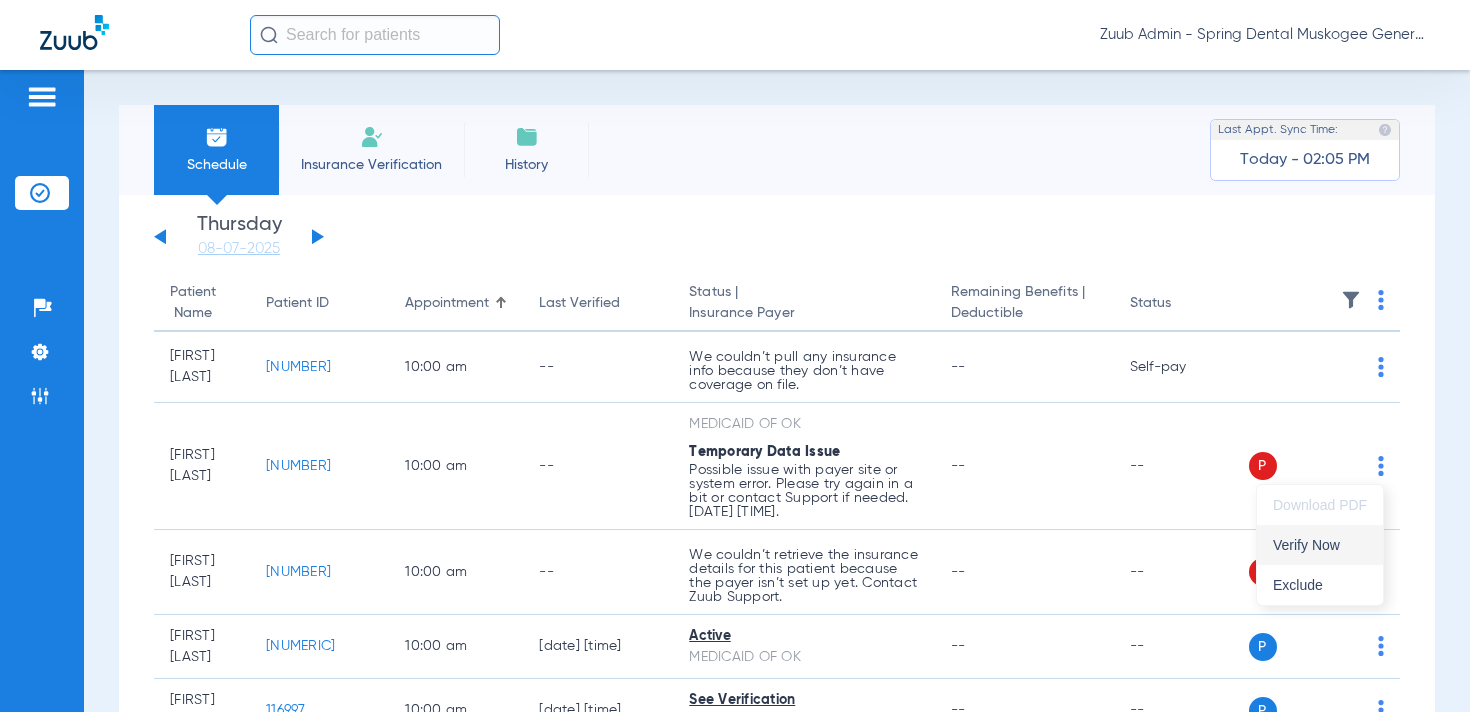 click on "Verify Now" at bounding box center (1320, 545) 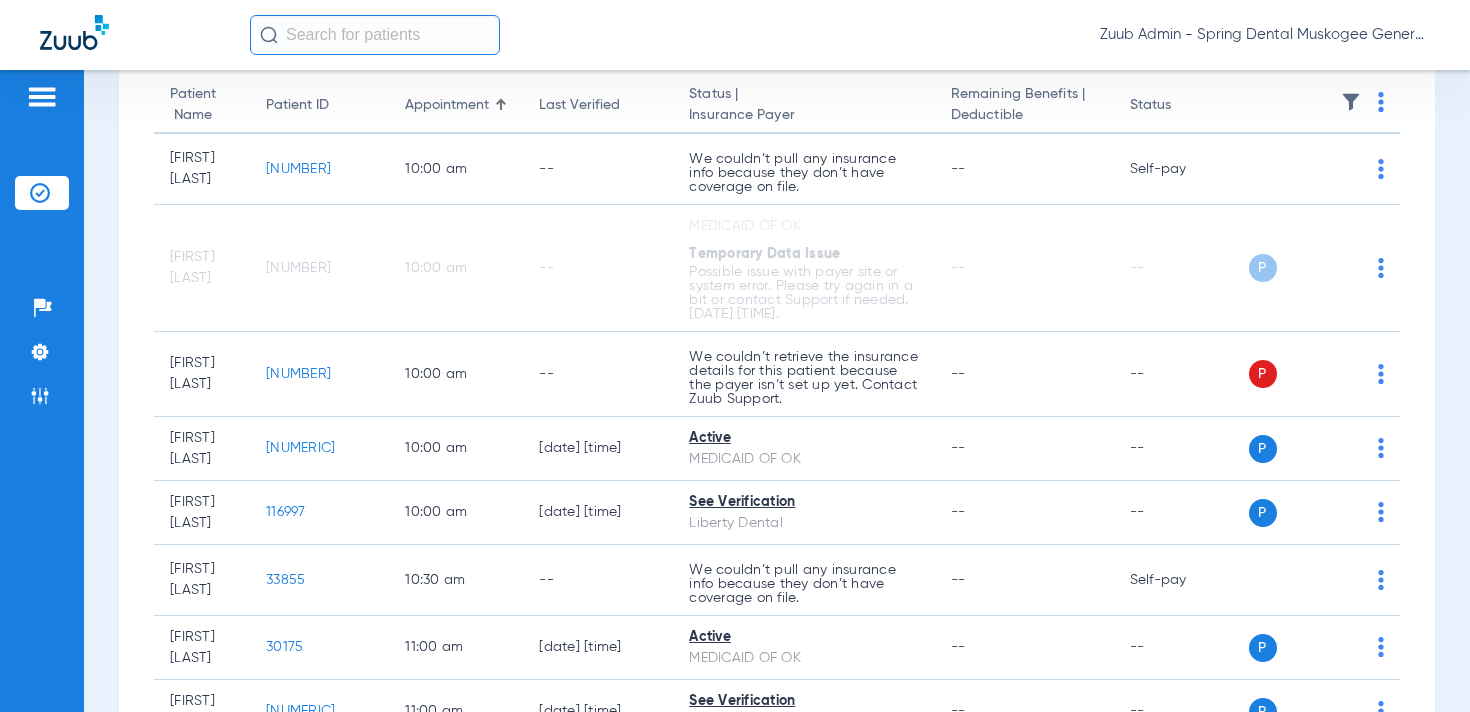 scroll, scrollTop: 0, scrollLeft: 0, axis: both 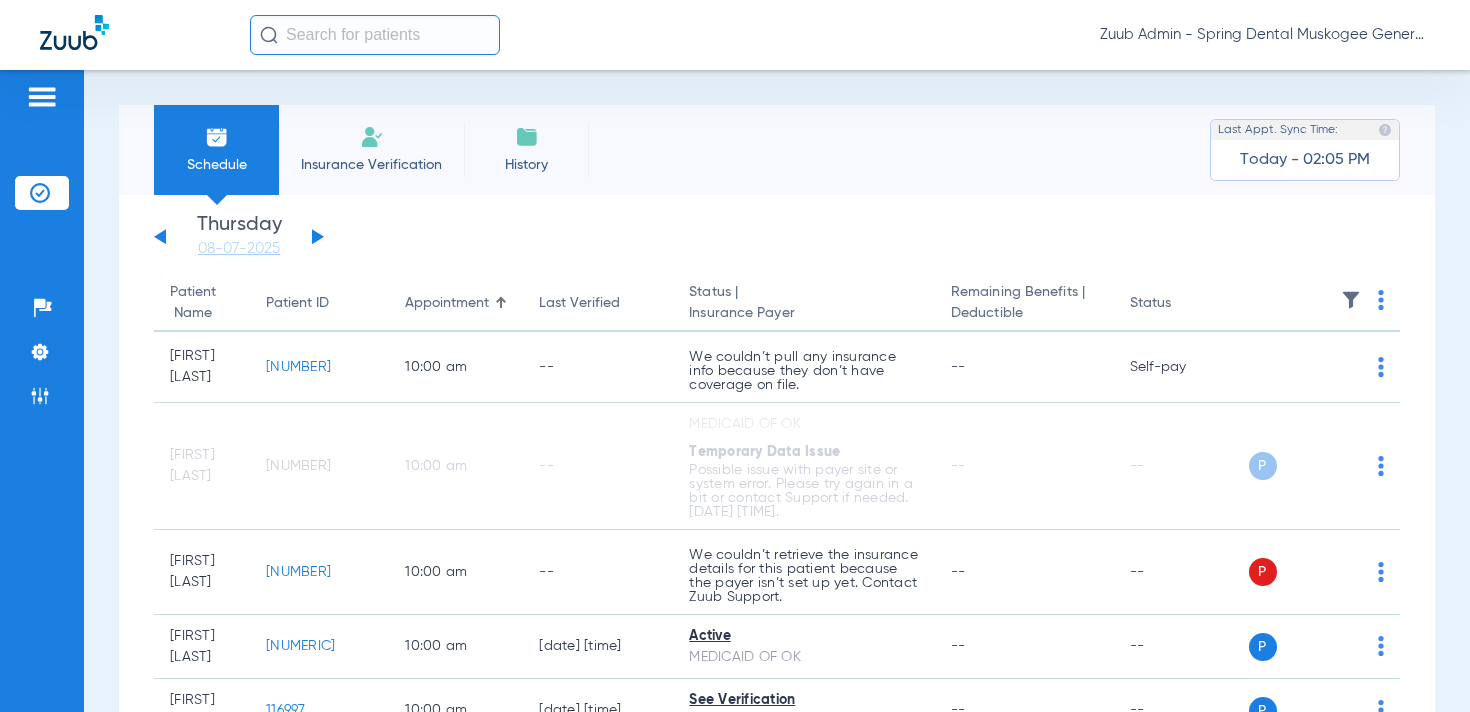 click on "Sunday   06-01-2025   Monday   06-02-2025   Tuesday   06-03-2025   Wednesday   06-04-2025   Thursday   06-05-2025   Friday   06-06-2025   Saturday   06-07-2025   Sunday   06-08-2025   Monday   06-09-2025   Tuesday   06-10-2025   Wednesday   06-11-2025   Thursday   06-12-2025   Friday   06-13-2025   Saturday   06-14-2025   Sunday   06-15-2025   Monday   06-16-2025   Tuesday   06-17-2025   Wednesday   06-18-2025   Thursday   06-19-2025   Friday   06-20-2025   Saturday   06-21-2025   Sunday   06-22-2025   Monday   06-23-2025   Tuesday   06-24-2025   Wednesday   06-25-2025   Thursday   06-26-2025   Friday   06-27-2025   Saturday   06-28-2025   Sunday   06-29-2025   Monday   06-30-2025   Tuesday   07-01-2025   Wednesday   07-02-2025   Thursday   07-03-2025   Friday   07-04-2025   Saturday   07-05-2025   Sunday   07-06-2025   Monday   07-07-2025   Tuesday   07-08-2025   Wednesday   07-09-2025   Thursday   07-10-2025   Friday   07-11-2025   Saturday   07-12-2025   Sunday   07-13-2025   Monday   07-14-2025   Friday" 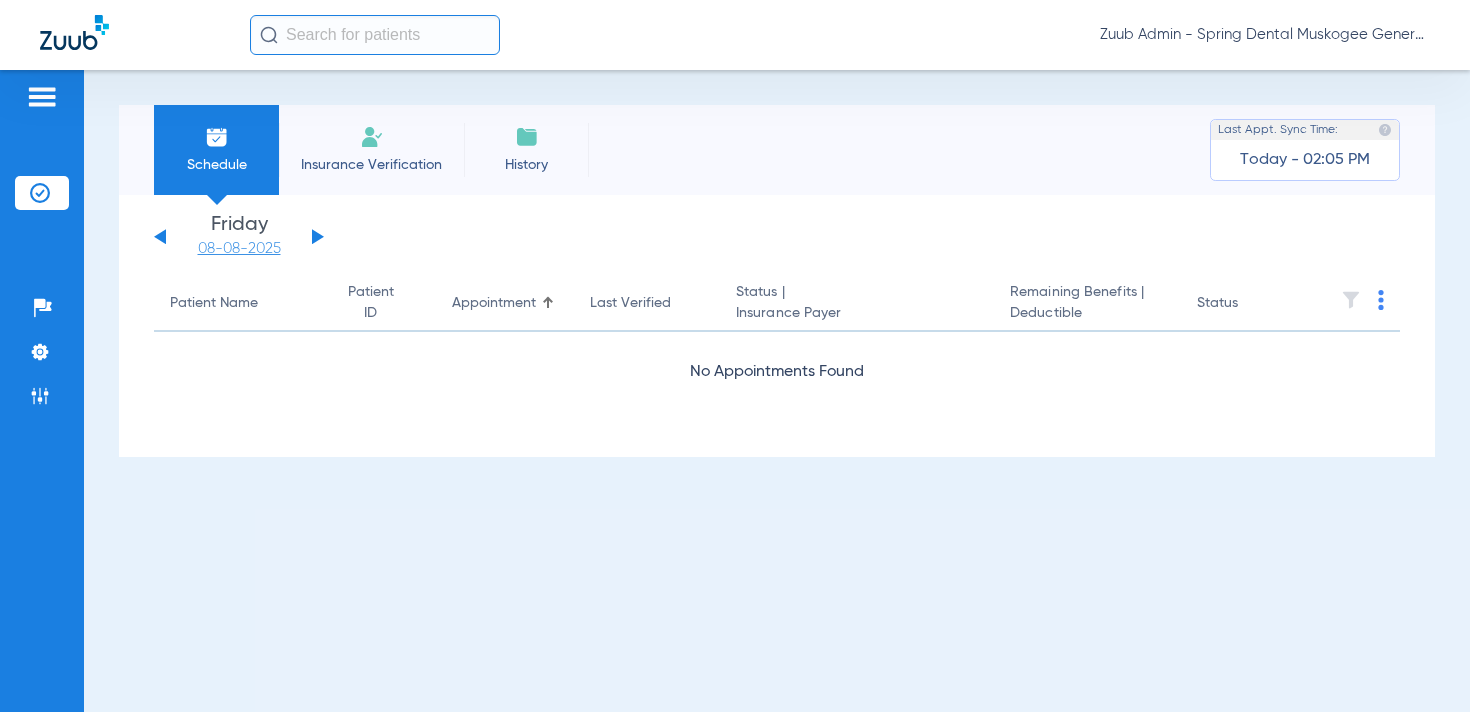 click on "08-08-2025" 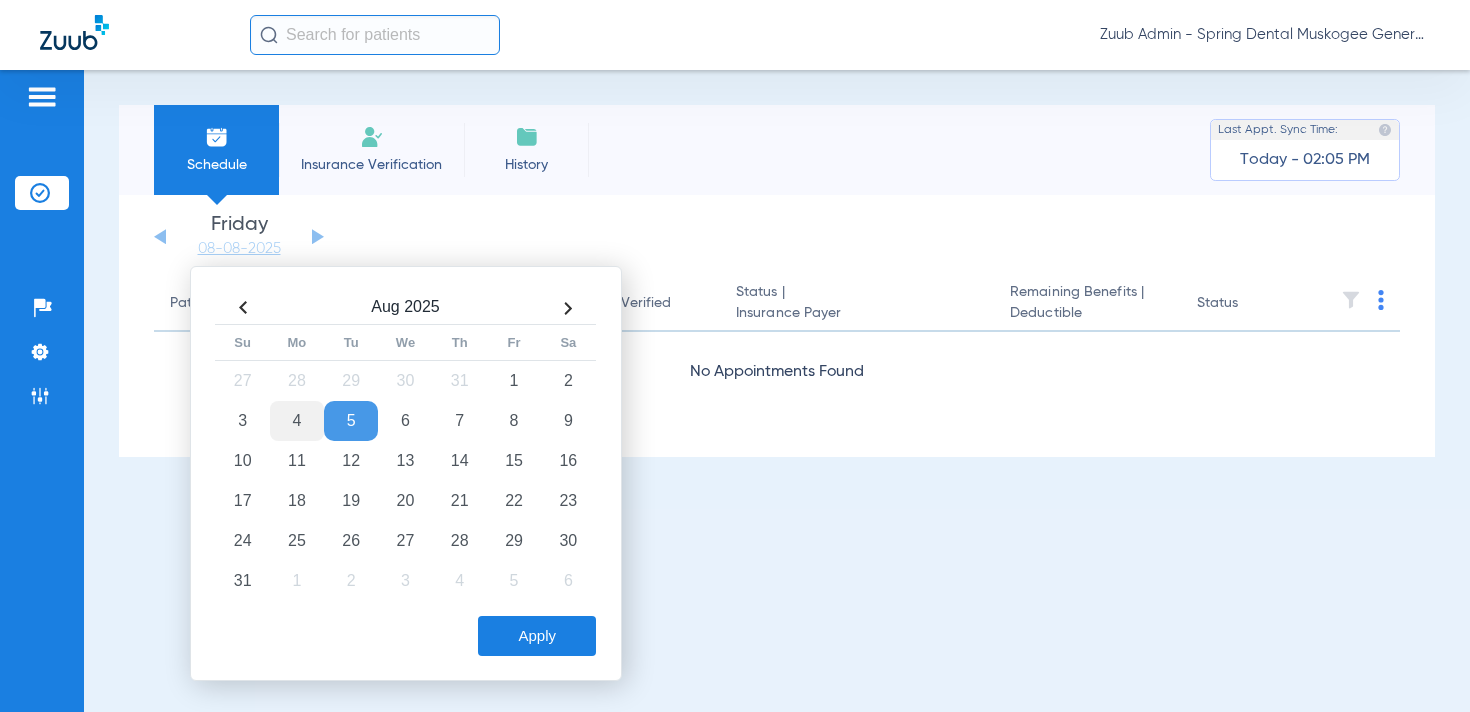 click on "4" 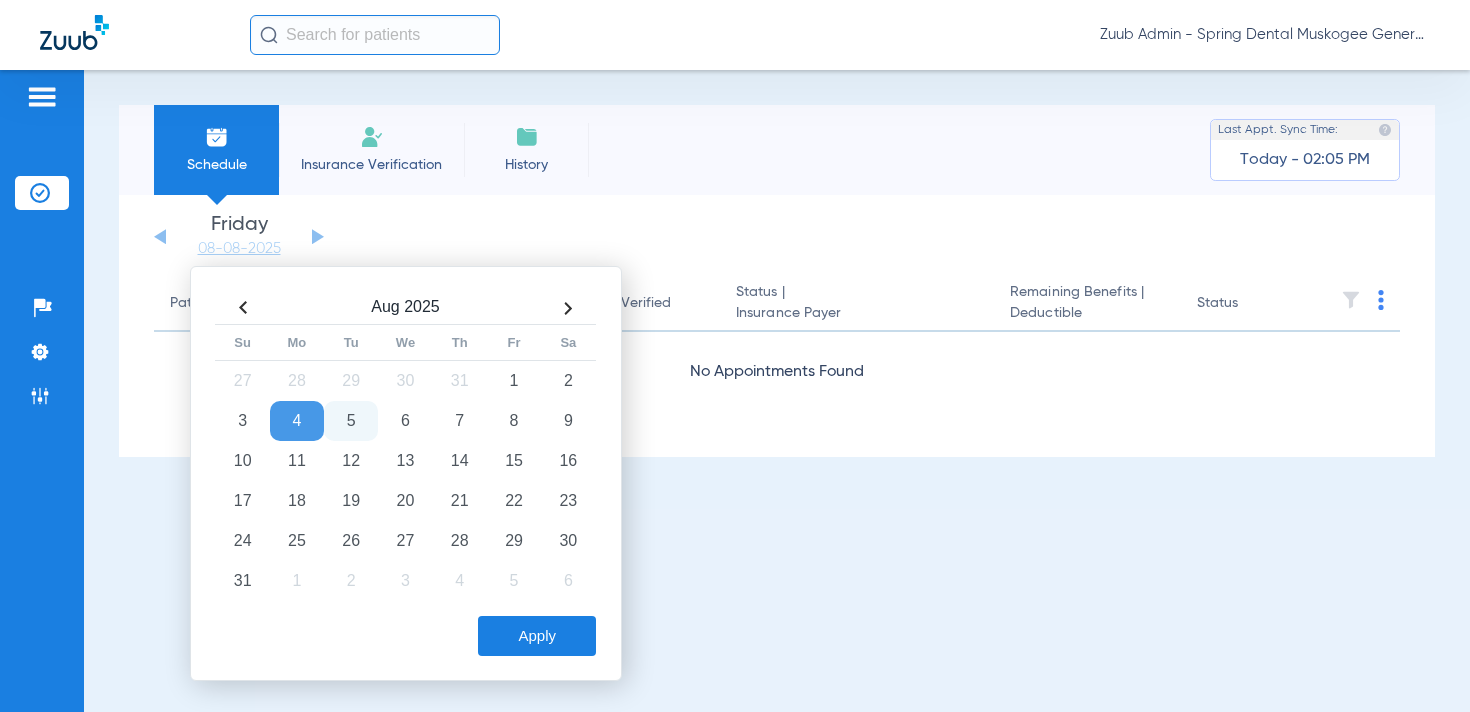 click on "Apply" 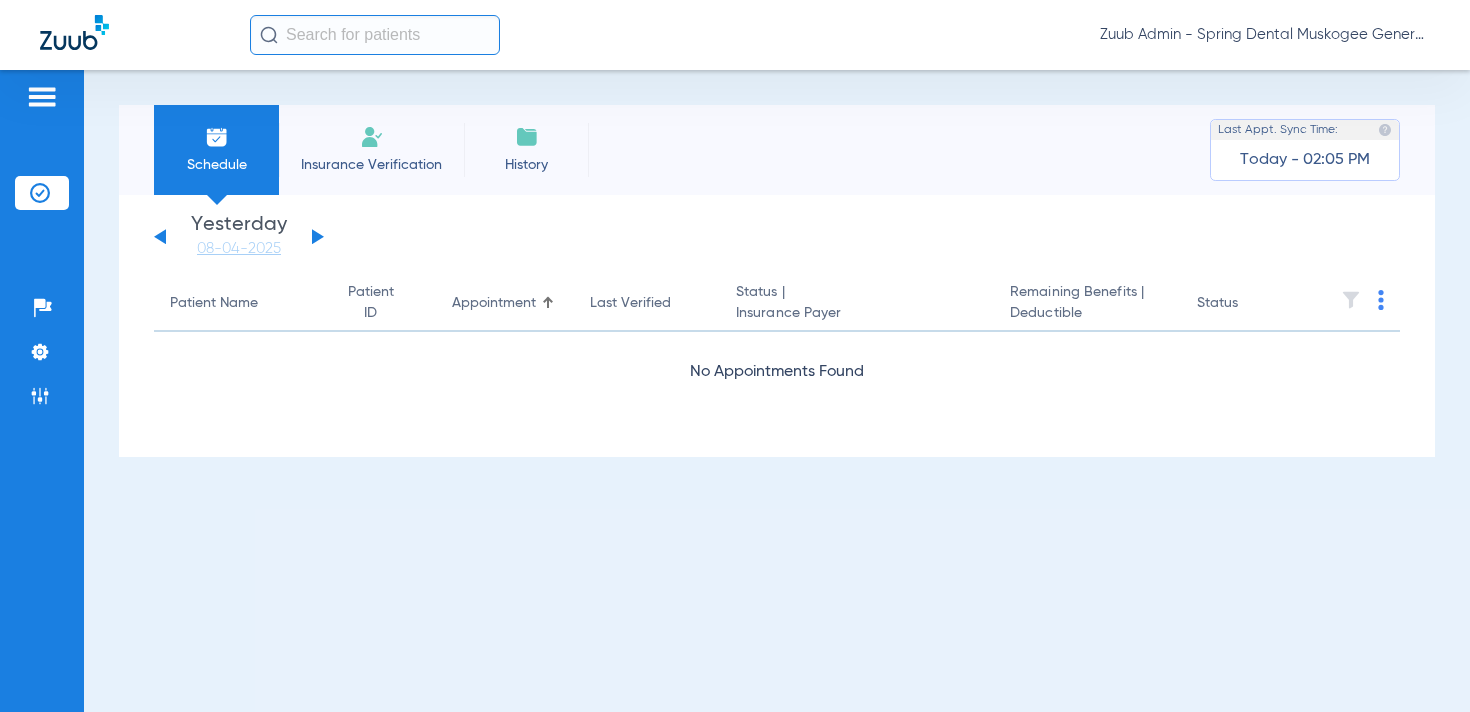 click 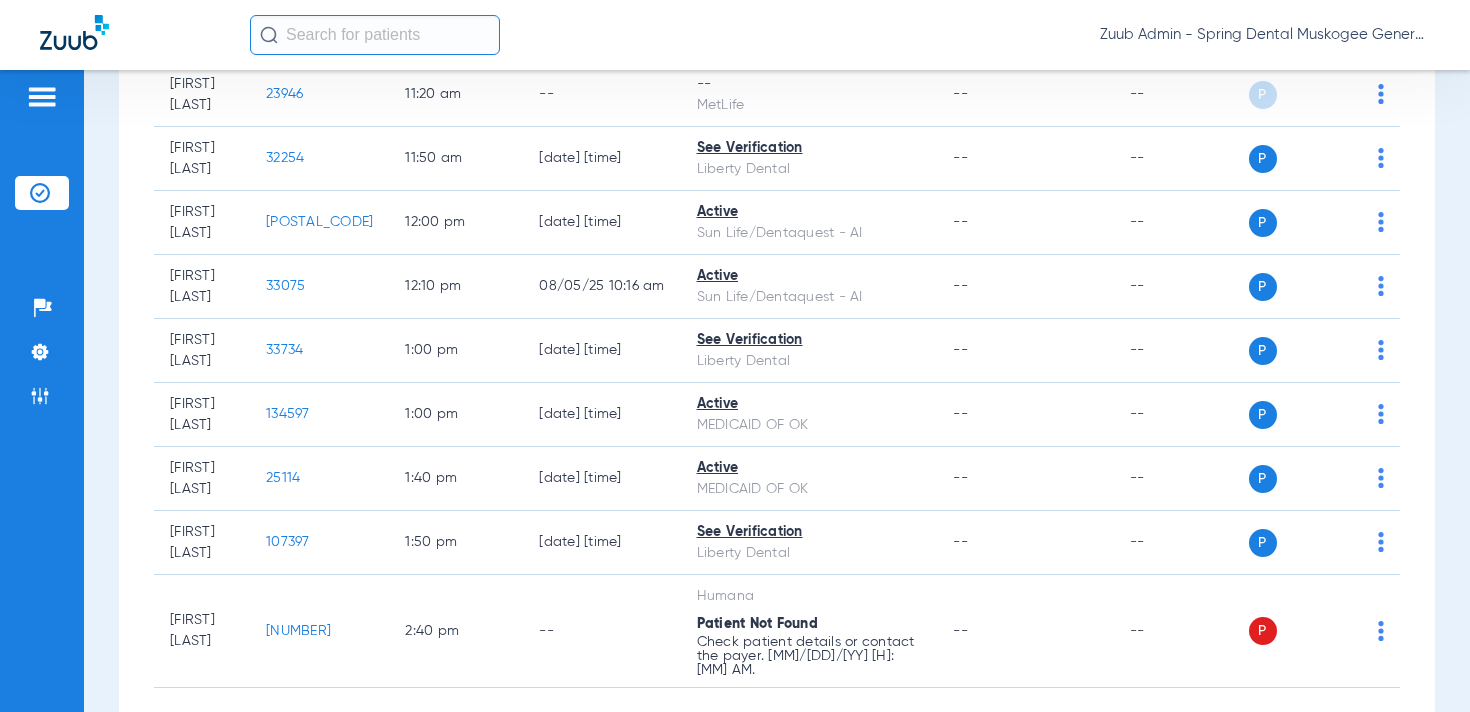 scroll, scrollTop: 941, scrollLeft: 0, axis: vertical 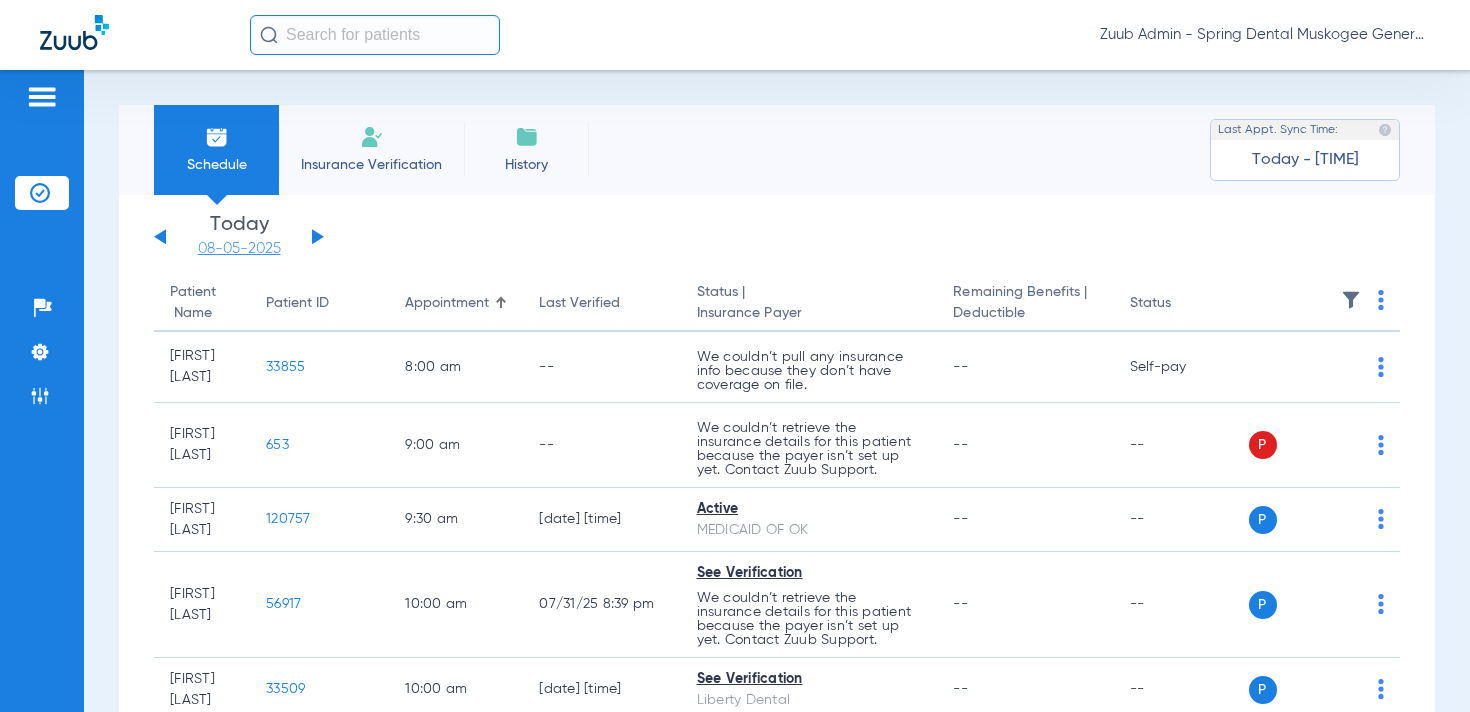 click on "08-05-2025" 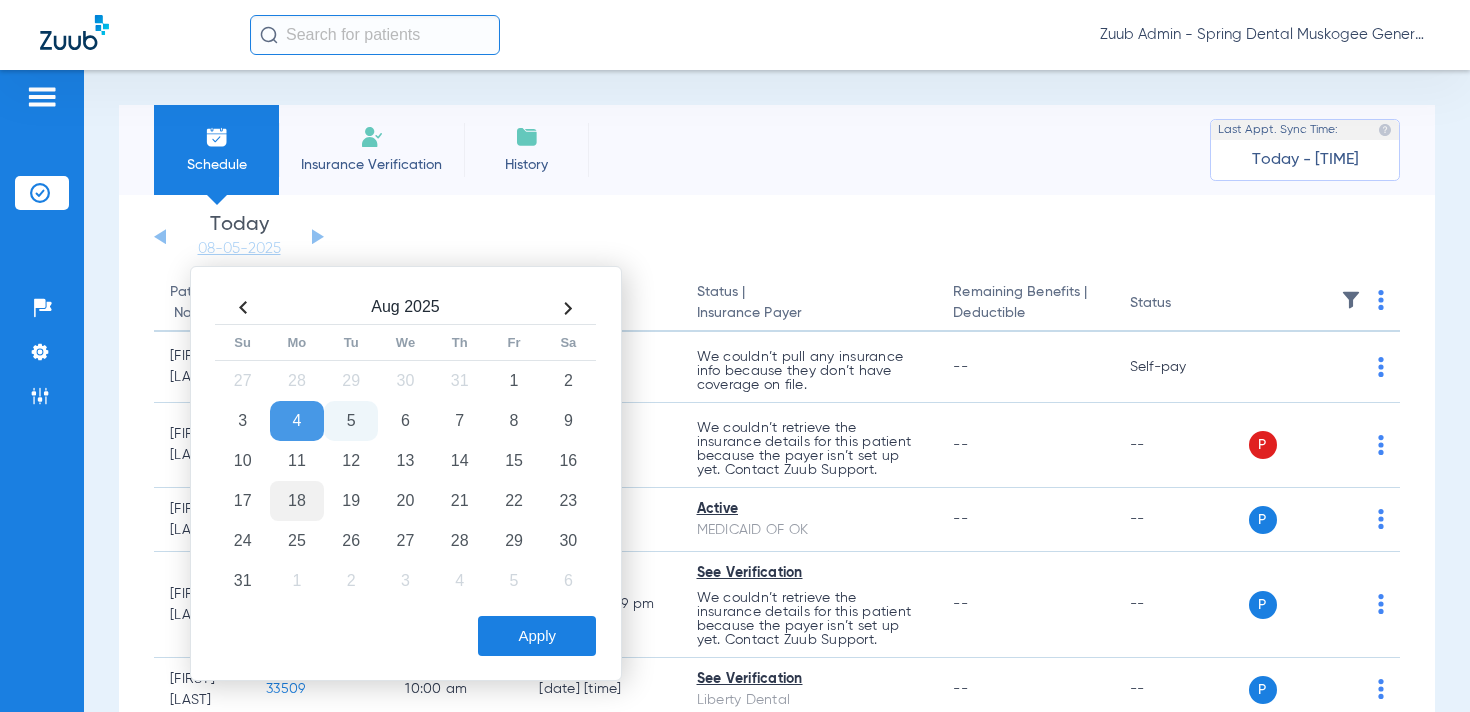 click on "18" 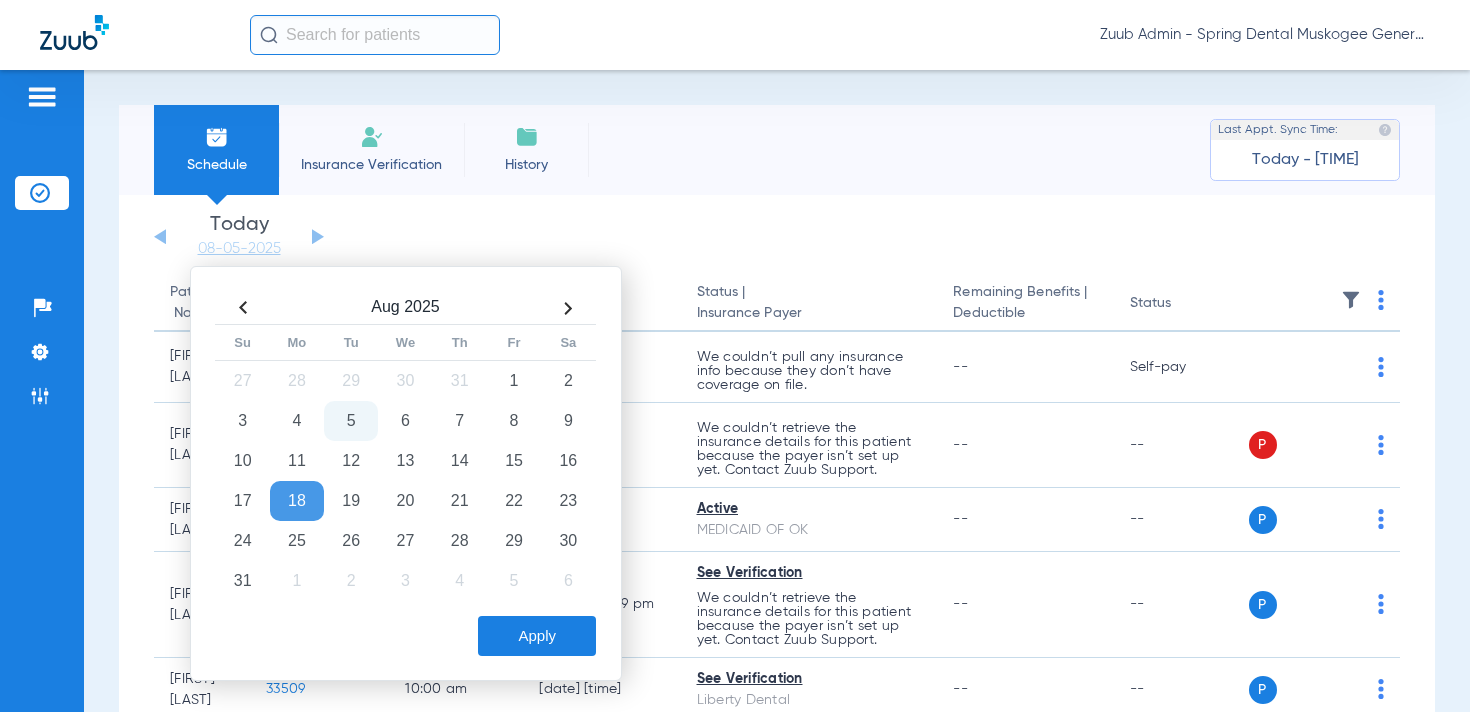 click on "Apply" 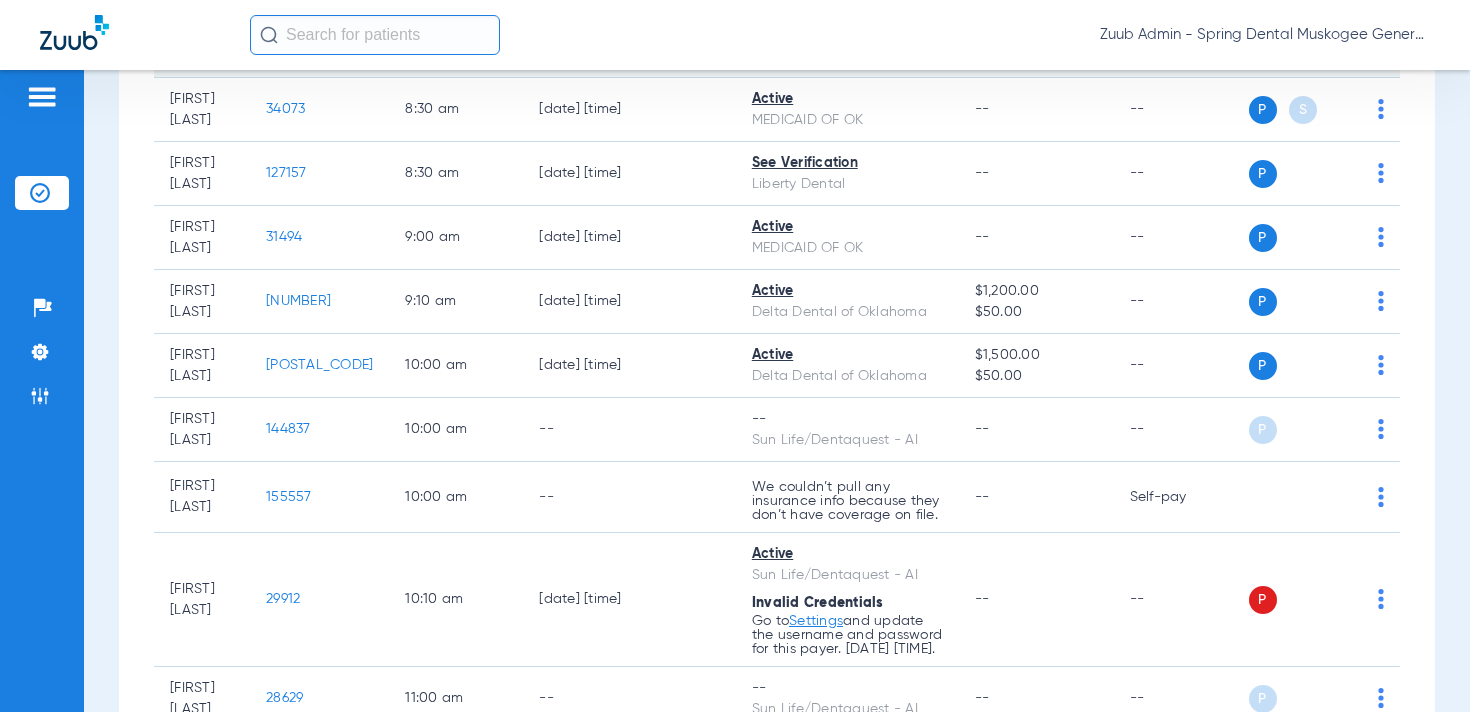 scroll, scrollTop: 0, scrollLeft: 0, axis: both 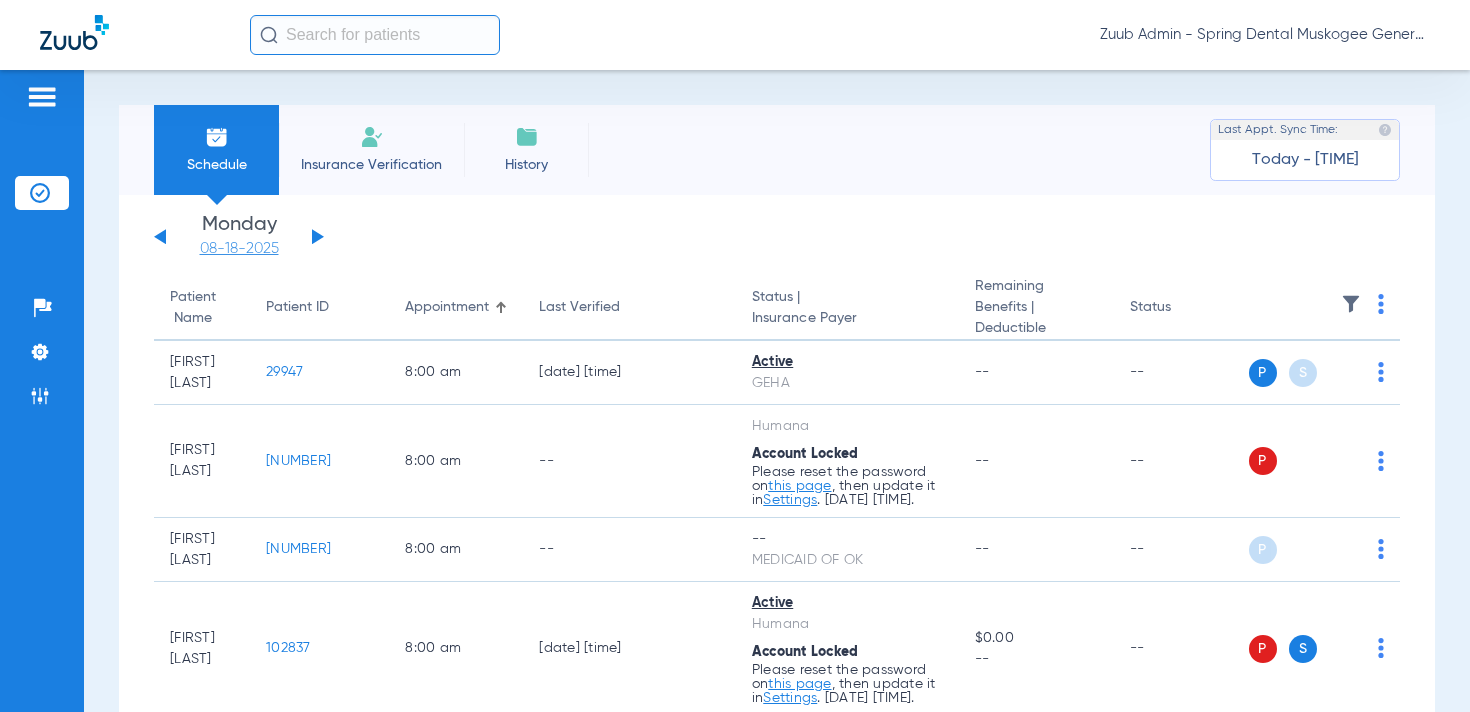 click on "08-18-2025" 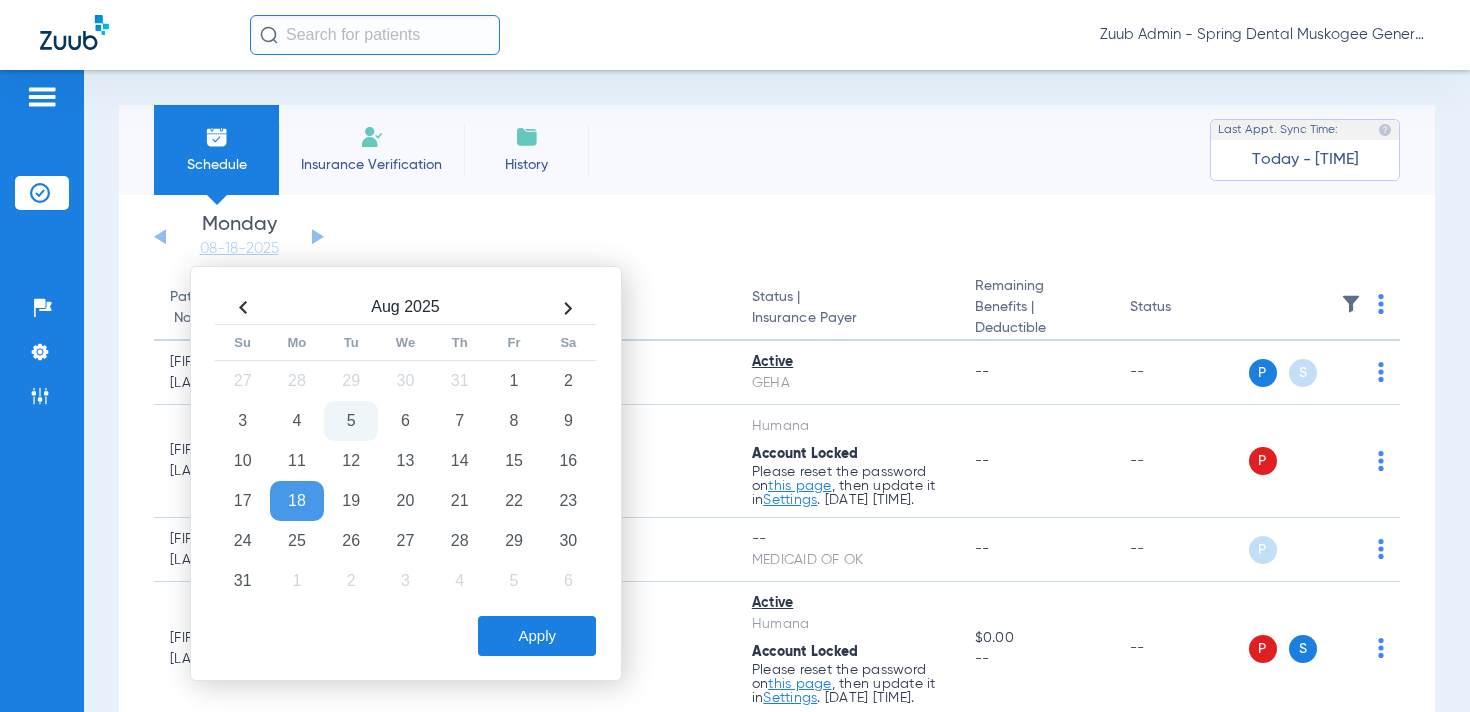 click 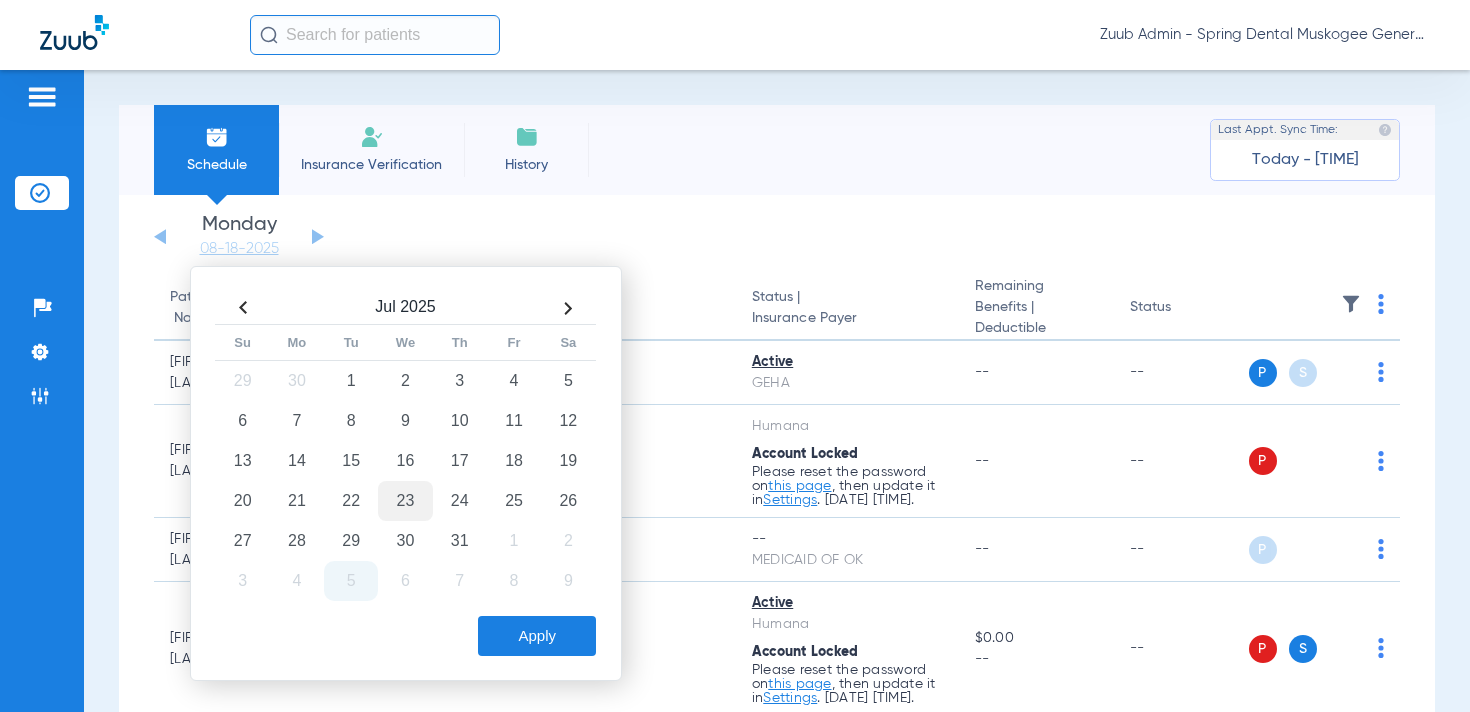click on "23" 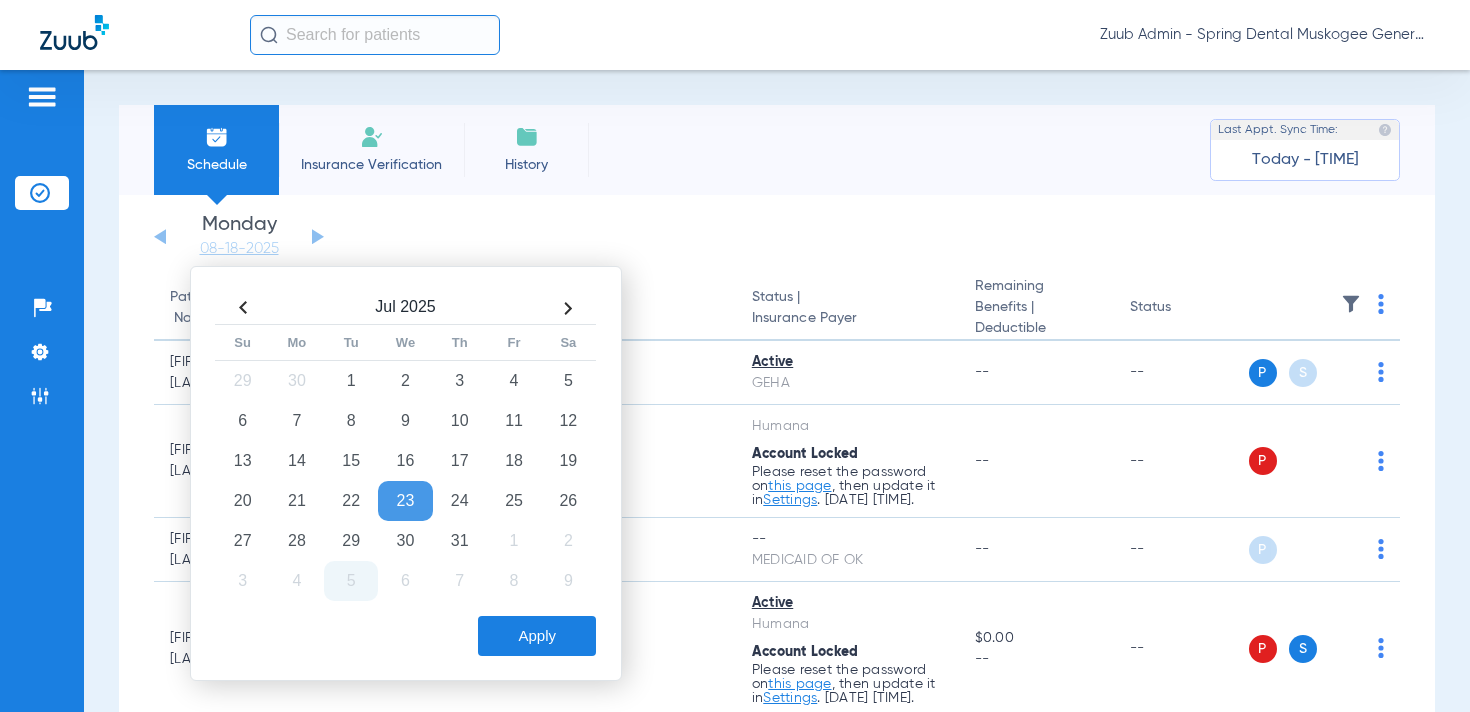 click on "Apply" 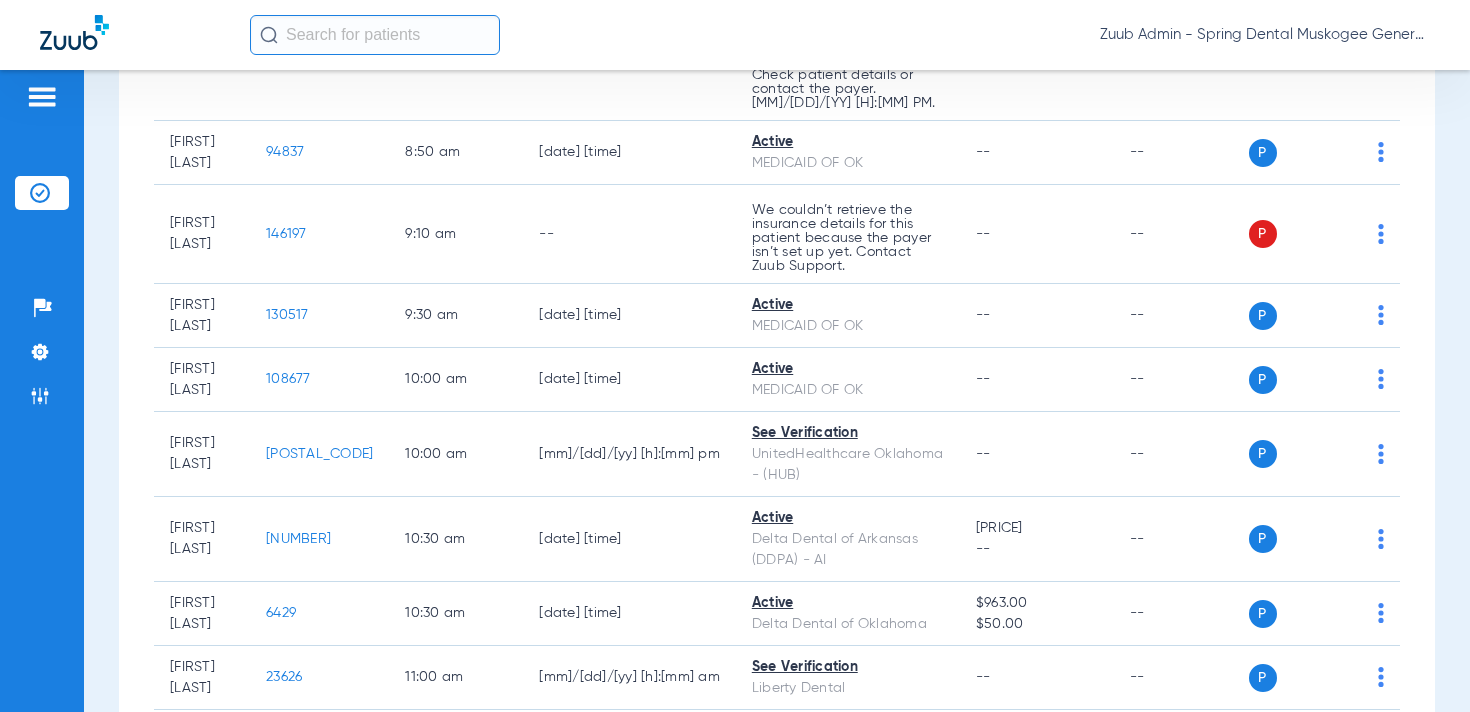 scroll, scrollTop: 0, scrollLeft: 0, axis: both 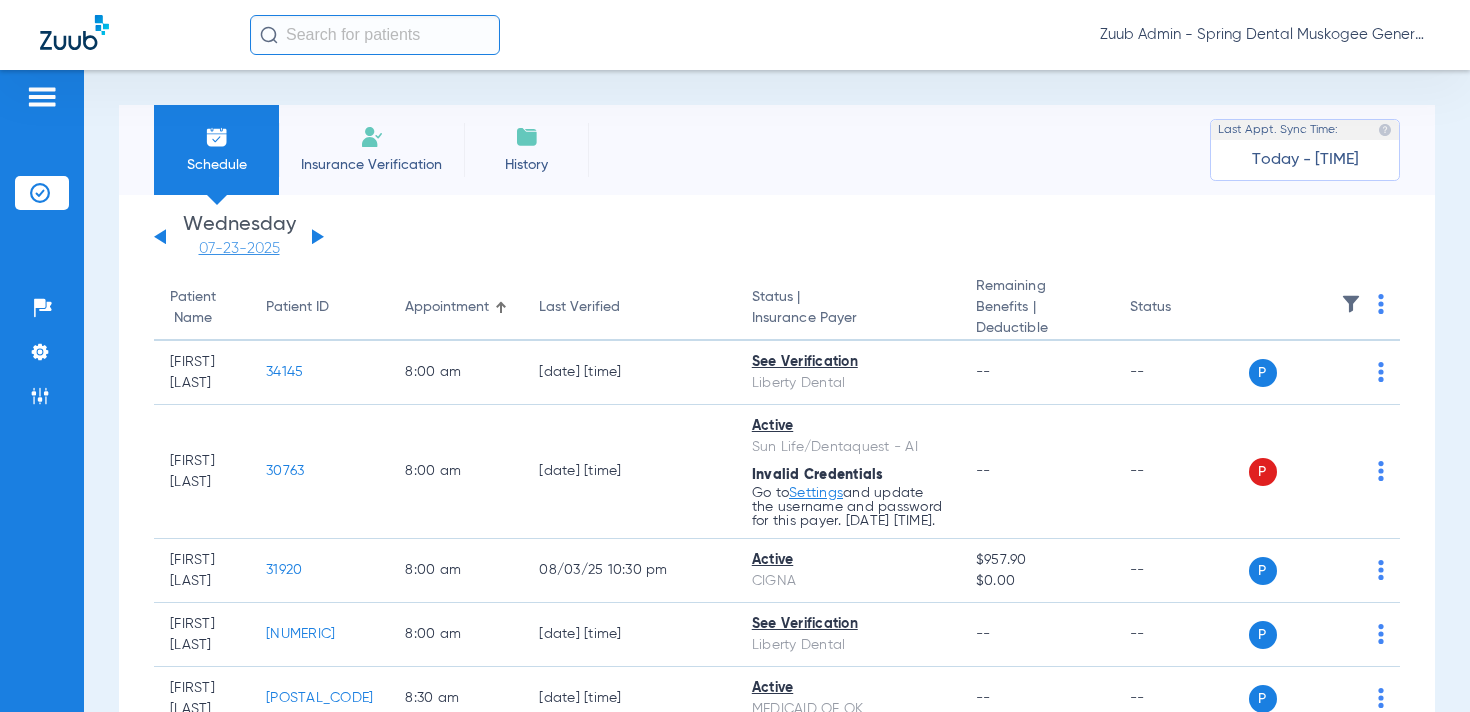click on "07-23-2025" 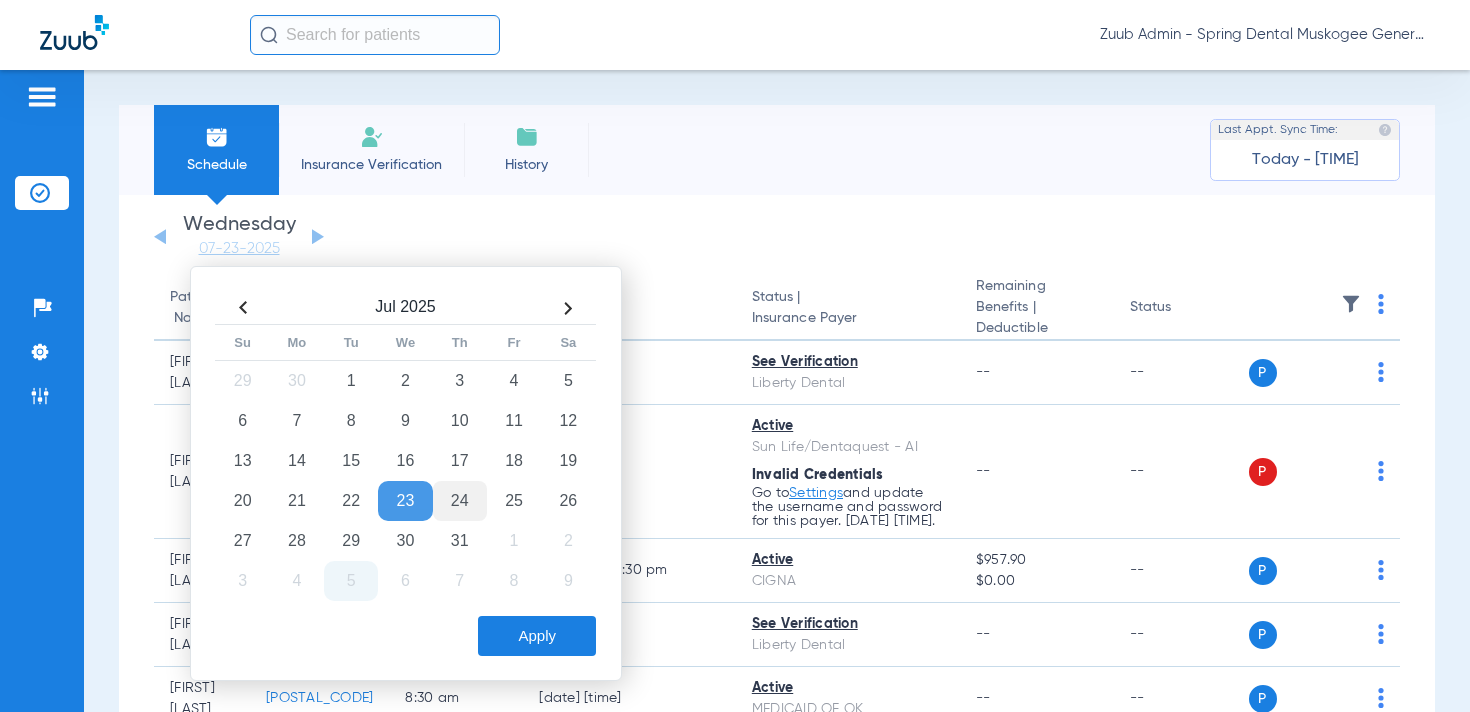 click on "24" 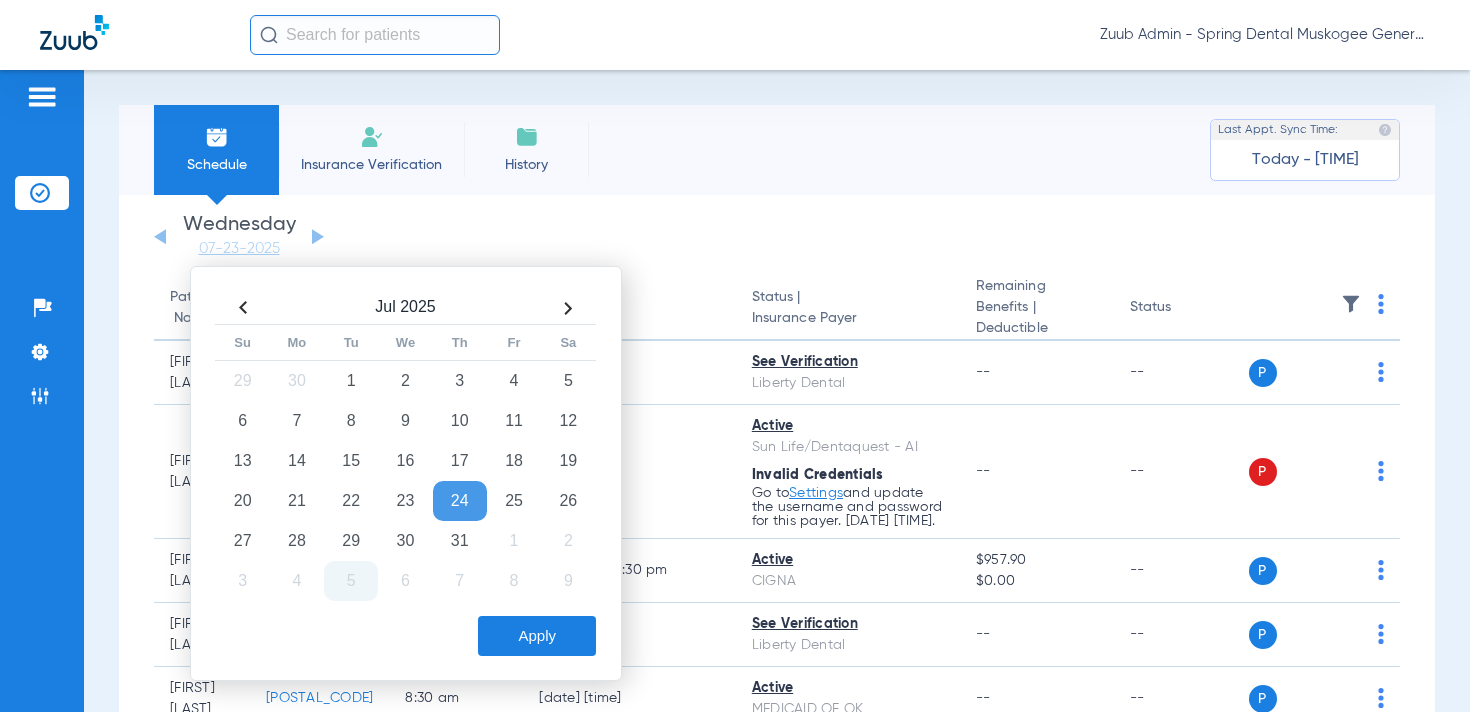 click on "Apply" 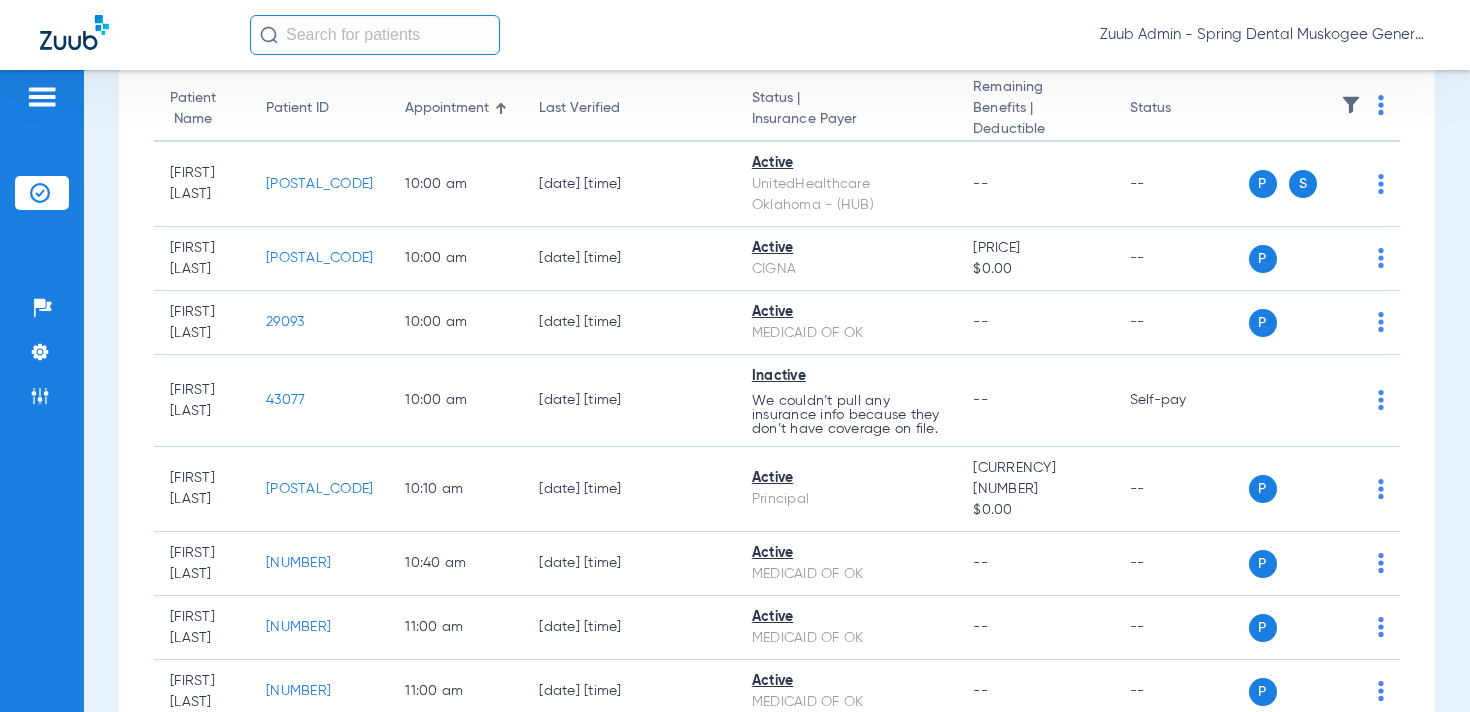scroll, scrollTop: 0, scrollLeft: 0, axis: both 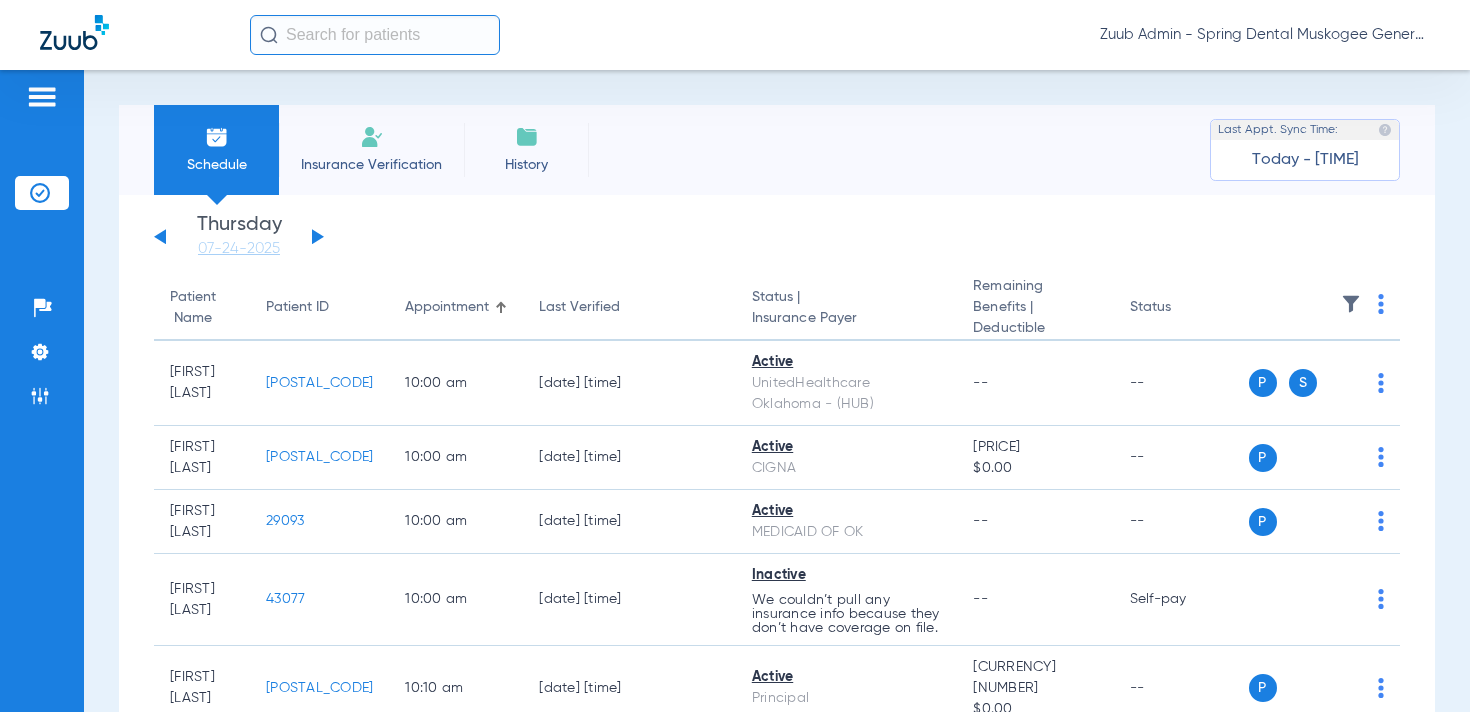 click 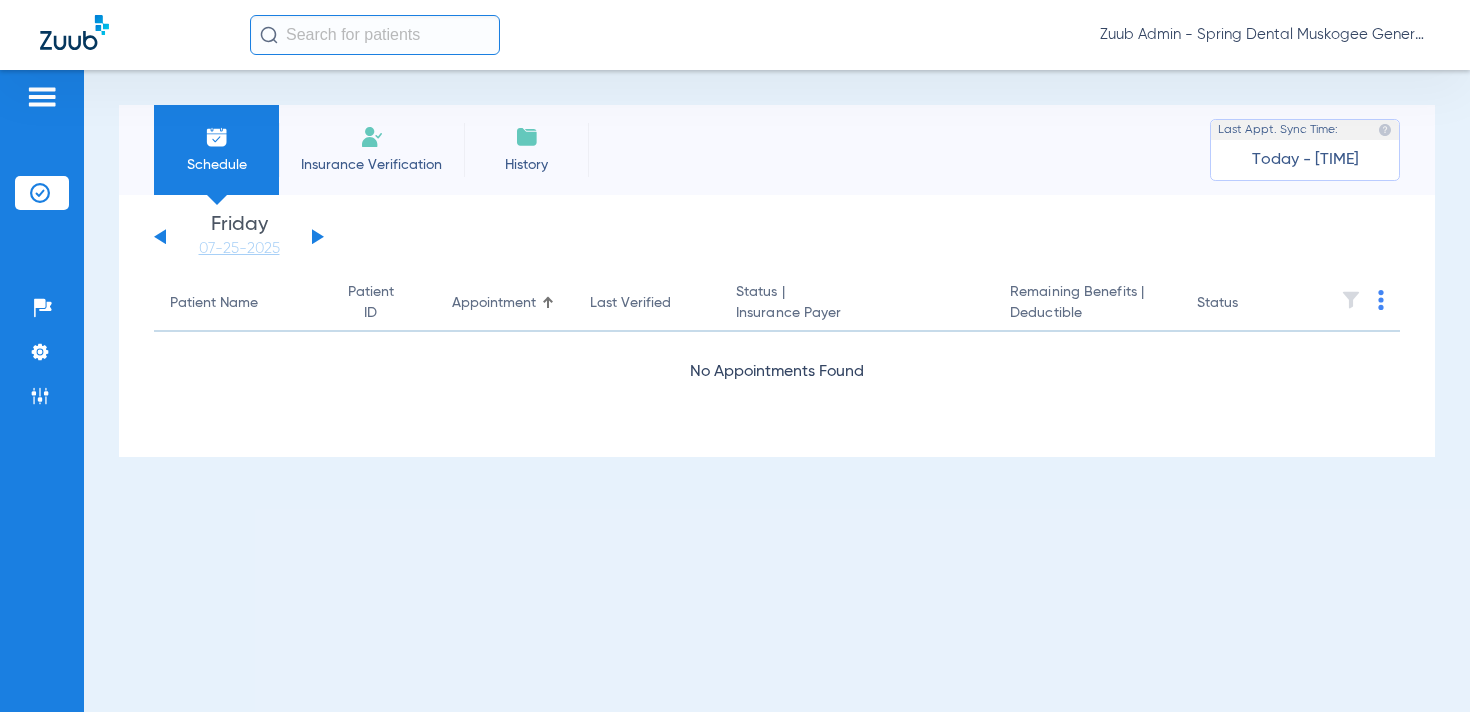 click on "Sunday   06-01-2025   Monday   06-02-2025   Tuesday   06-03-2025   Wednesday   06-04-2025   Thursday   06-05-2025   Friday   06-06-2025   Saturday   06-07-2025   Sunday   06-08-2025   Monday   06-09-2025   Tuesday   06-10-2025   Wednesday   06-11-2025   Thursday   06-12-2025   Friday   06-13-2025   Saturday   06-14-2025   Sunday   06-15-2025   Monday   06-16-2025   Tuesday   06-17-2025   Wednesday   06-18-2025   Thursday   06-19-2025   Friday   06-20-2025   Saturday   06-21-2025   Sunday   06-22-2025   Monday   06-23-2025   Tuesday   06-24-2025   Wednesday   06-25-2025   Thursday   06-26-2025   Friday   06-27-2025   Saturday   06-28-2025   Sunday   06-29-2025   Monday   06-30-2025   Tuesday   07-01-2025   Wednesday   07-02-2025   Thursday   07-03-2025   Friday   07-04-2025   Saturday   07-05-2025   Sunday   07-06-2025   Monday   07-07-2025   Tuesday   07-08-2025   Wednesday   07-09-2025   Thursday   07-10-2025   Friday   07-11-2025   Saturday   07-12-2025   Sunday   07-13-2025   Monday   07-14-2025   Friday" 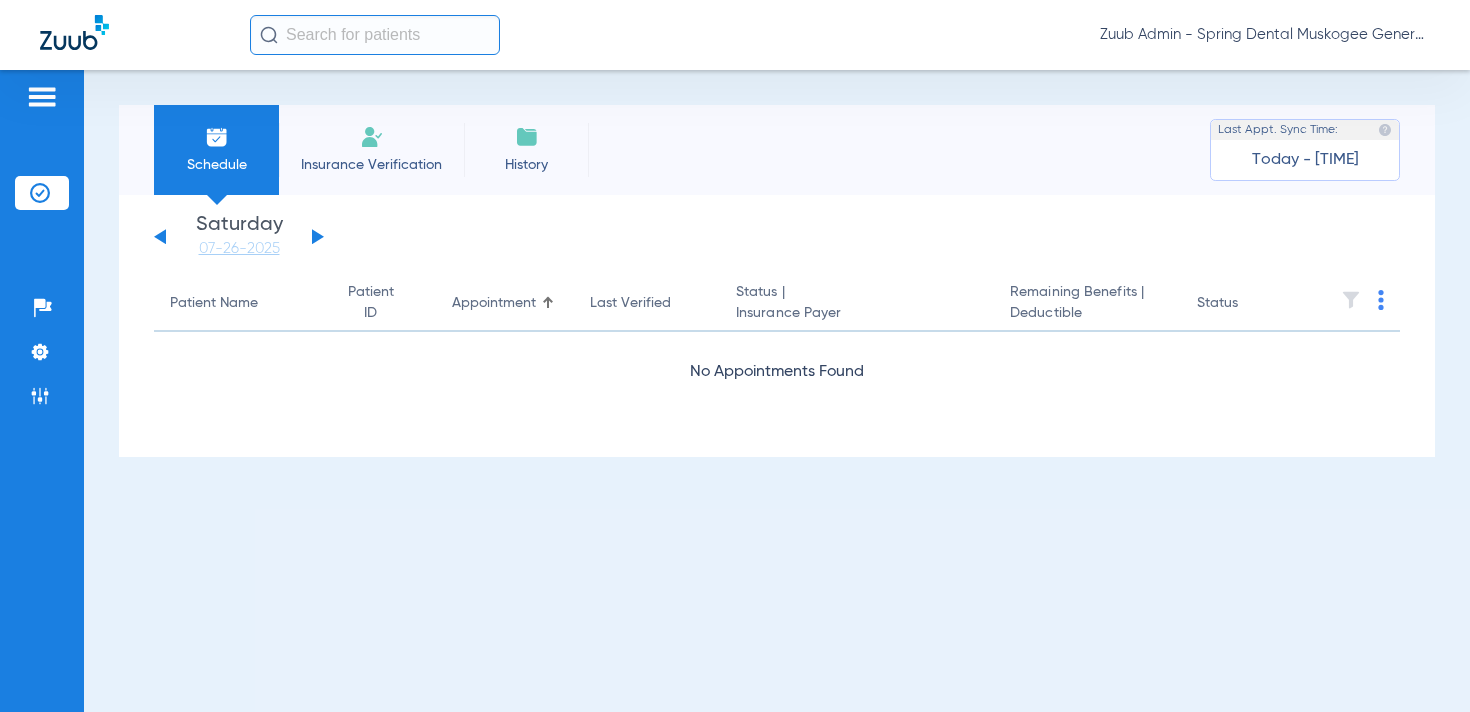 click 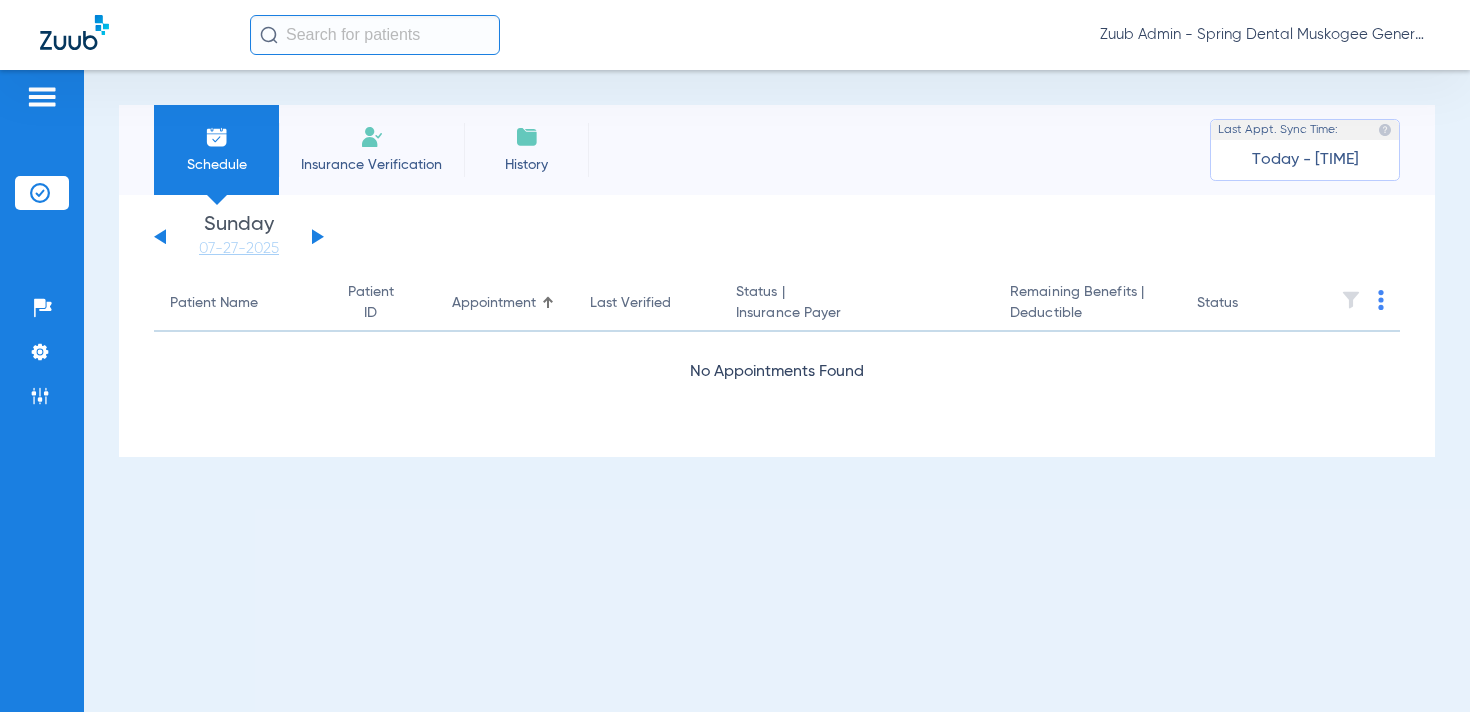 click 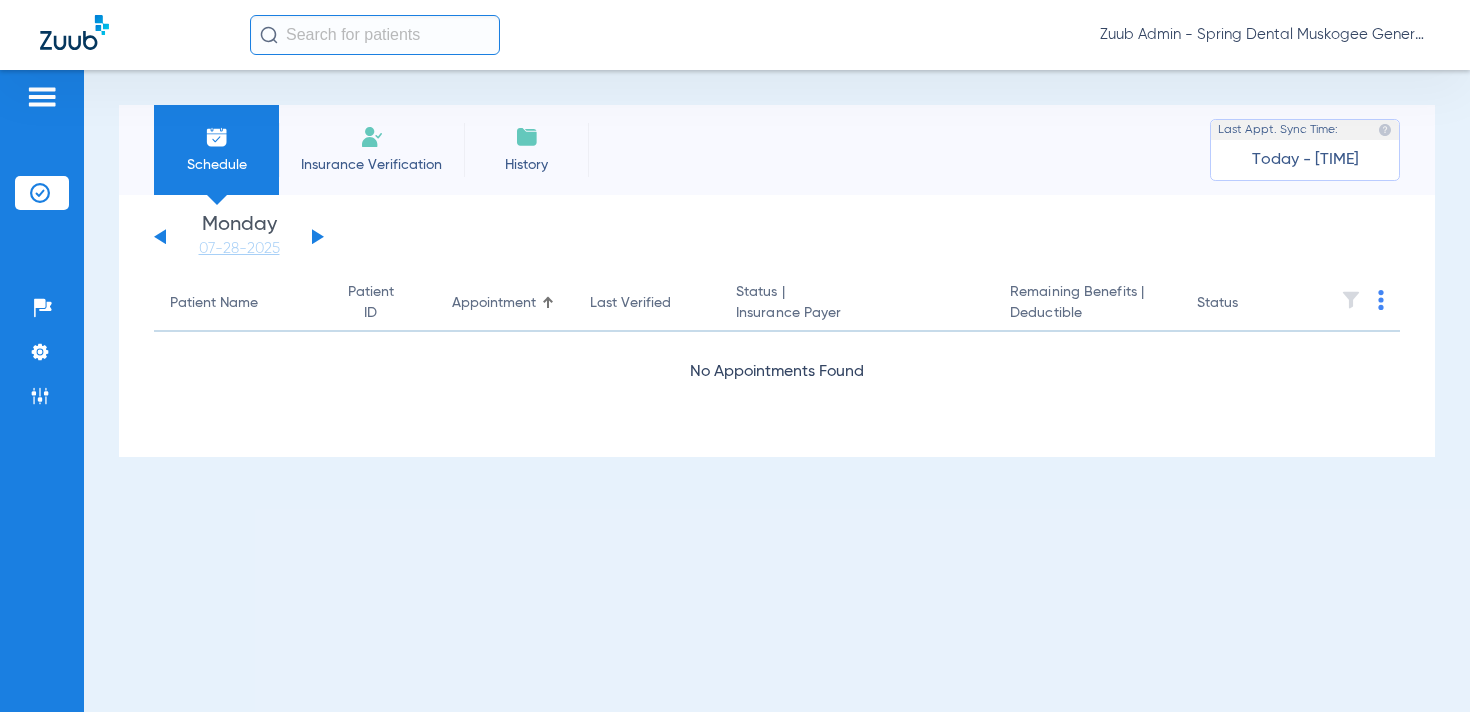 click 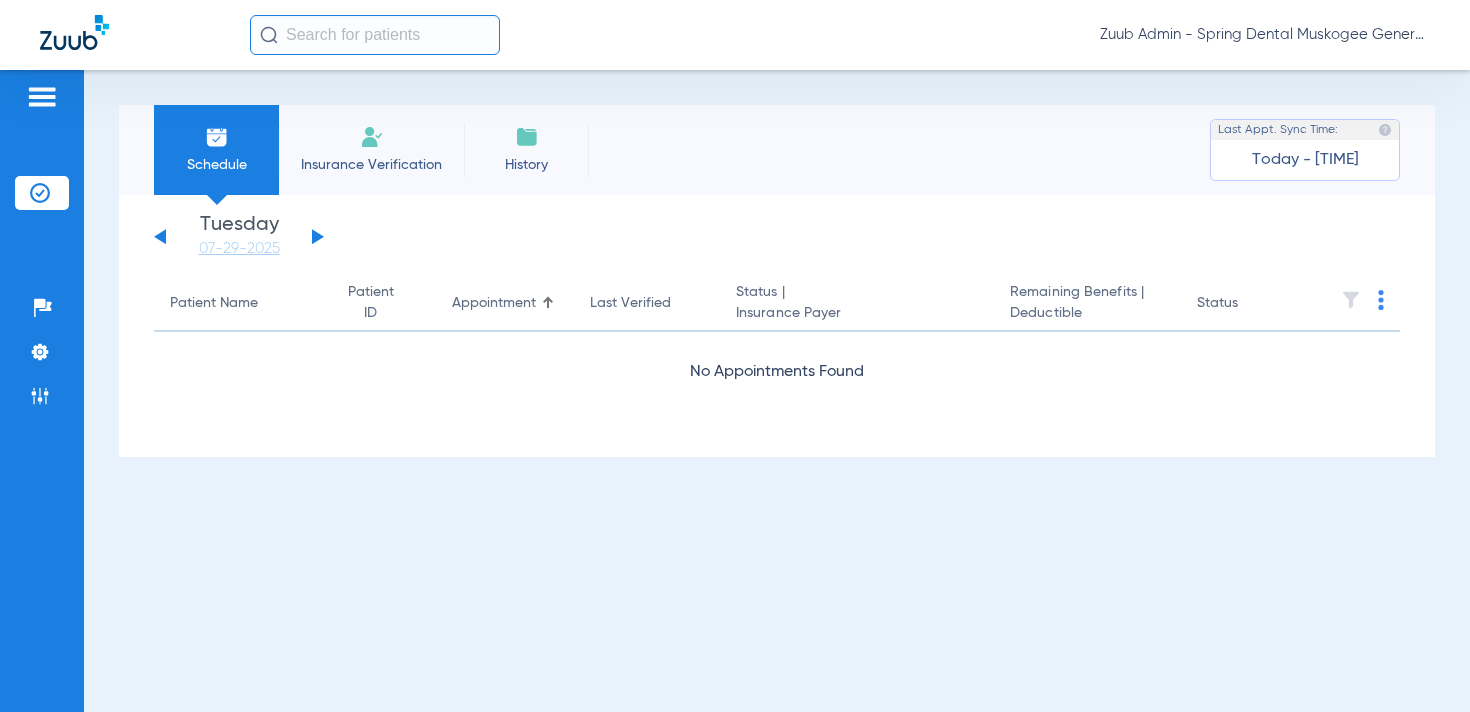 click 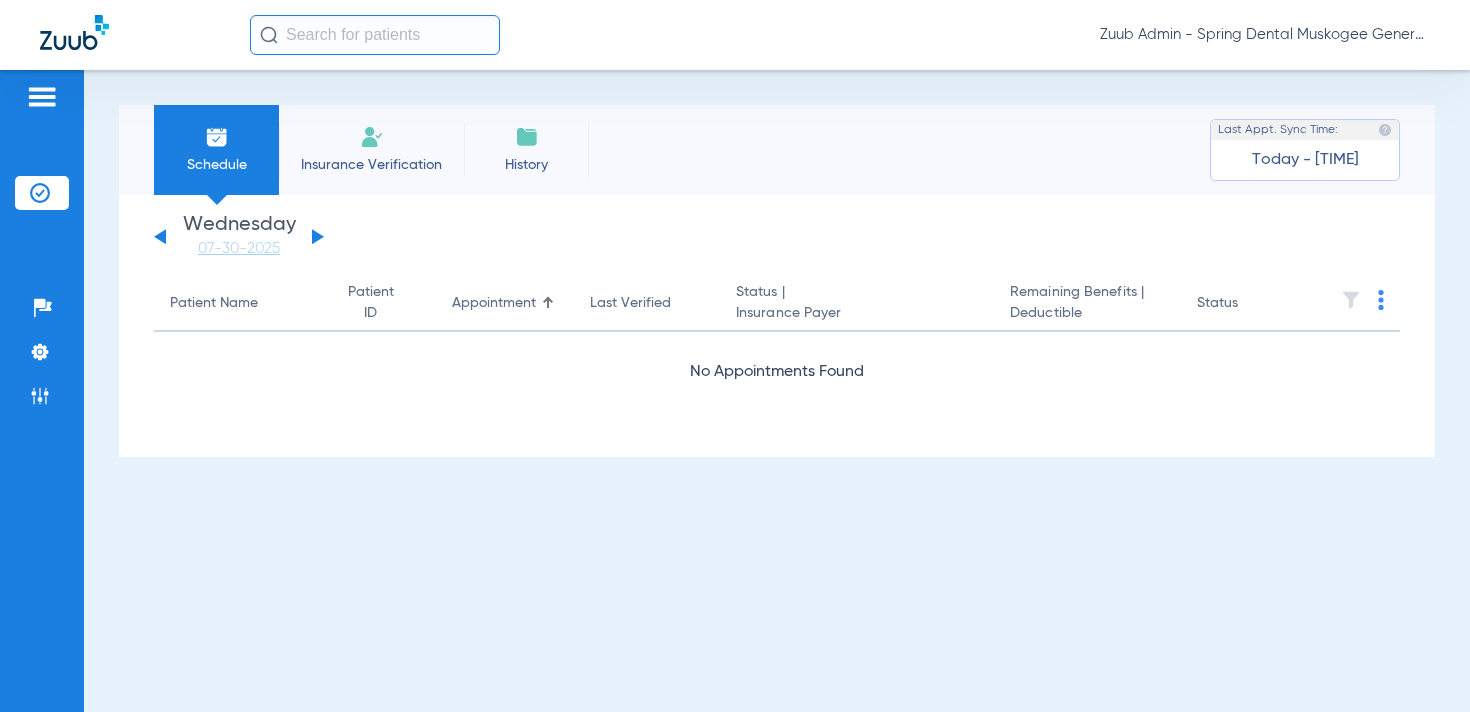 click 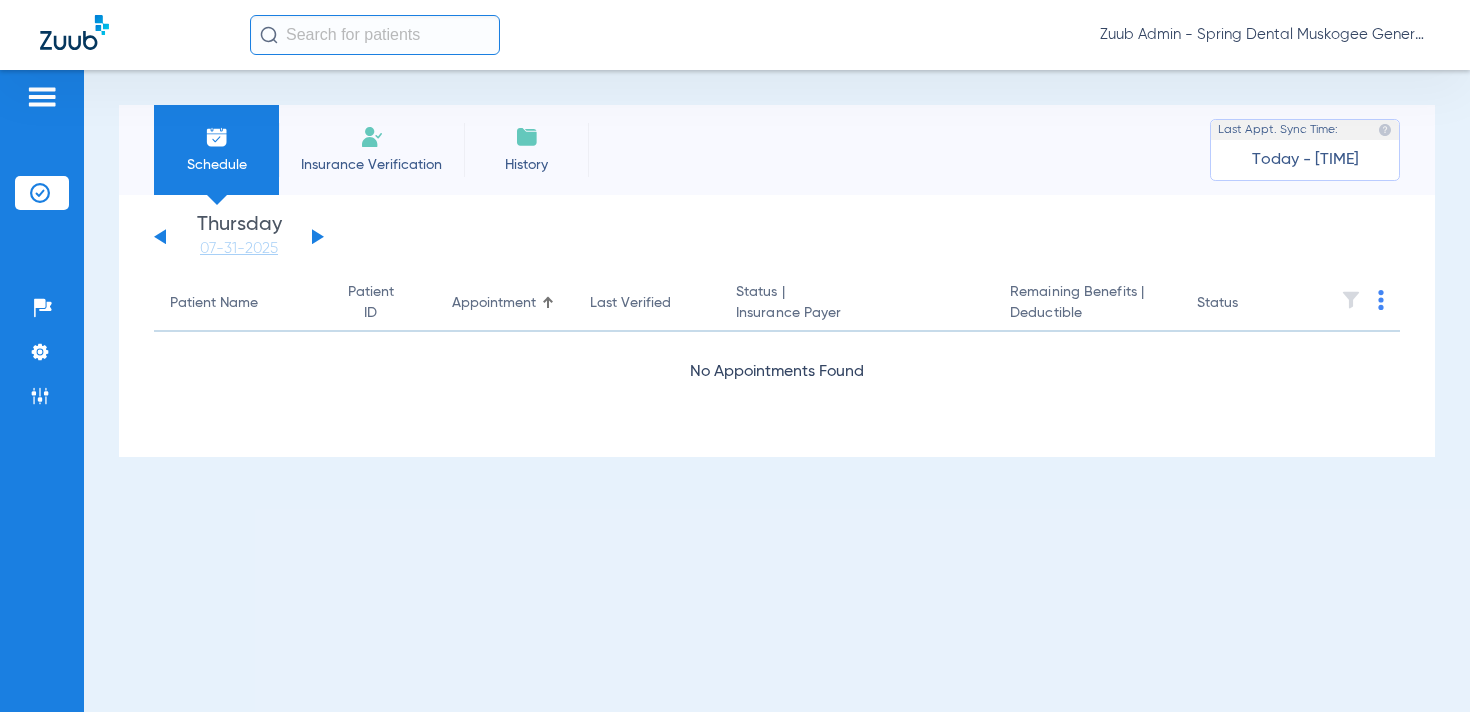 click 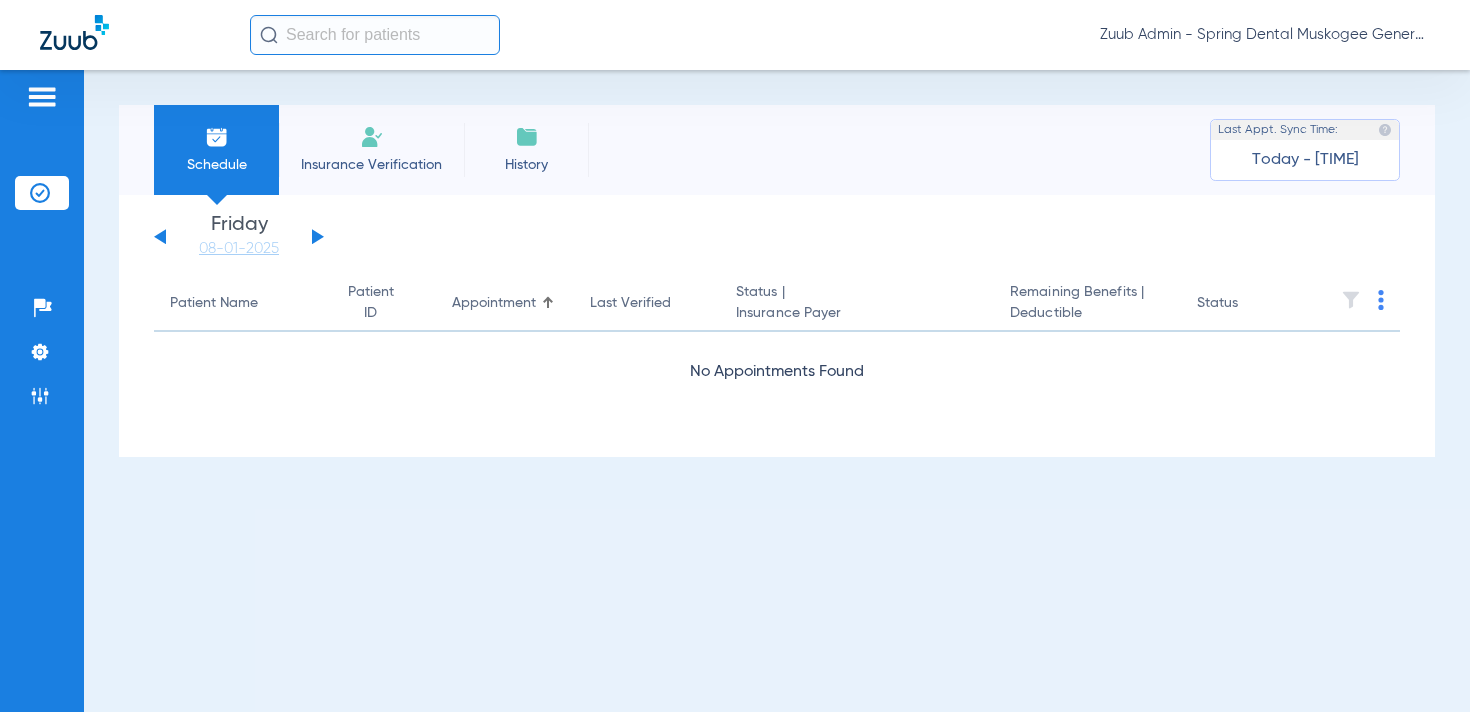 click 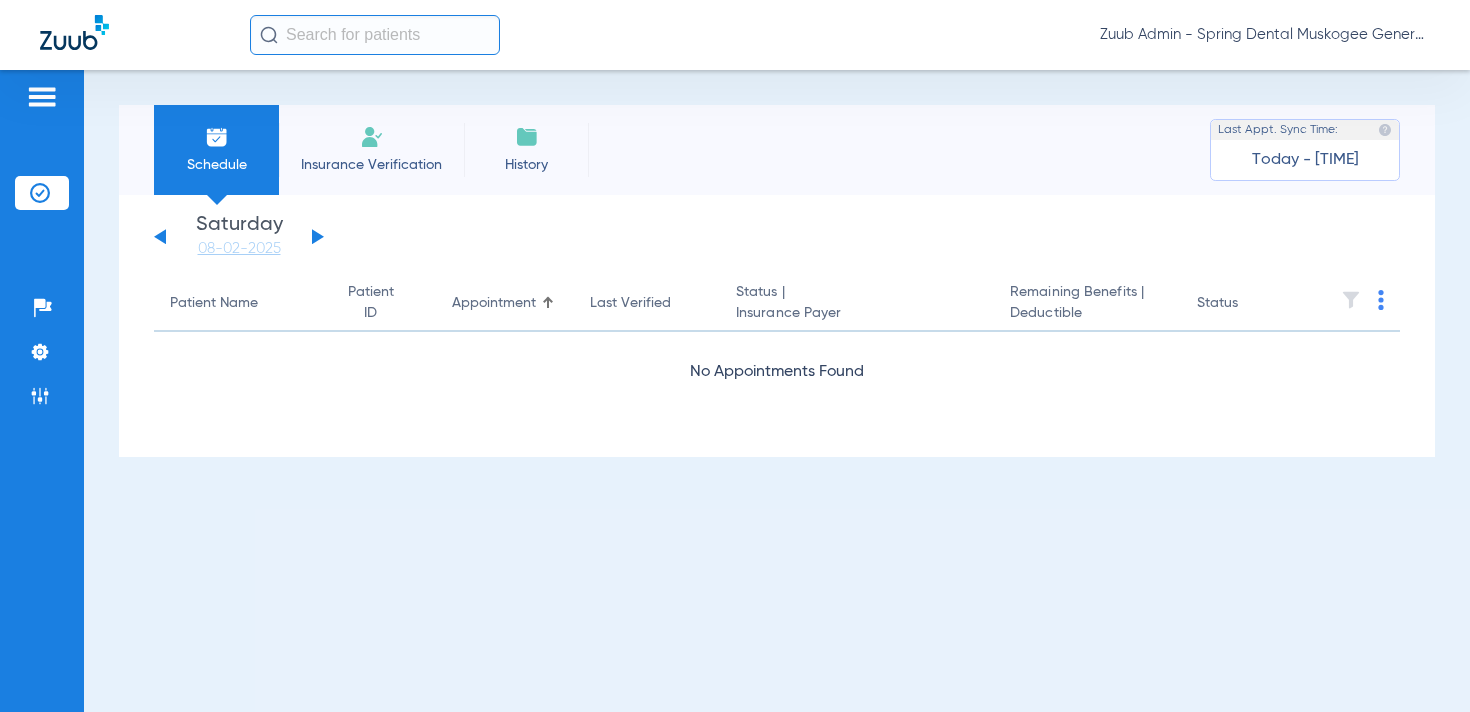 click 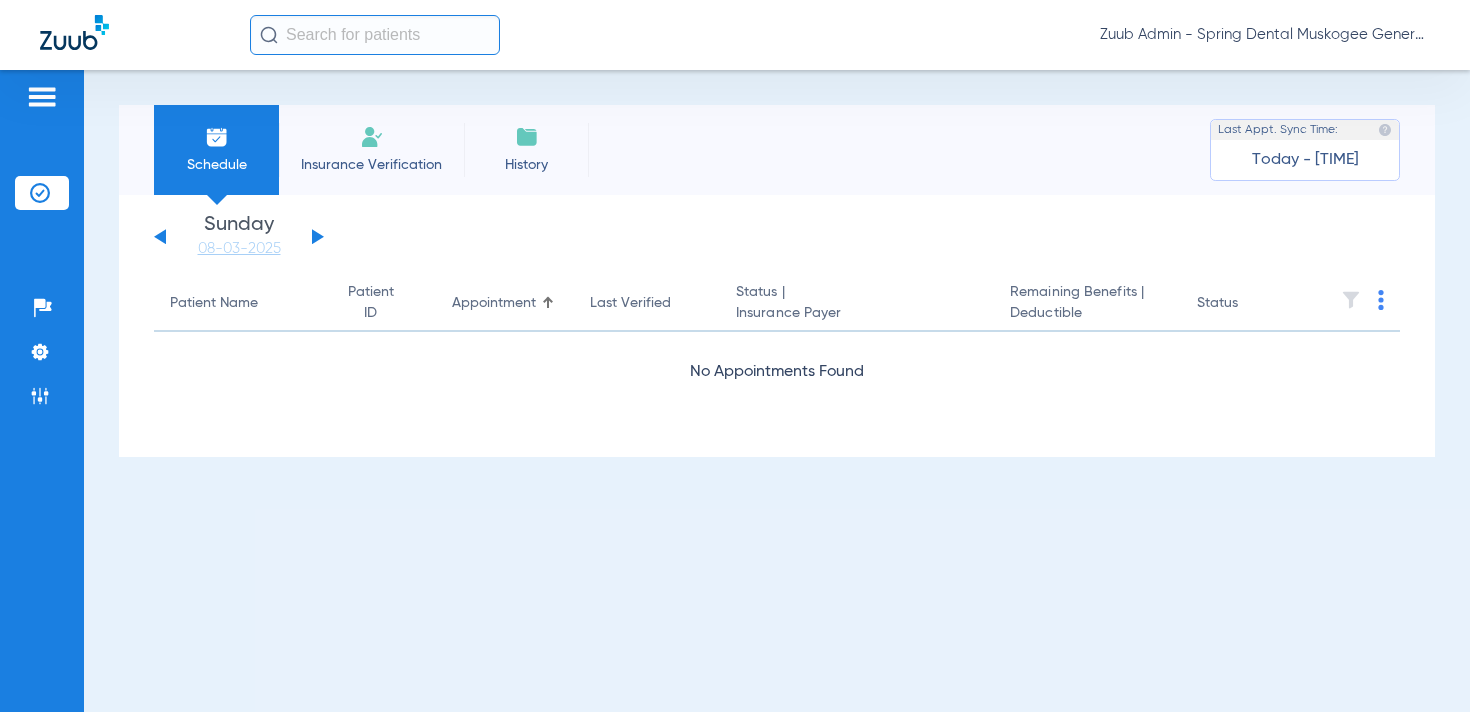 click 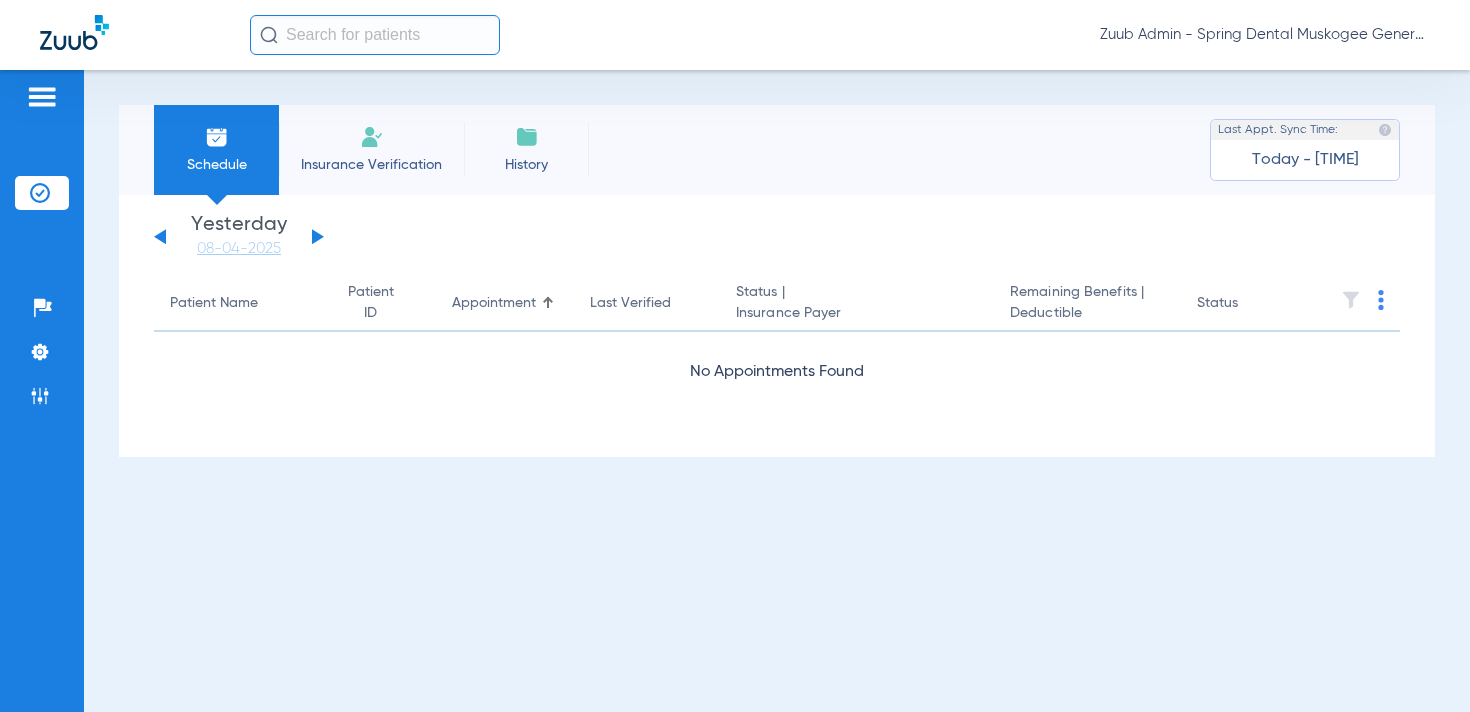 click 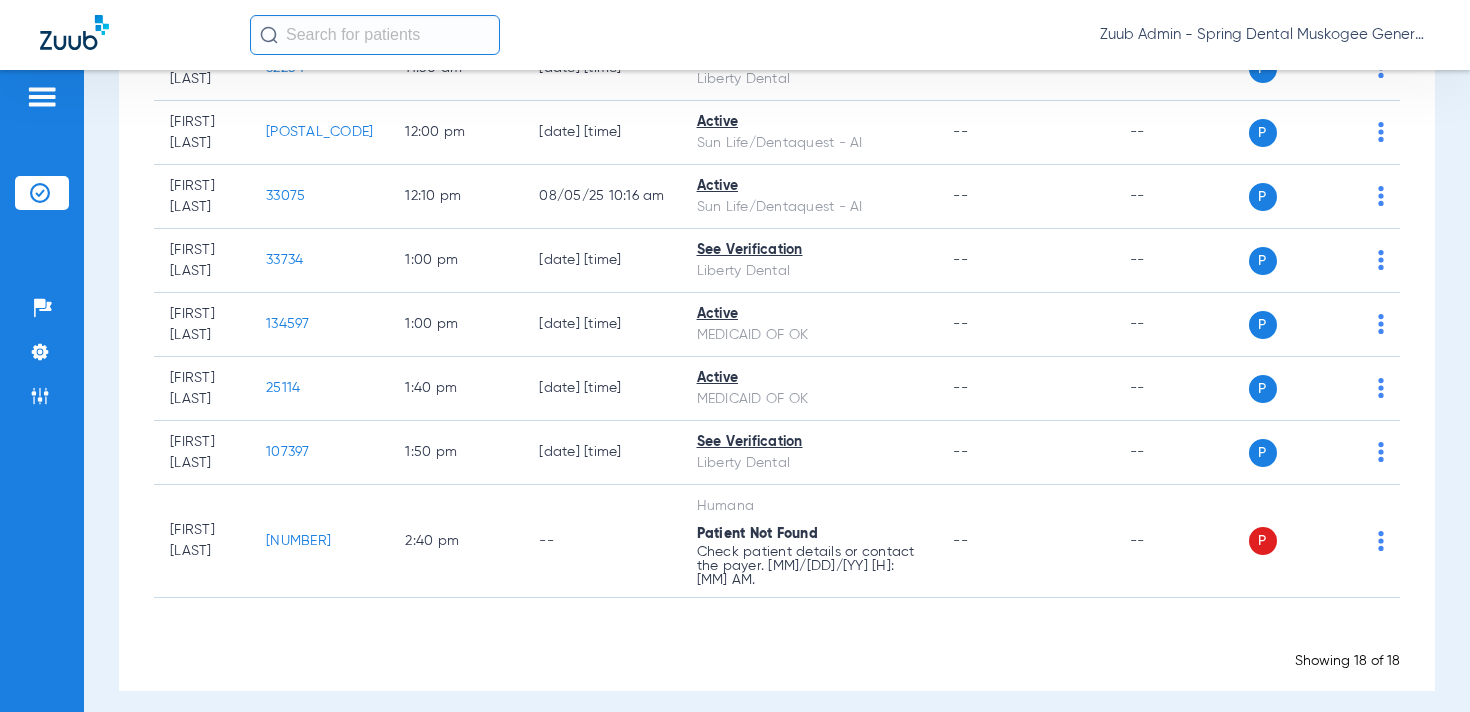 scroll, scrollTop: 0, scrollLeft: 0, axis: both 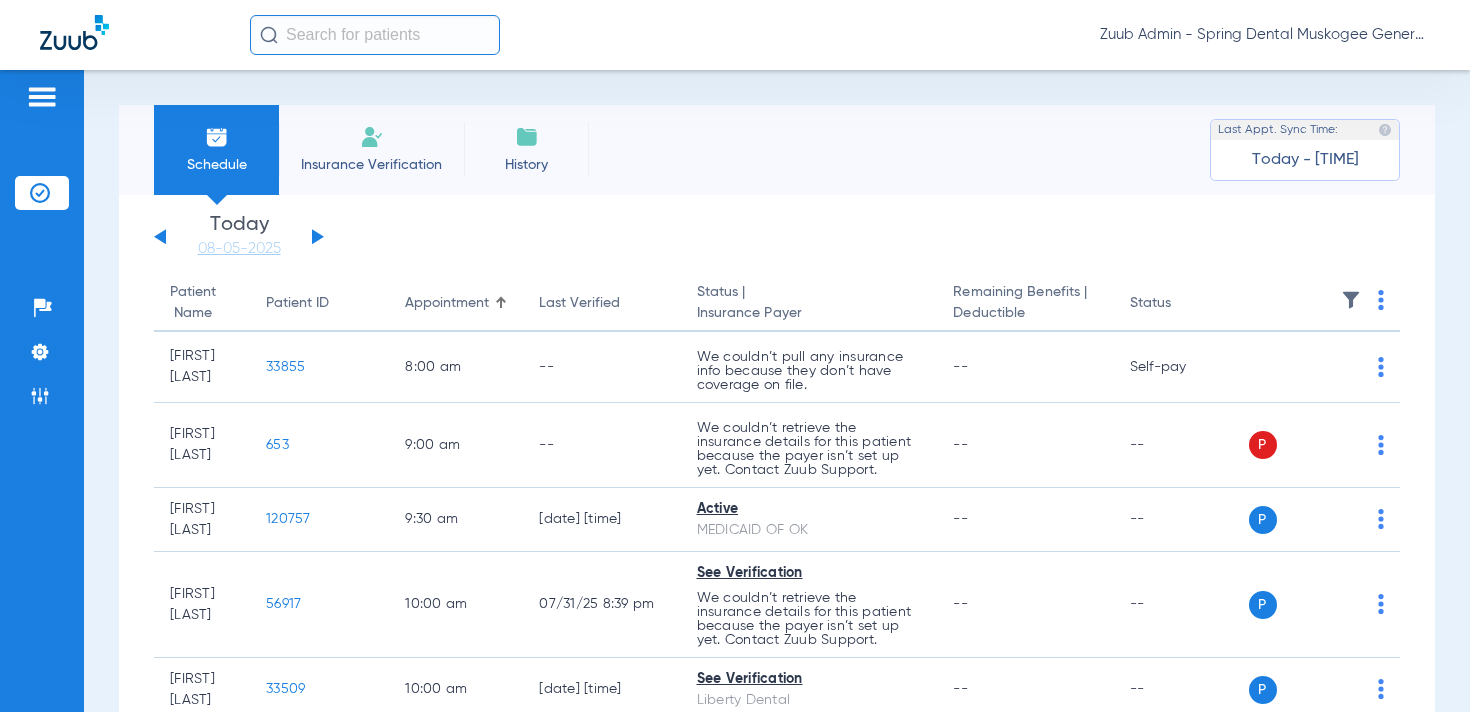 click 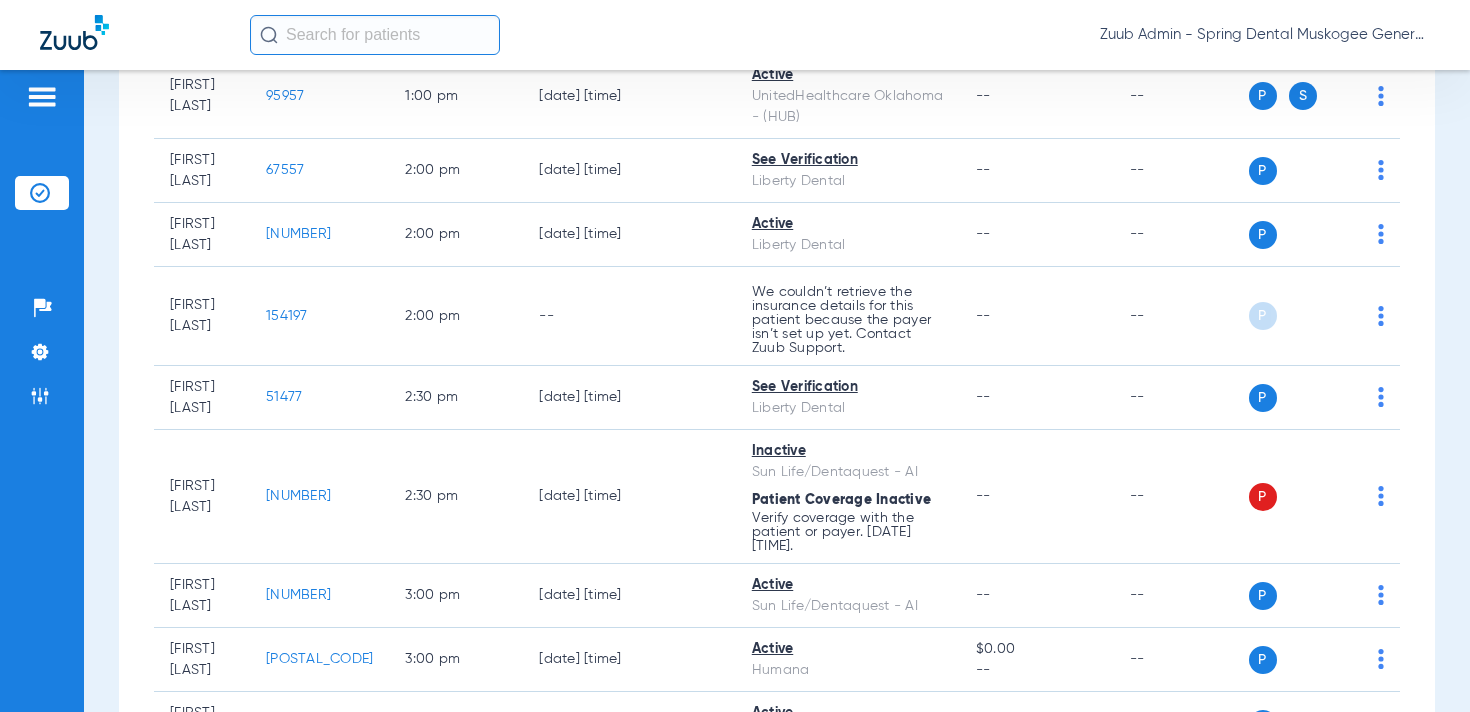scroll, scrollTop: 2110, scrollLeft: 0, axis: vertical 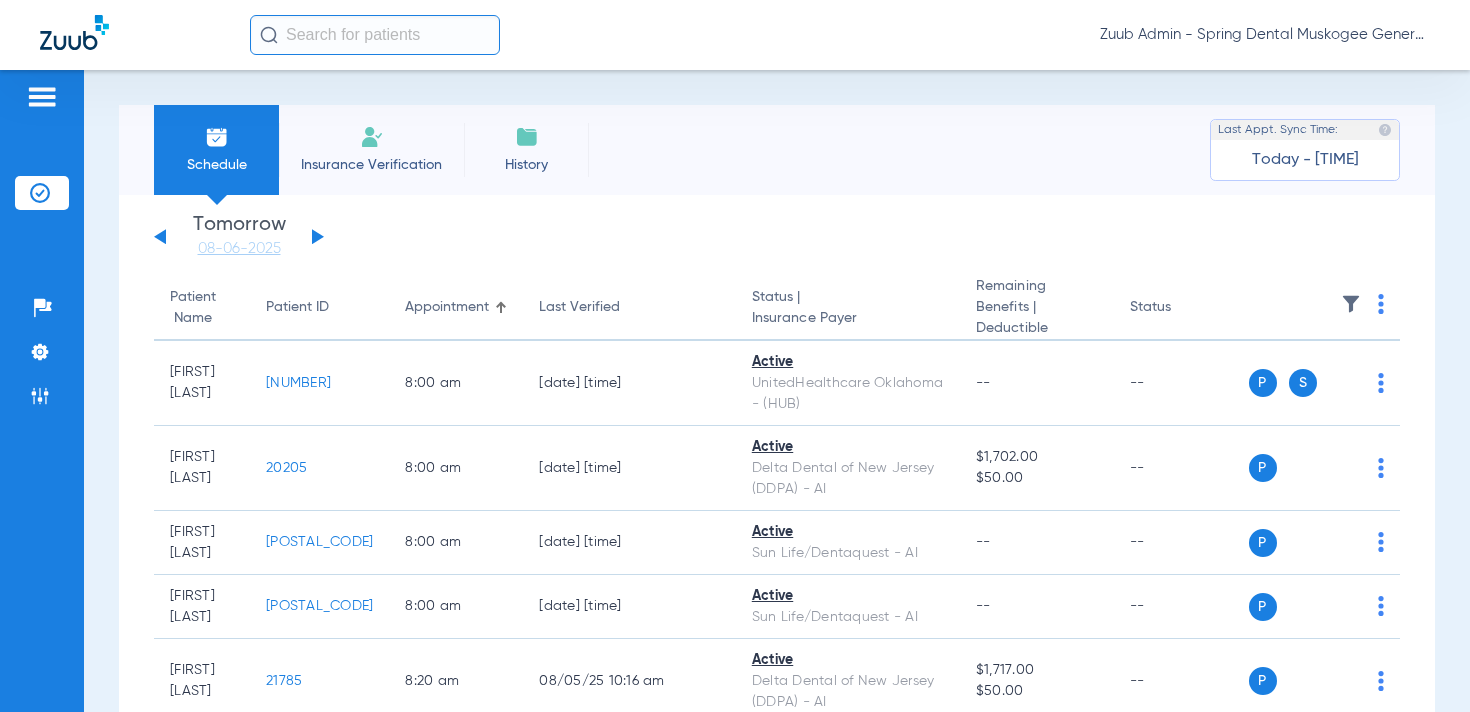 click 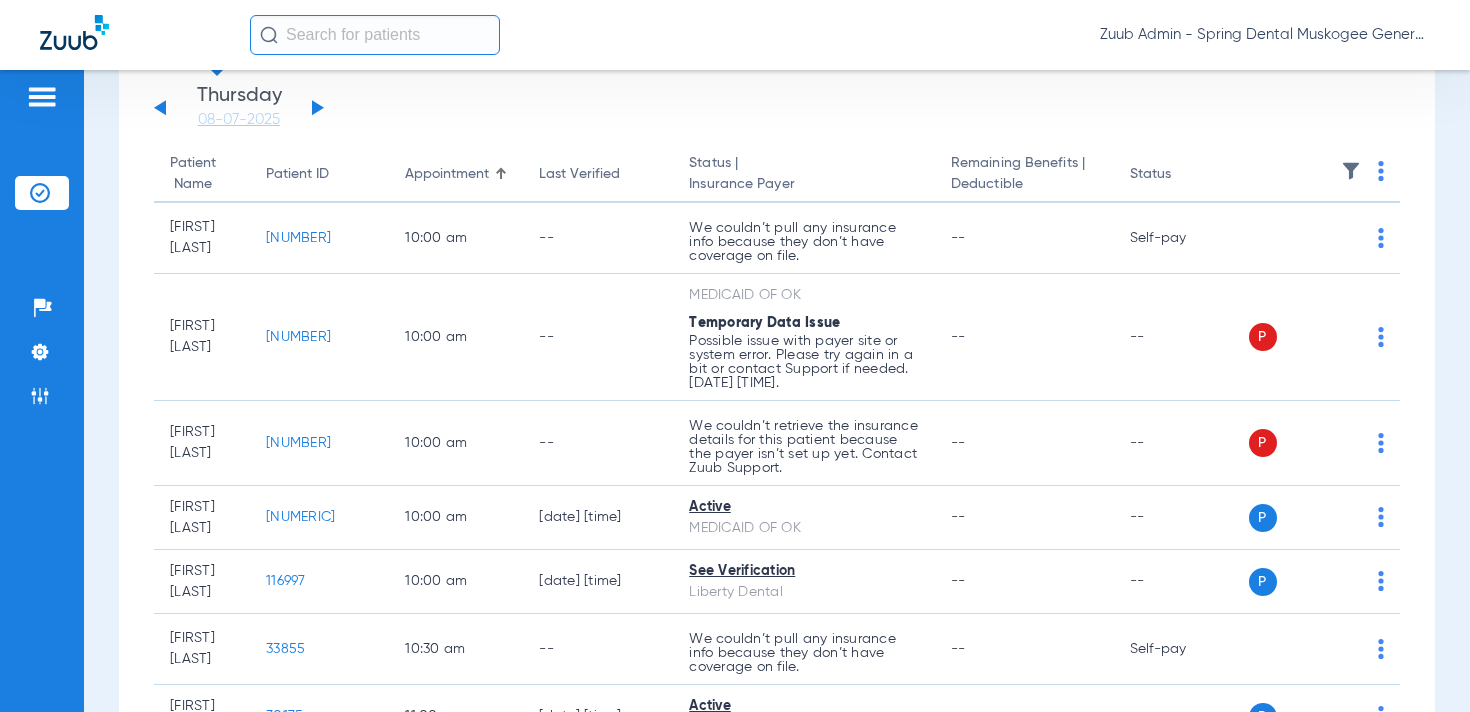 scroll, scrollTop: 0, scrollLeft: 0, axis: both 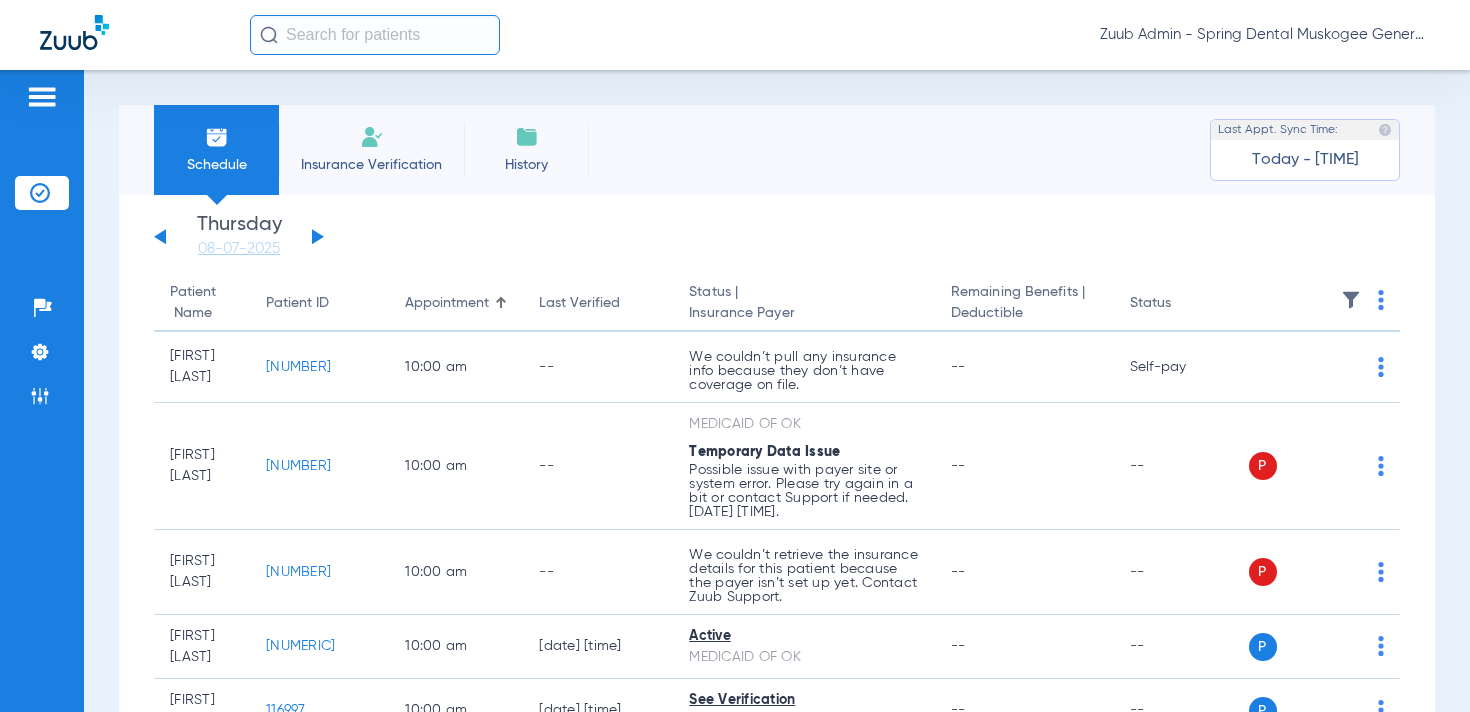 click 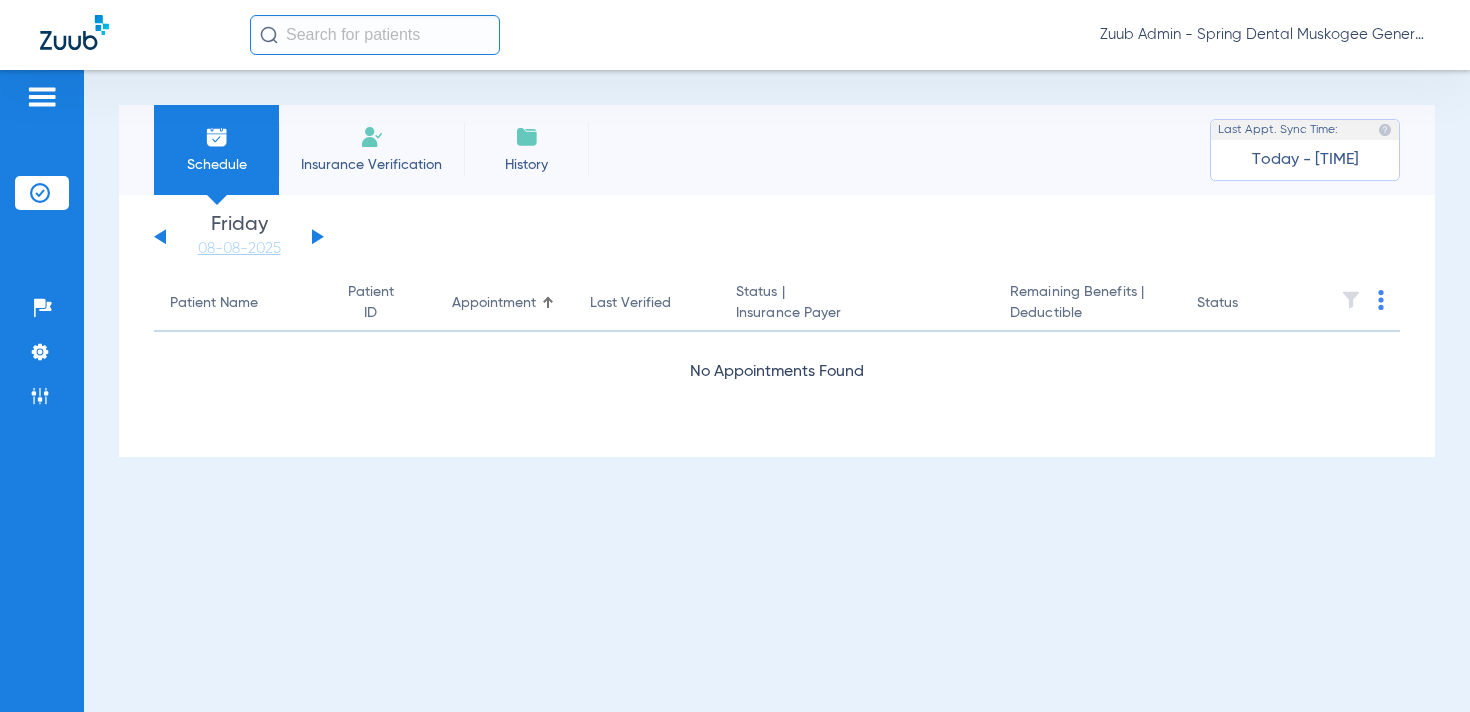 click 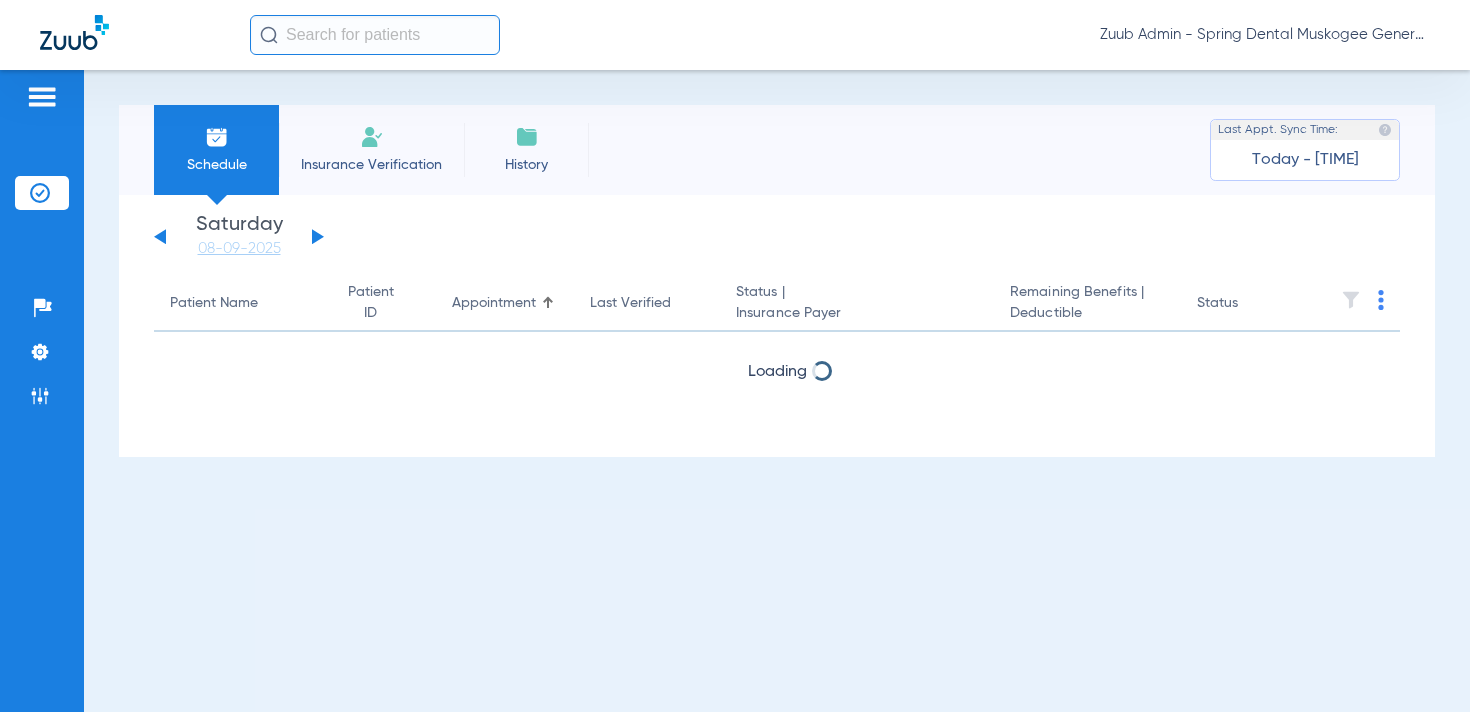 click 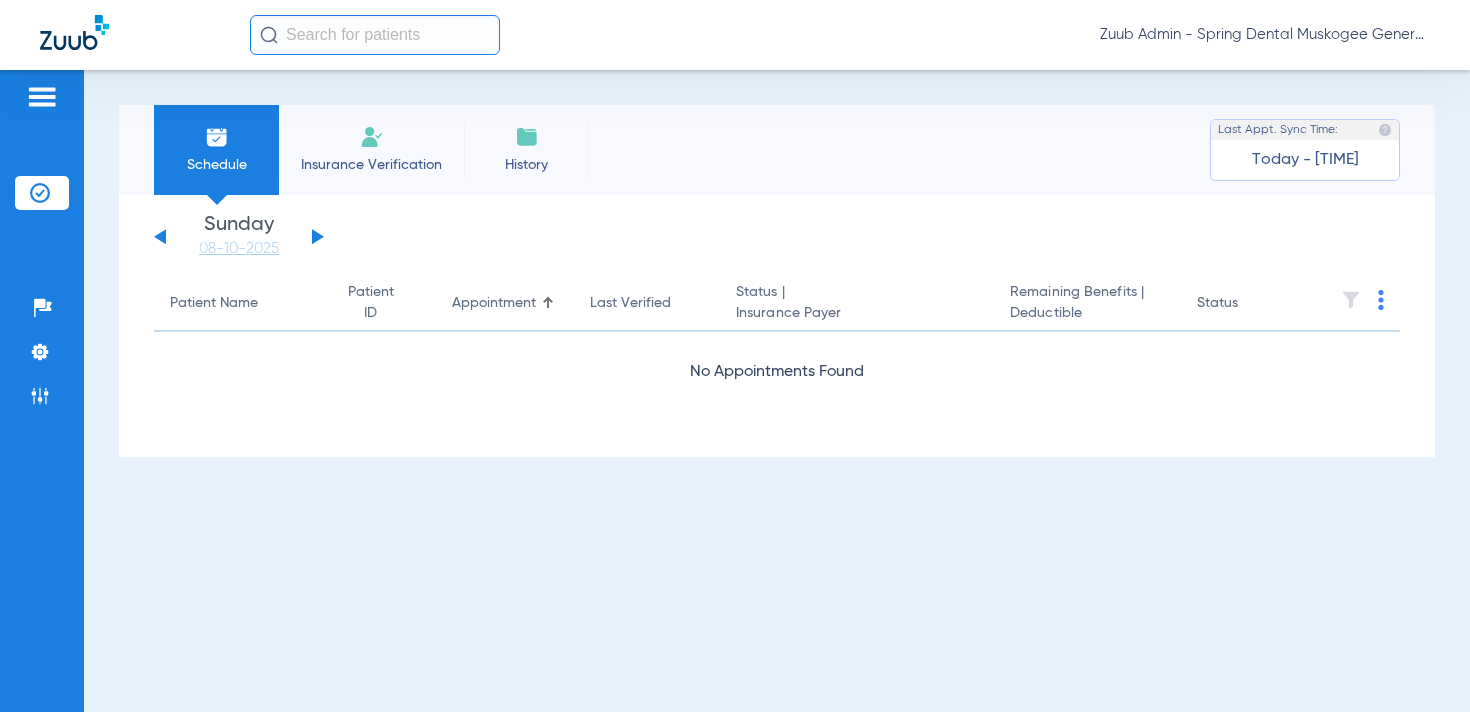 click 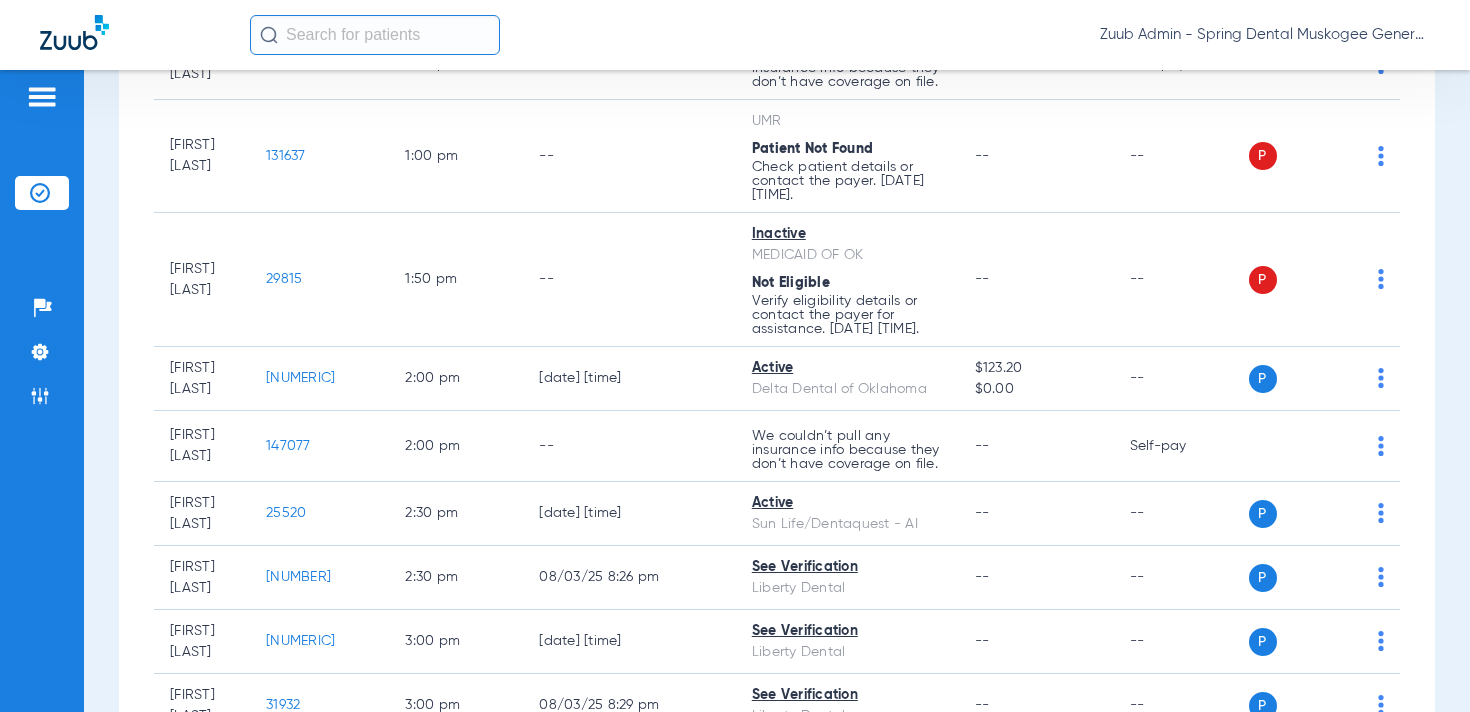 scroll, scrollTop: 1877, scrollLeft: 0, axis: vertical 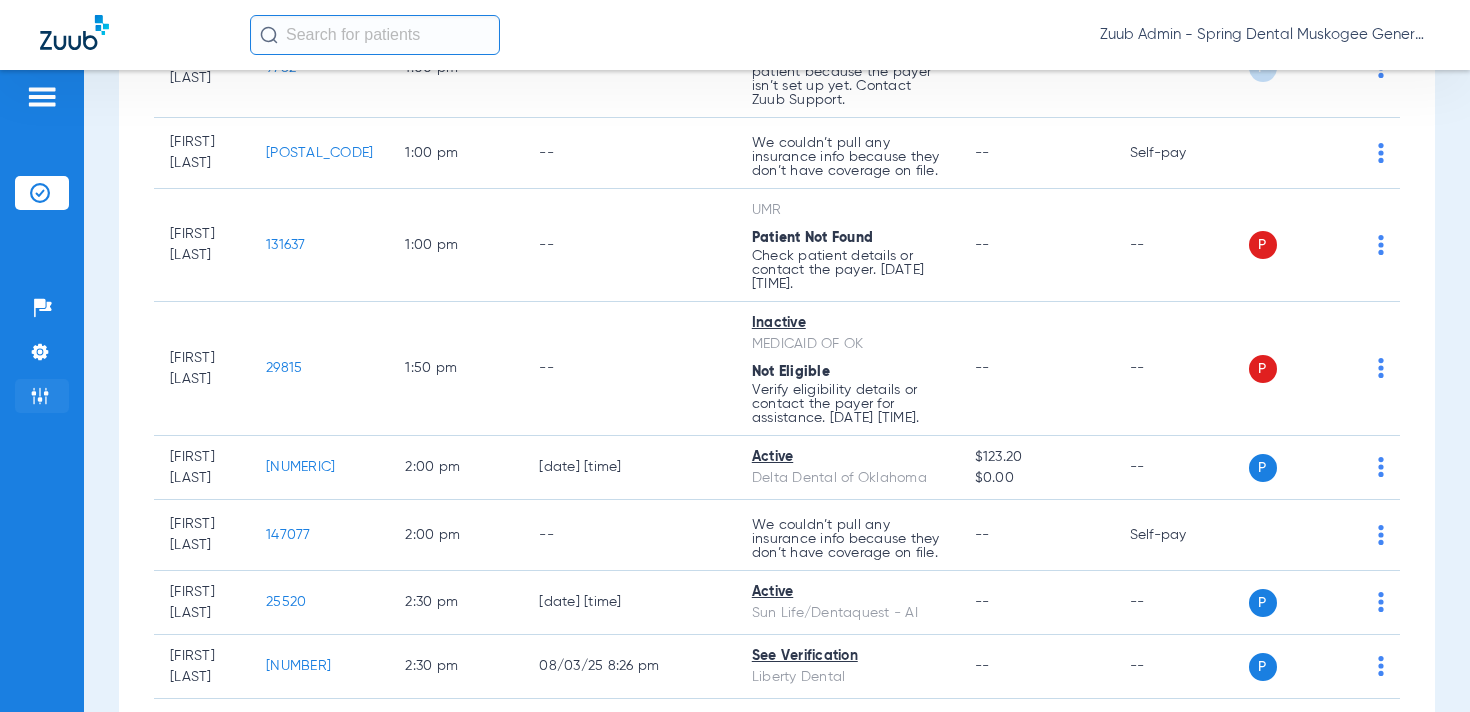 click 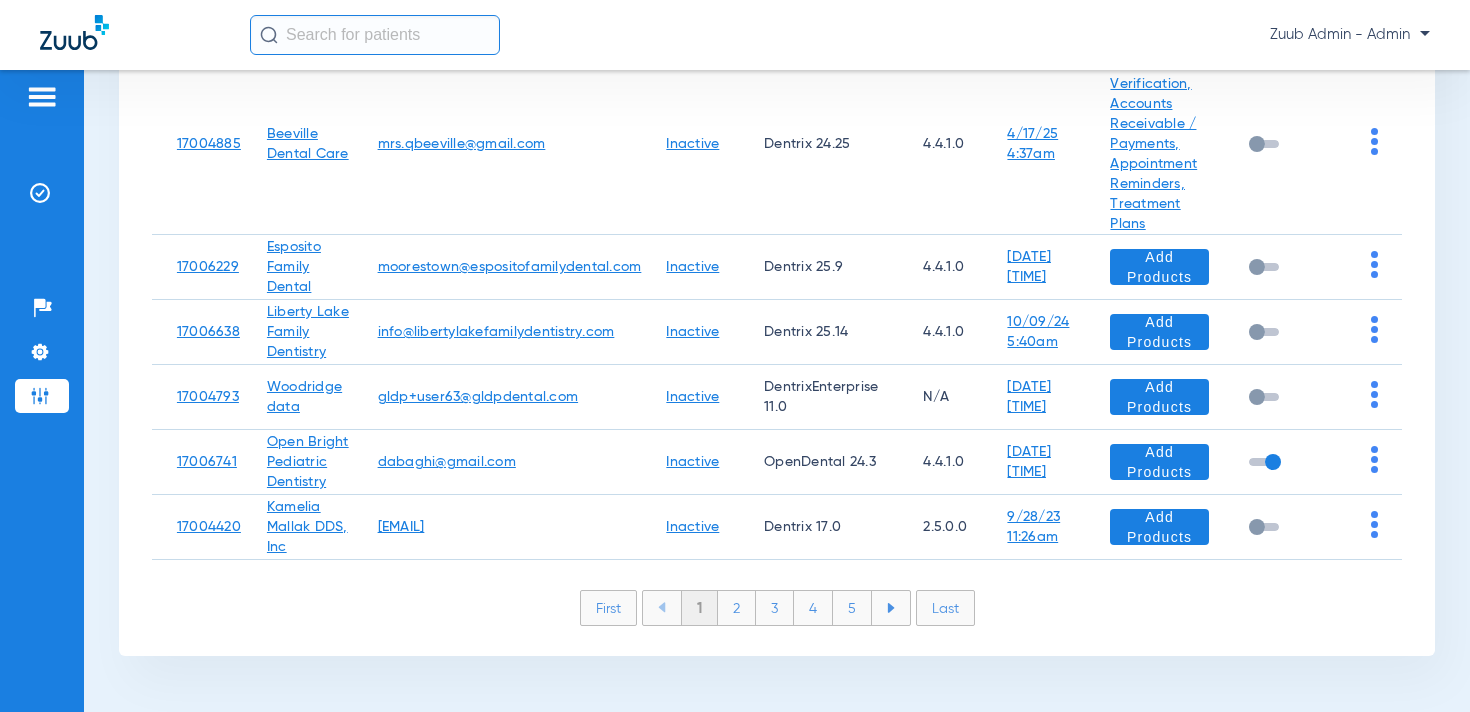 scroll, scrollTop: 0, scrollLeft: 0, axis: both 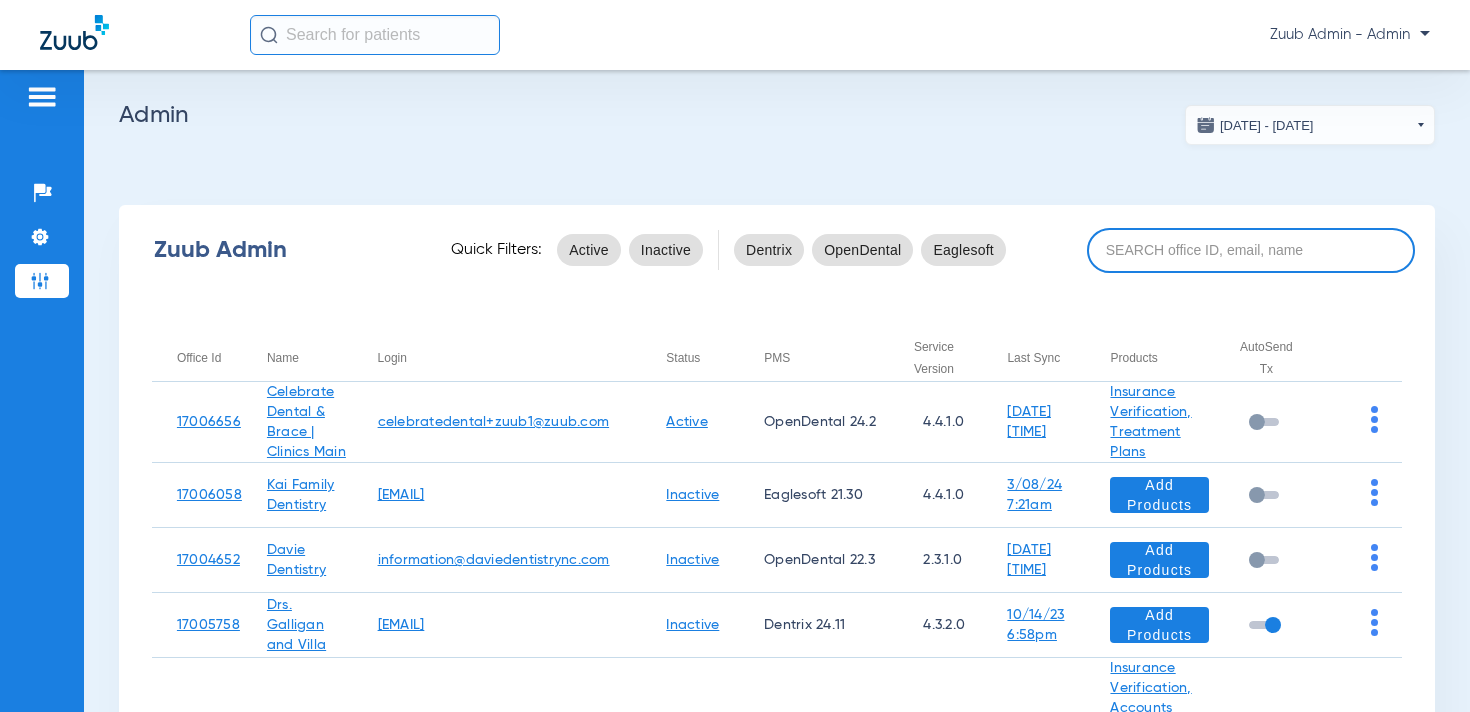 click at bounding box center (1251, 250) 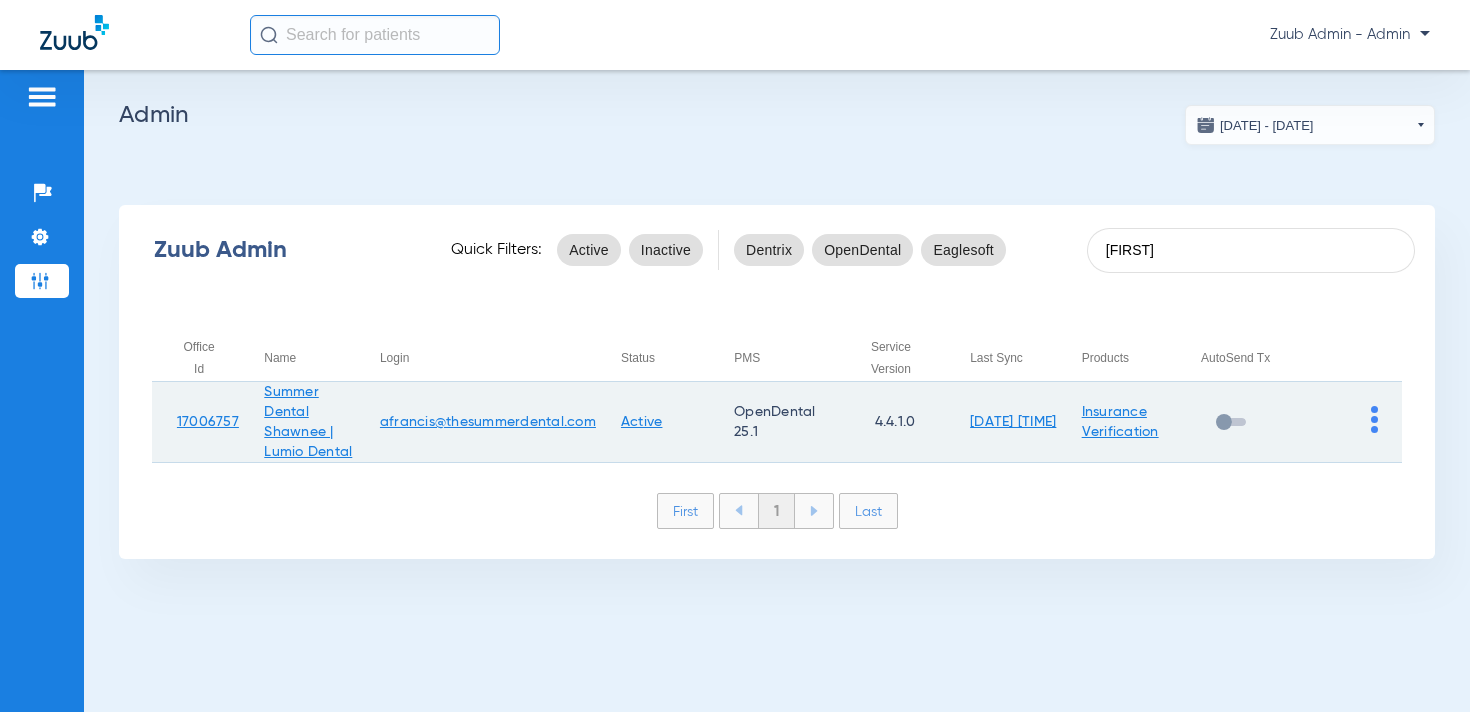 type on "[FIRST]" 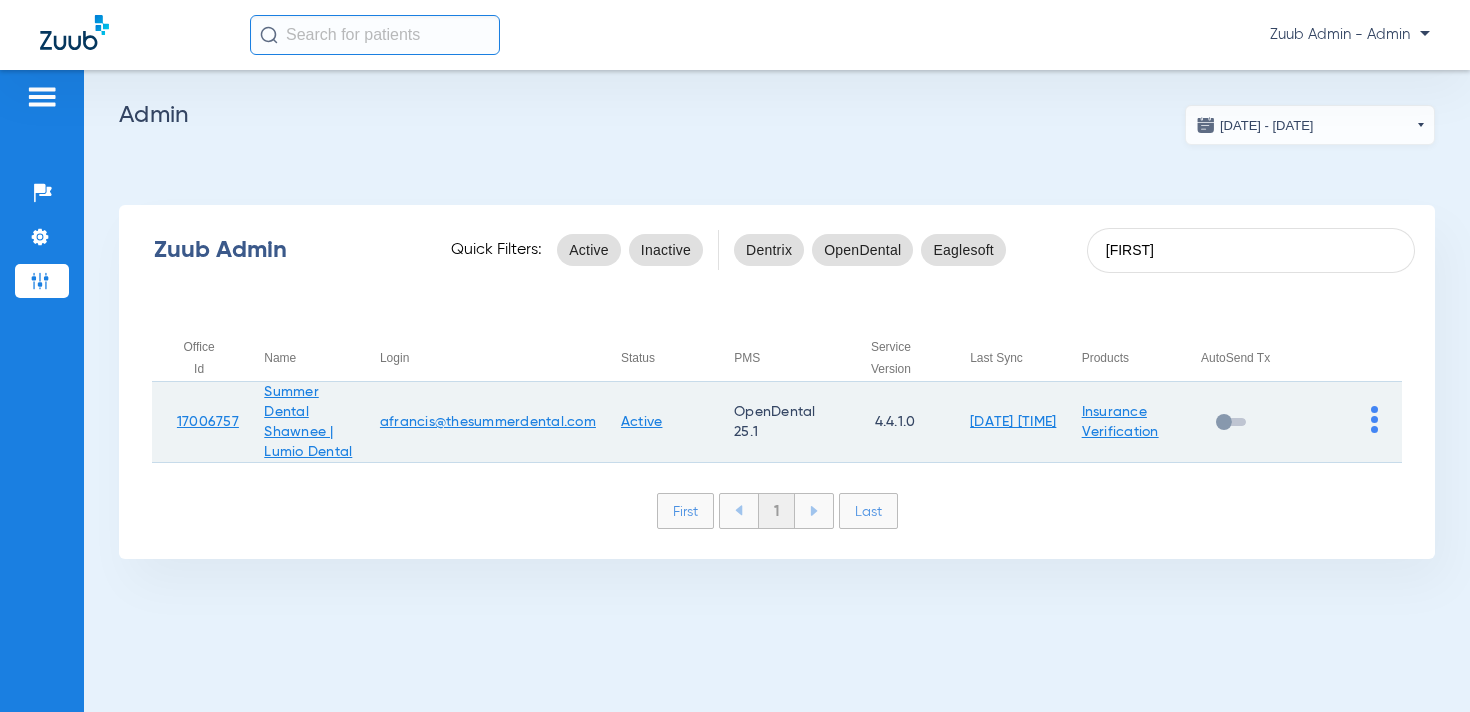 click 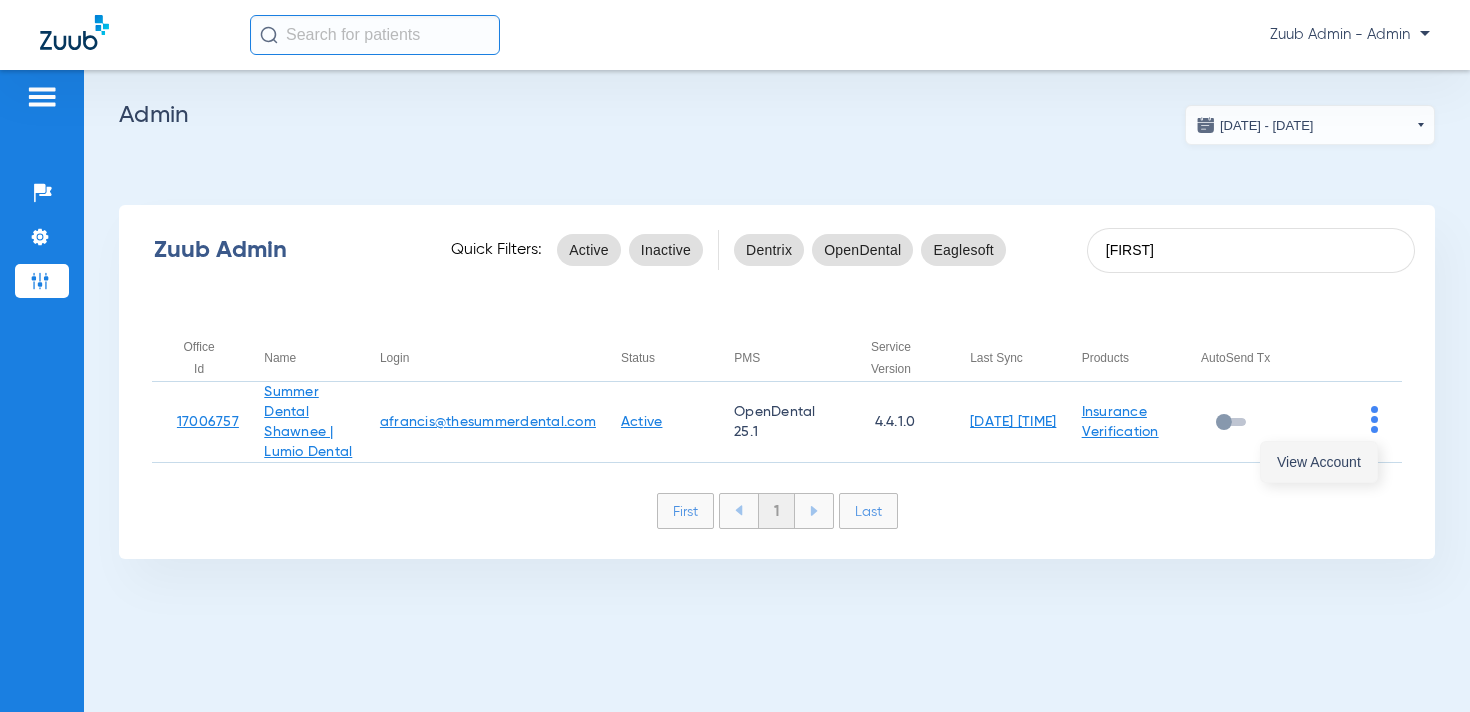 click on "View Account" at bounding box center (1319, 462) 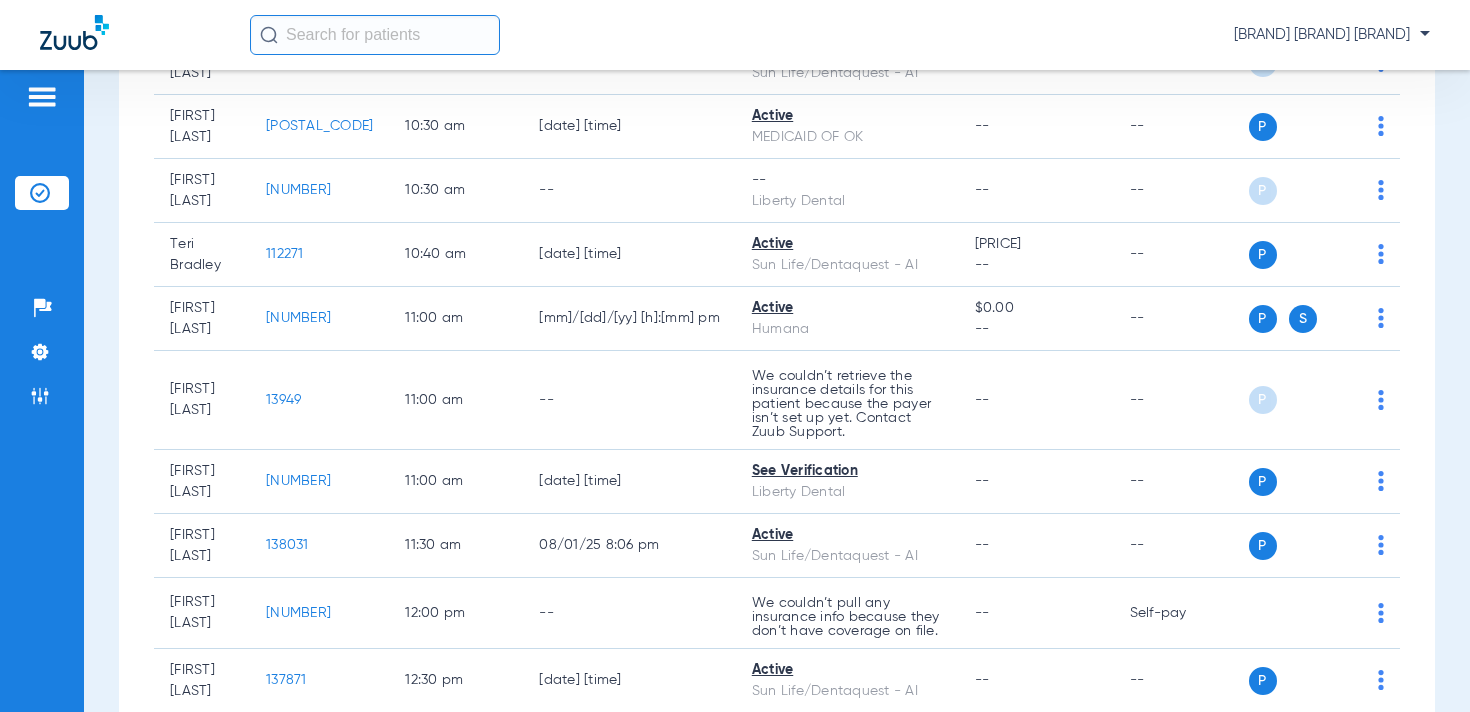 scroll, scrollTop: 0, scrollLeft: 0, axis: both 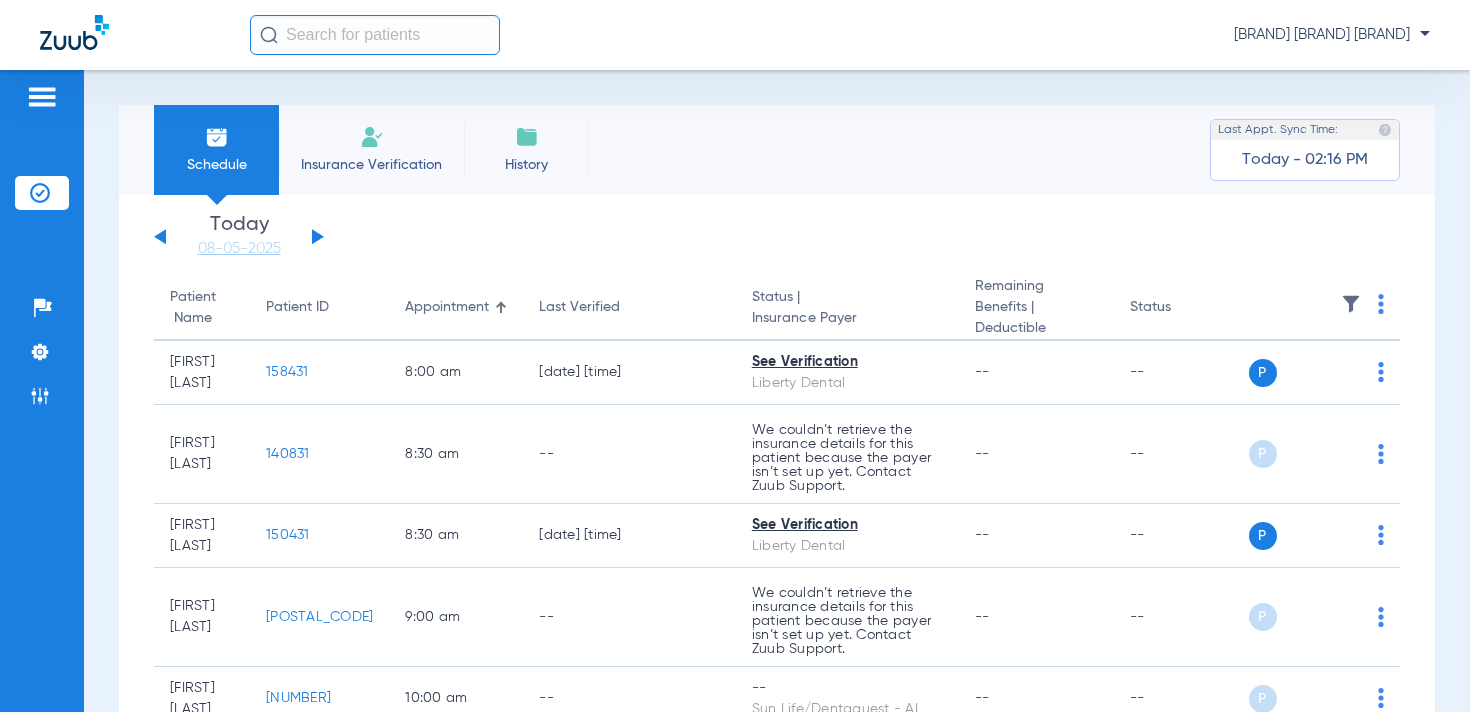 click on "Sunday   06-01-2025   Monday   06-02-2025   Tuesday   06-03-2025   Wednesday   06-04-2025   Thursday   06-05-2025   Friday   06-06-2025   Saturday   06-07-2025   Sunday   06-08-2025   Monday   06-09-2025   Tuesday   06-10-2025   Wednesday   06-11-2025   Thursday   06-12-2025   Friday   06-13-2025   Saturday   06-14-2025   Sunday   06-15-2025   Monday   06-16-2025   Tuesday   06-17-2025   Wednesday   06-18-2025   Thursday   06-19-2025   Friday   06-20-2025   Saturday   06-21-2025   Sunday   06-22-2025   Monday   06-23-2025   Tuesday   06-24-2025   Wednesday   06-25-2025   Thursday   06-26-2025   Friday   06-27-2025   Saturday   06-28-2025   Sunday   06-29-2025   Monday   06-30-2025   Tuesday   07-01-2025   Wednesday   07-02-2025   Thursday   07-03-2025   Friday   07-04-2025   Saturday   07-05-2025   Sunday   07-06-2025   Monday   07-07-2025   Tuesday   07-08-2025   Wednesday   07-09-2025   Thursday   07-10-2025   Friday   07-11-2025   Saturday   07-12-2025   Sunday   07-13-2025   Monday   07-14-2025   Friday" 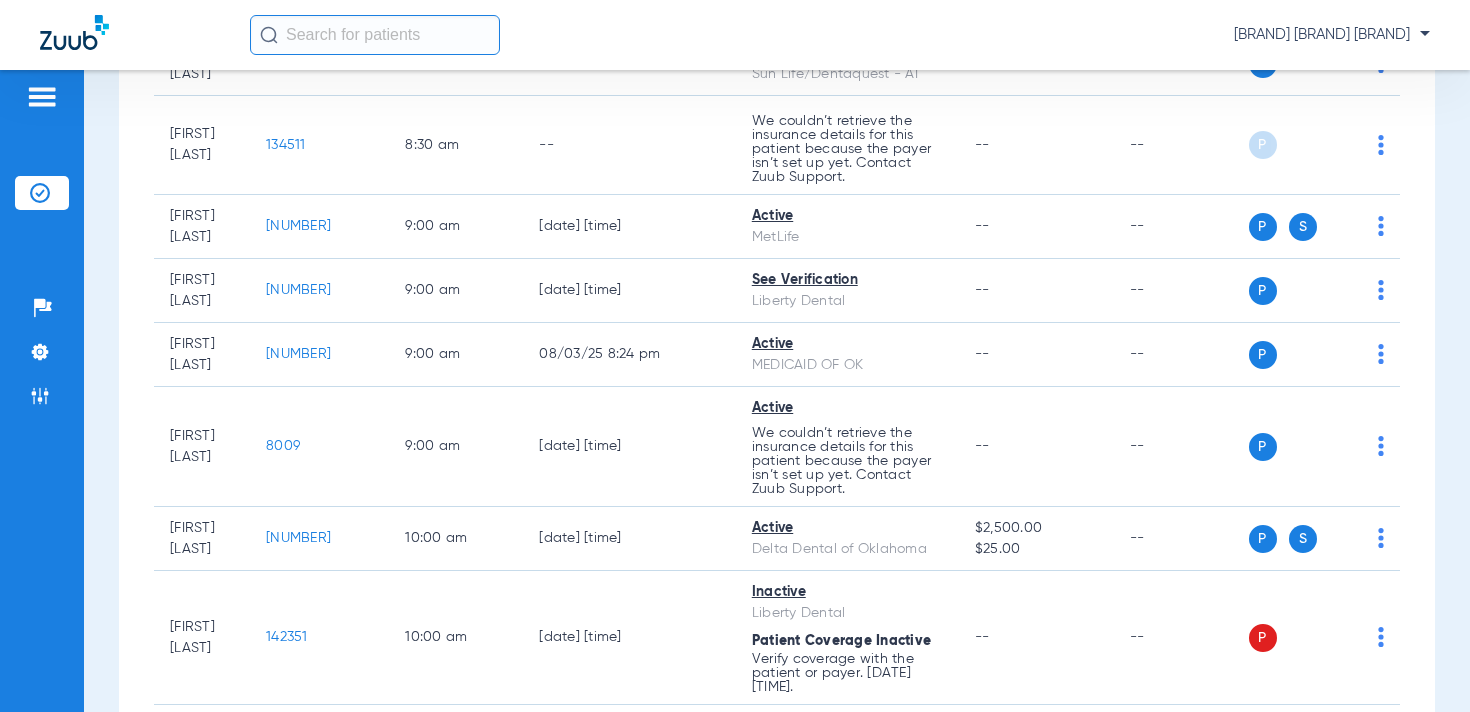 scroll, scrollTop: 0, scrollLeft: 0, axis: both 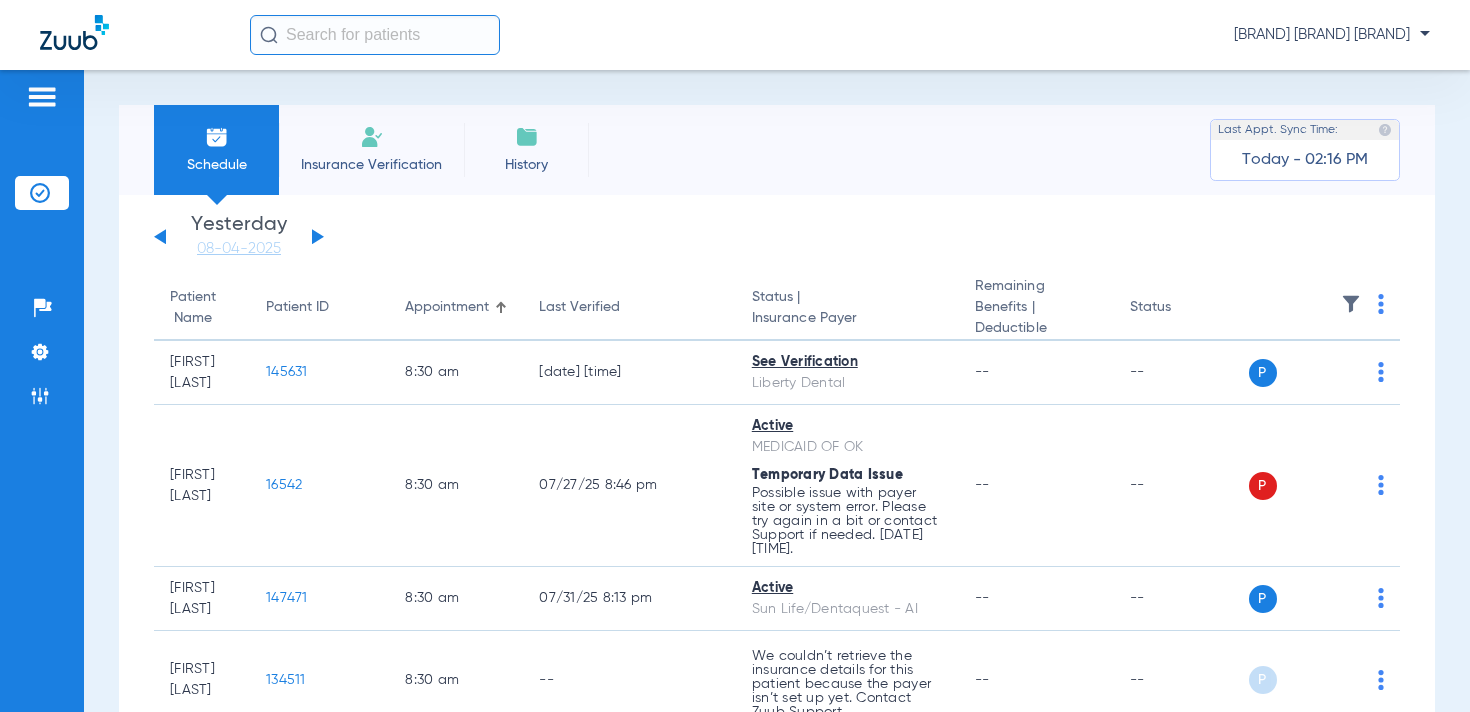 click 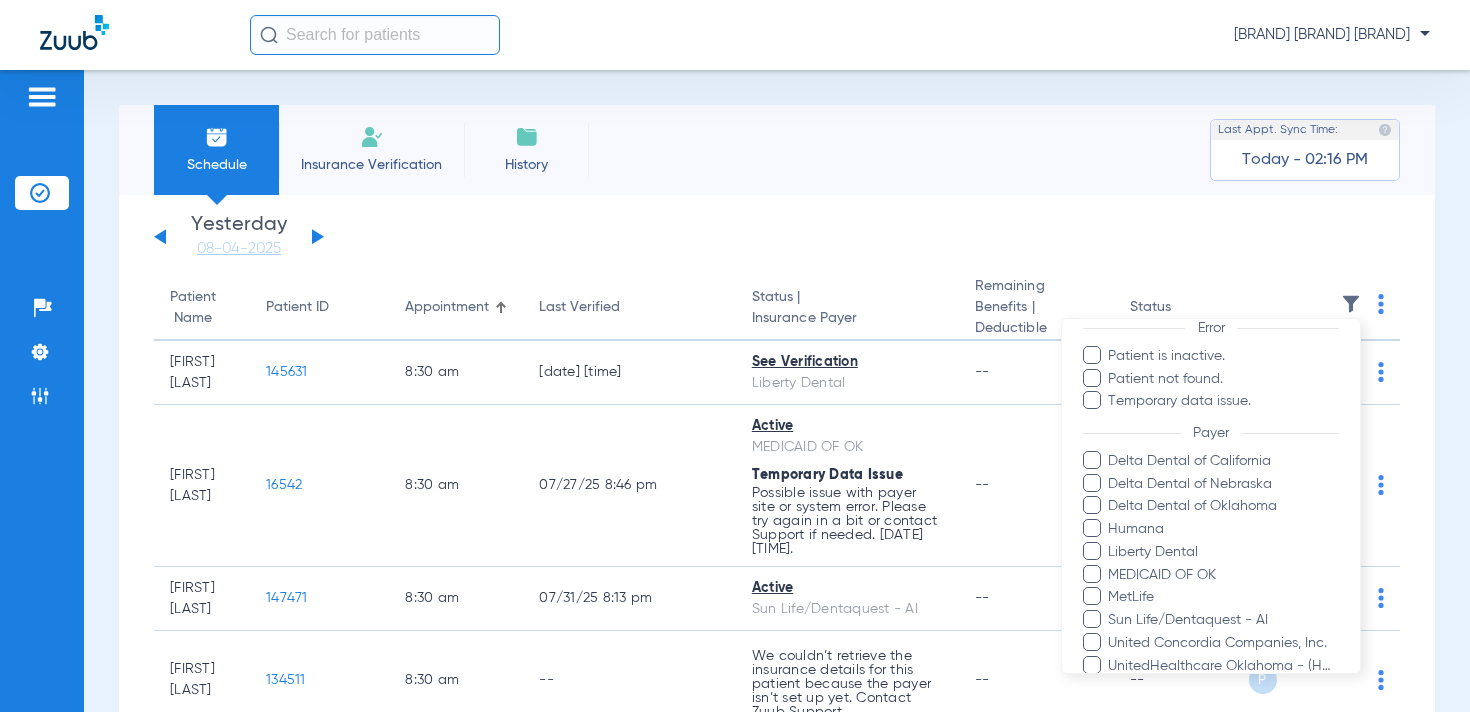 scroll, scrollTop: 183, scrollLeft: 0, axis: vertical 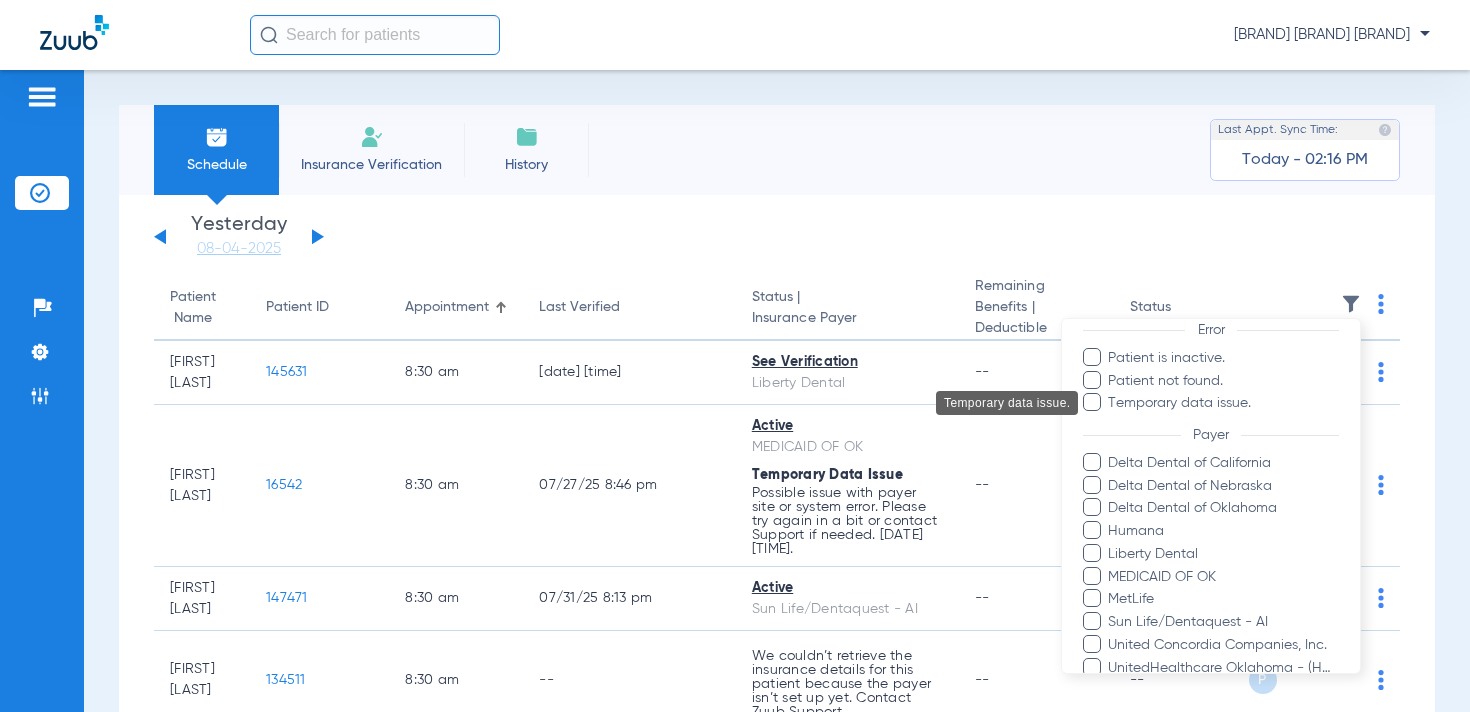 click on "Temporary data issue." at bounding box center [1223, 403] 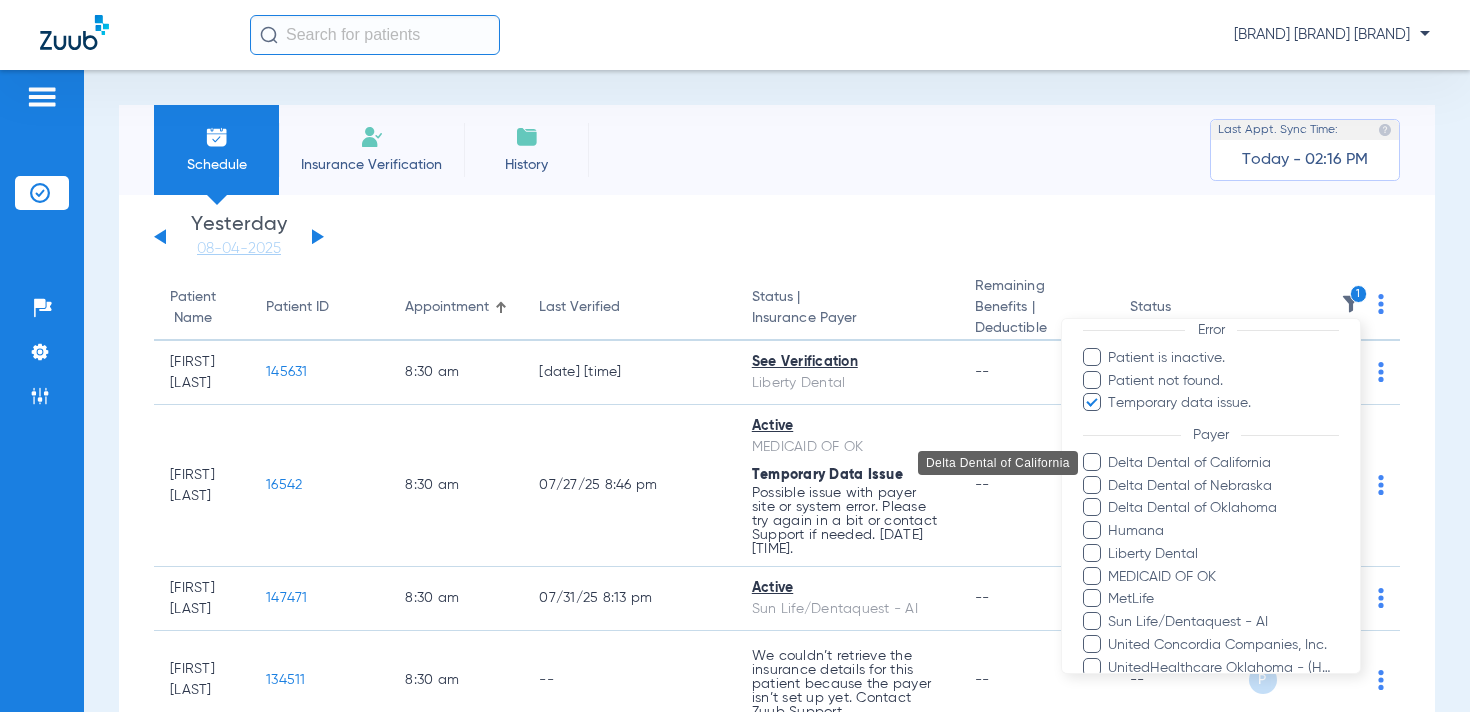 scroll, scrollTop: 351, scrollLeft: 0, axis: vertical 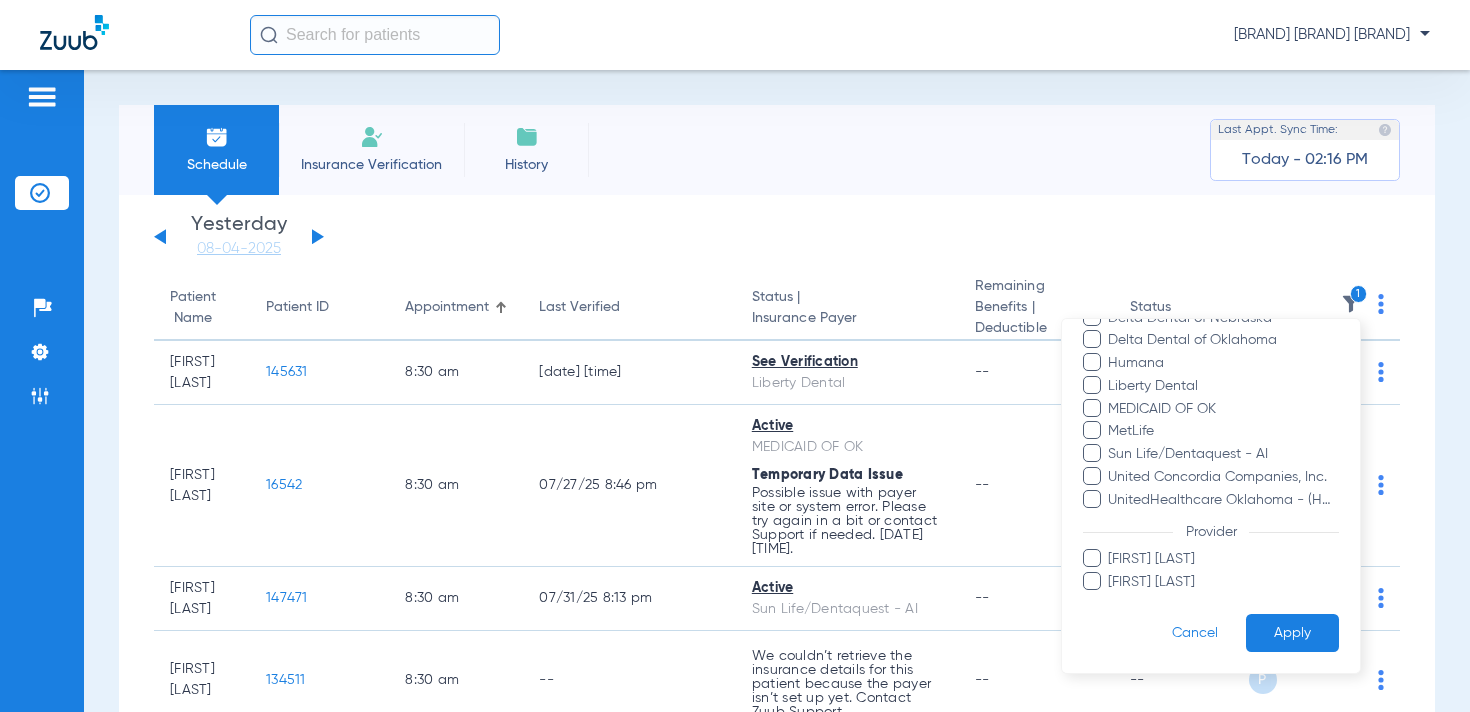 click on "Apply" at bounding box center (1292, 632) 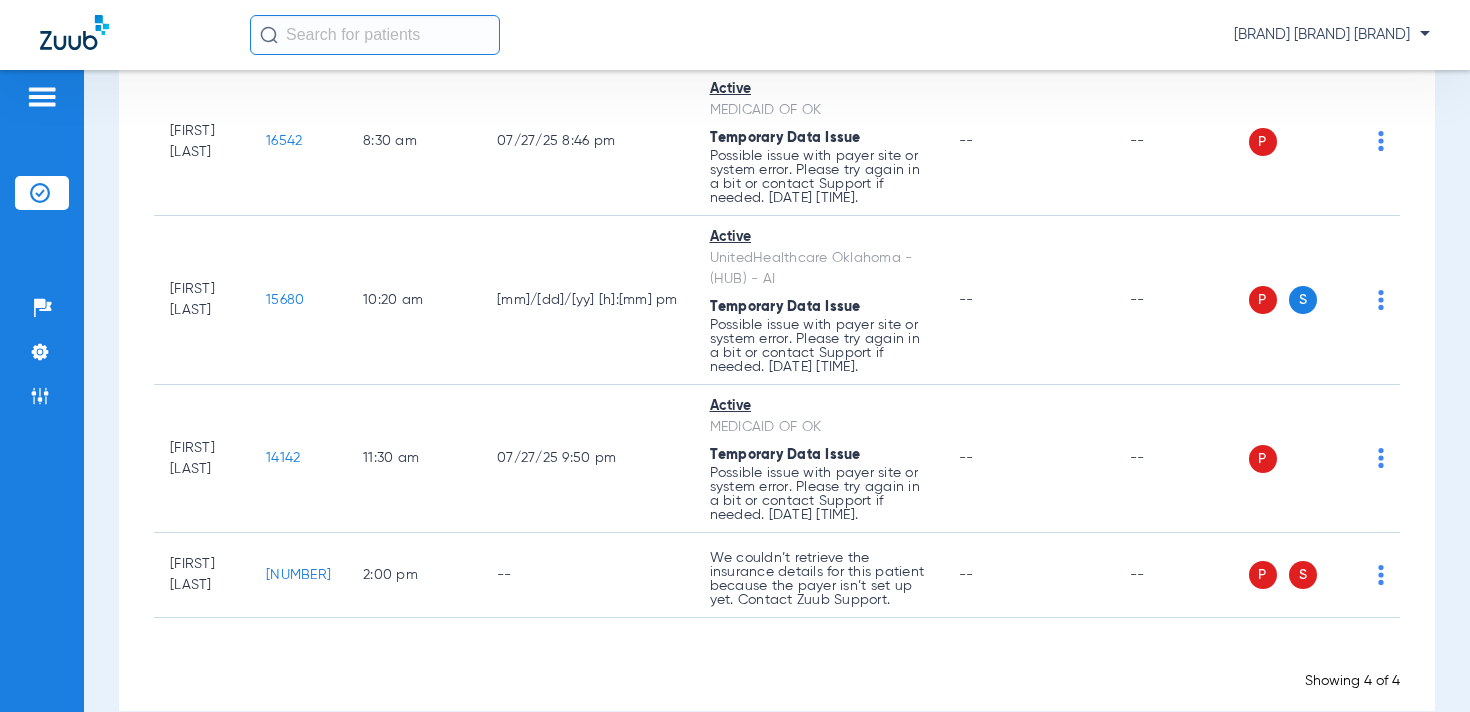 scroll, scrollTop: 265, scrollLeft: 0, axis: vertical 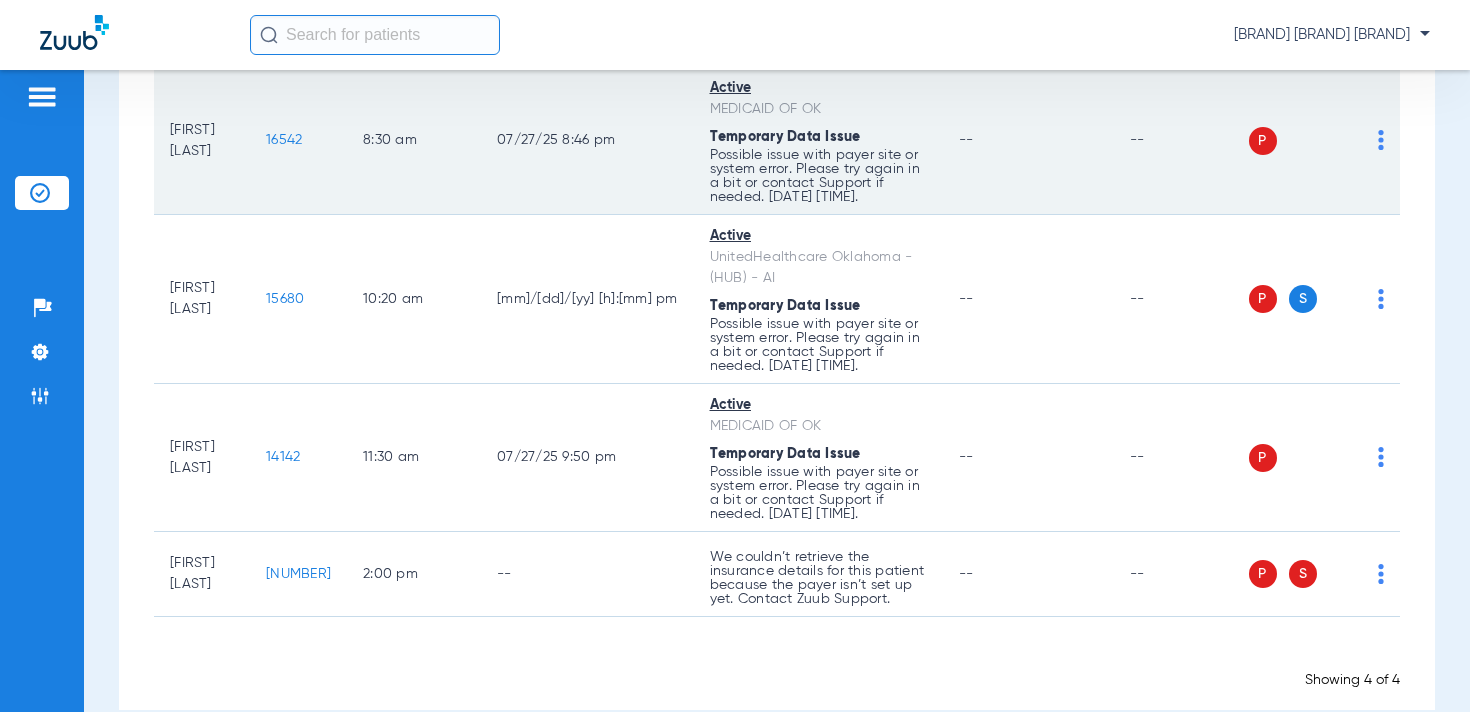 click 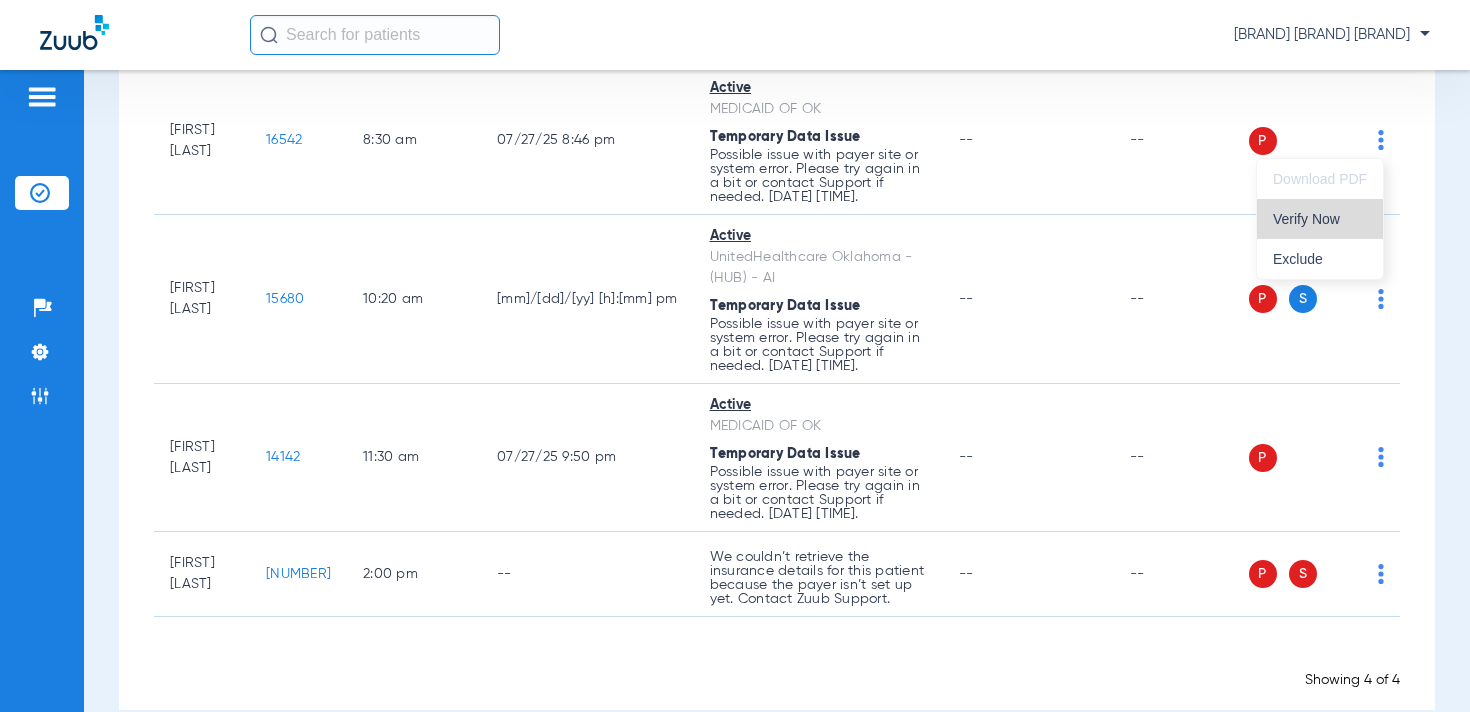 click on "Verify Now" at bounding box center [1320, 219] 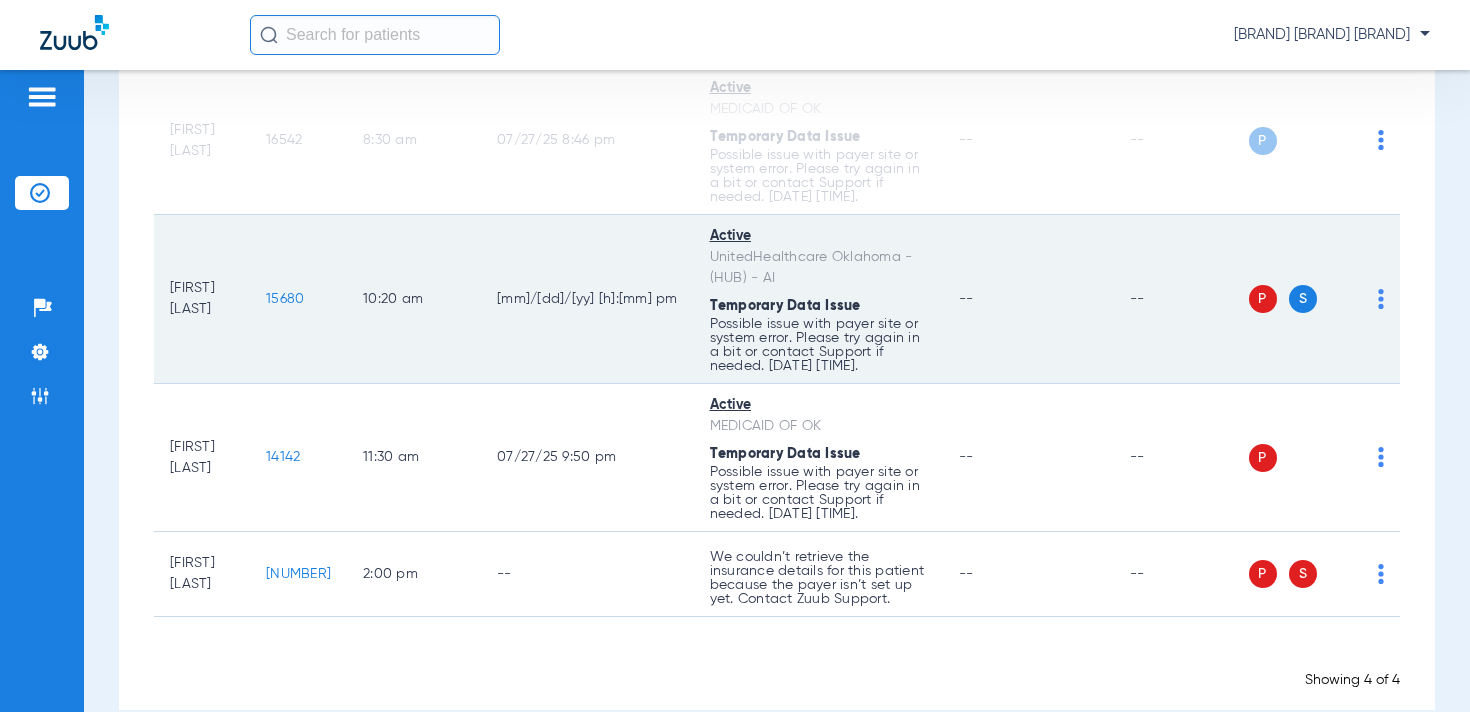 click 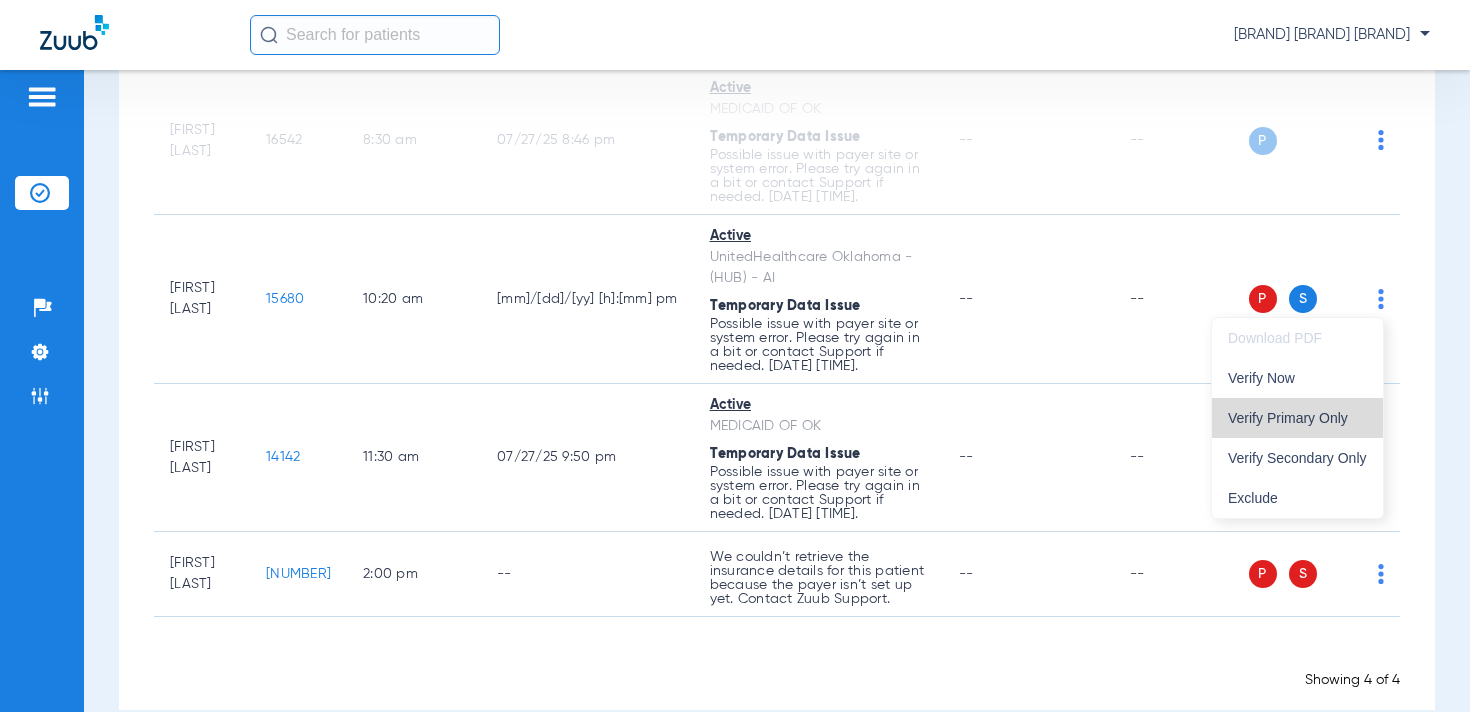 click on "Verify Primary Only" at bounding box center (1297, 418) 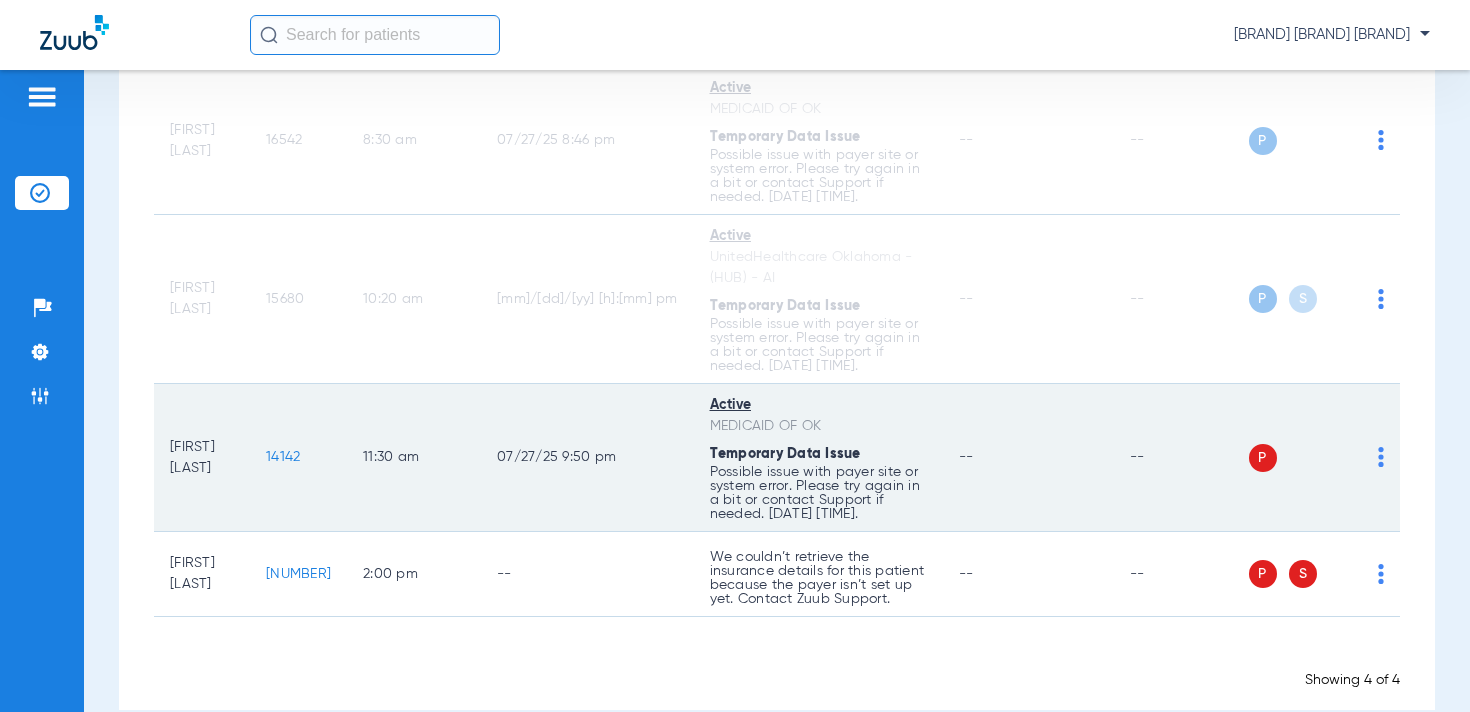 click 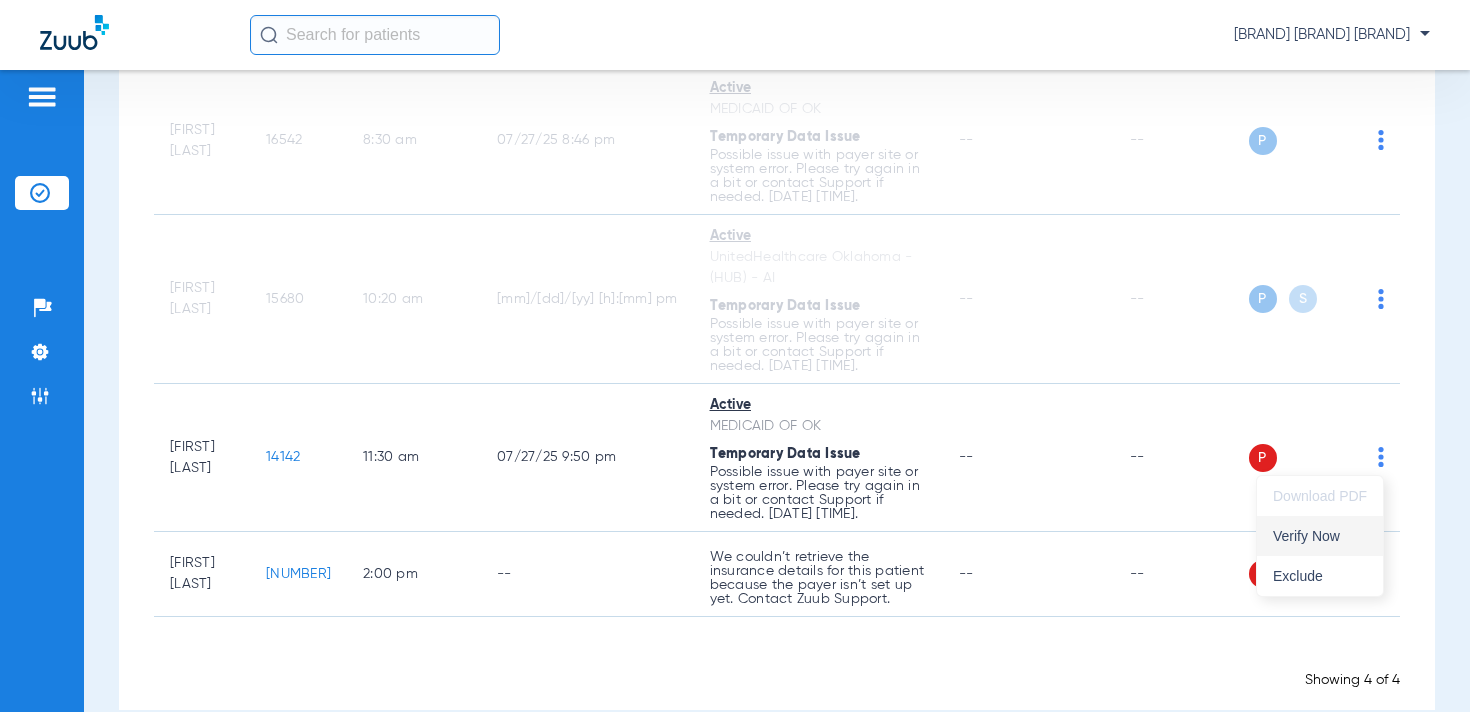 click on "Verify Now" at bounding box center (1320, 536) 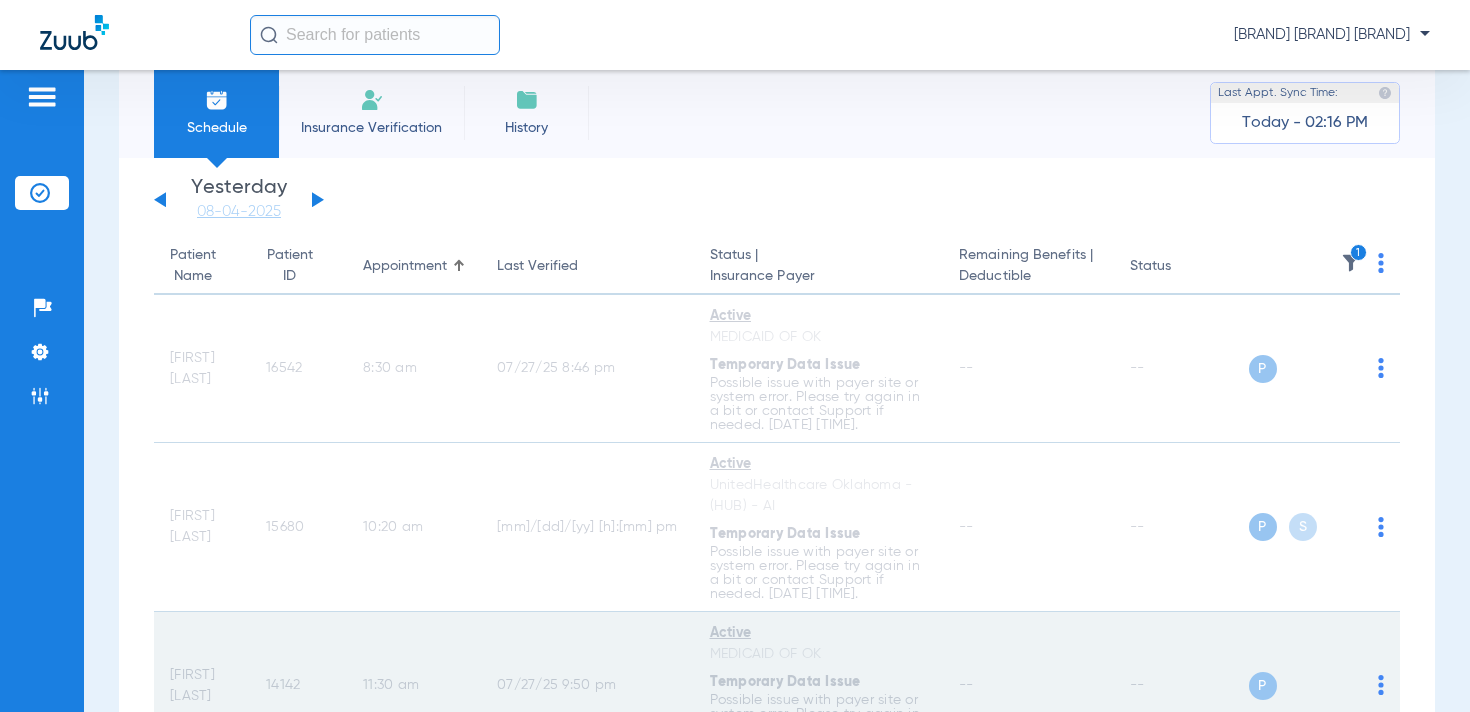 scroll, scrollTop: 0, scrollLeft: 0, axis: both 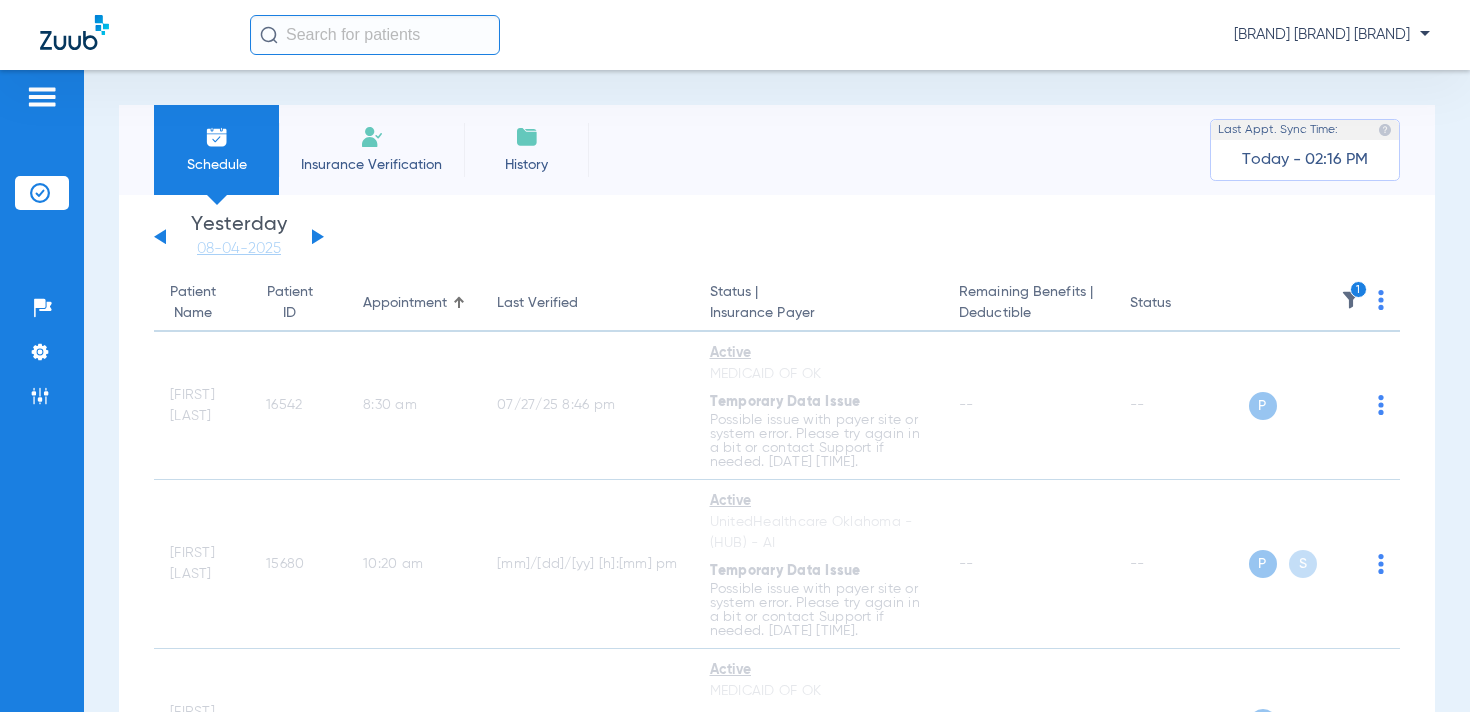 click on "1" 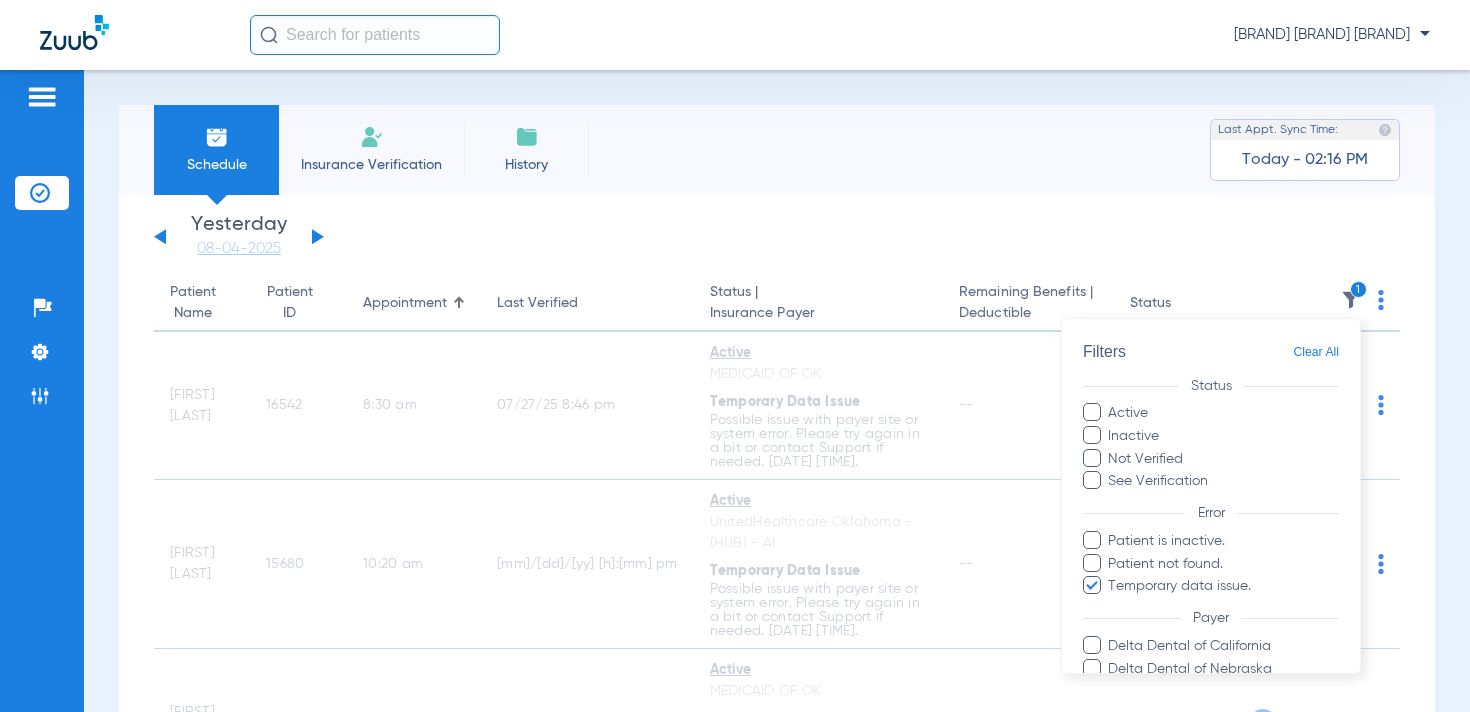 click on "Clear All" at bounding box center [1316, 352] 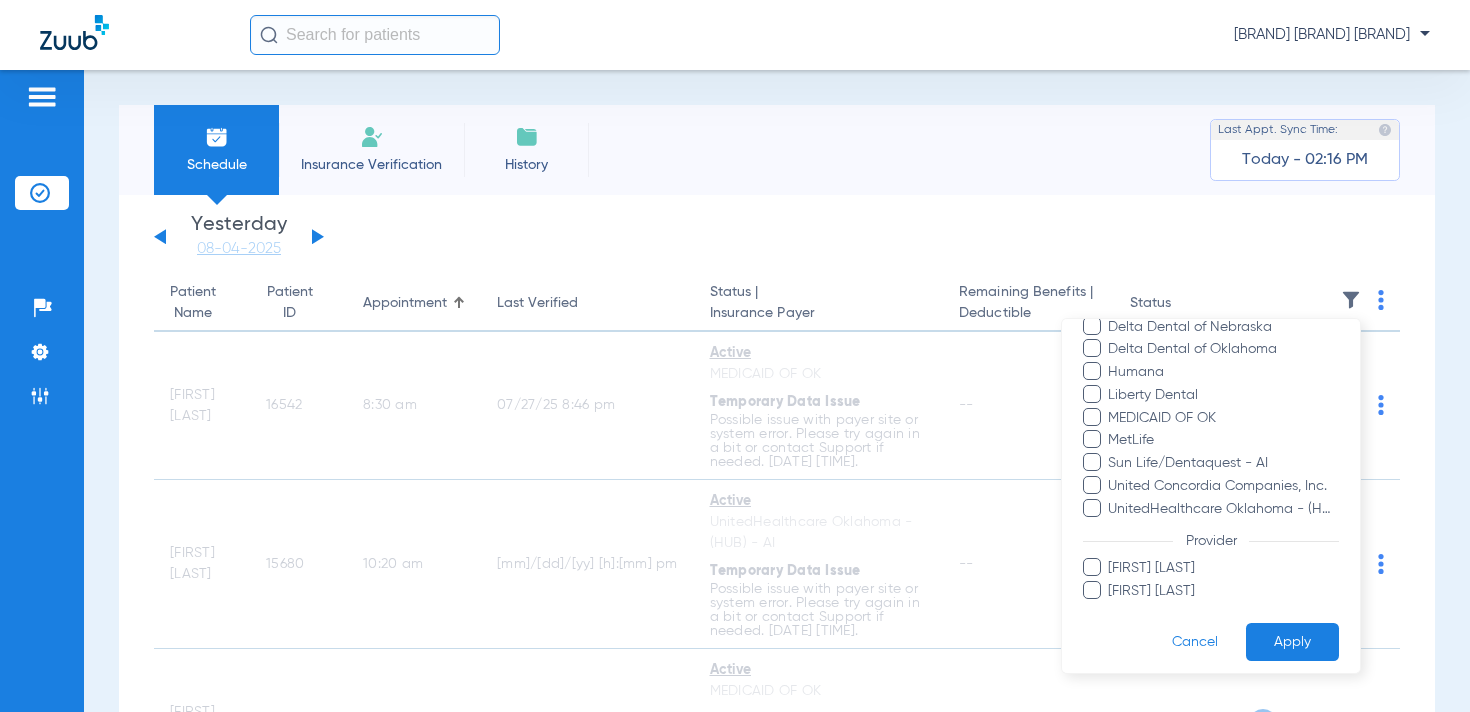 scroll, scrollTop: 351, scrollLeft: 0, axis: vertical 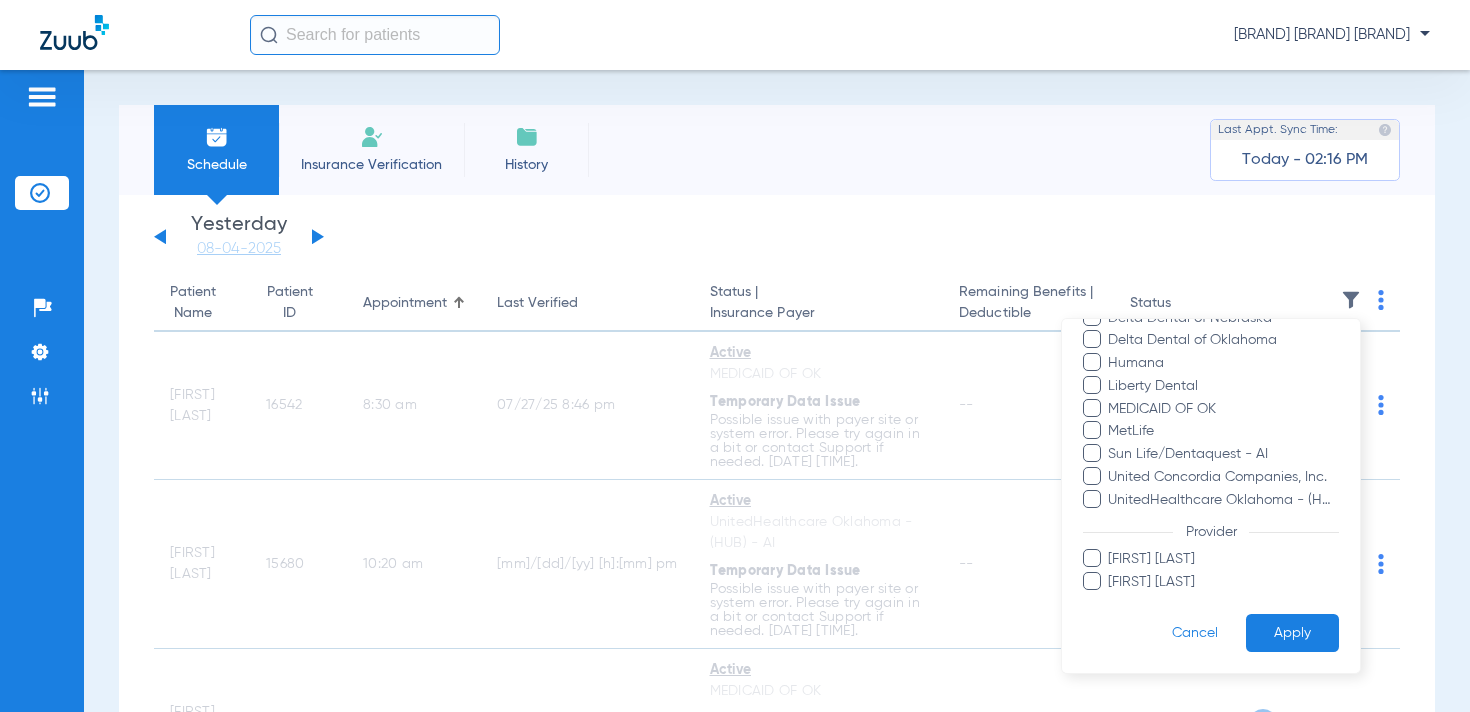 click on "Apply" at bounding box center [1292, 632] 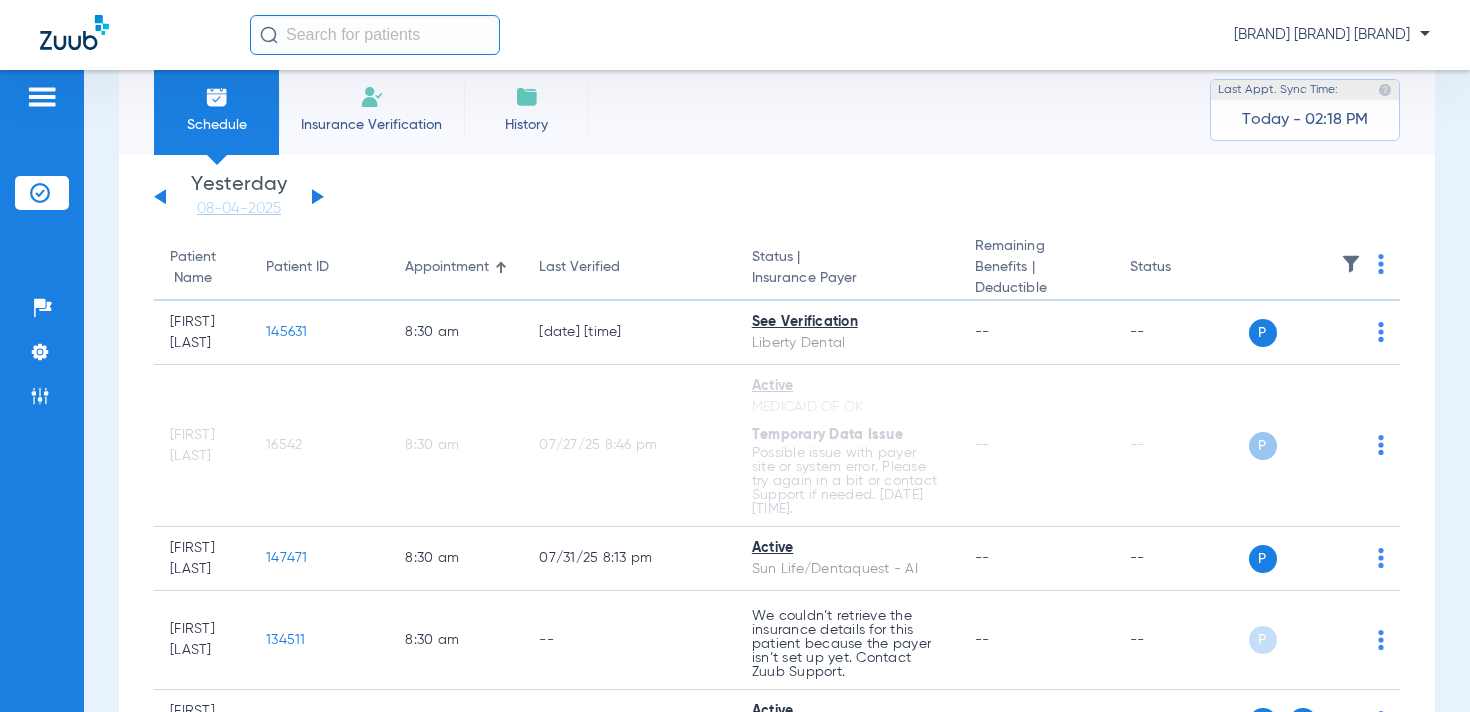 scroll, scrollTop: 0, scrollLeft: 0, axis: both 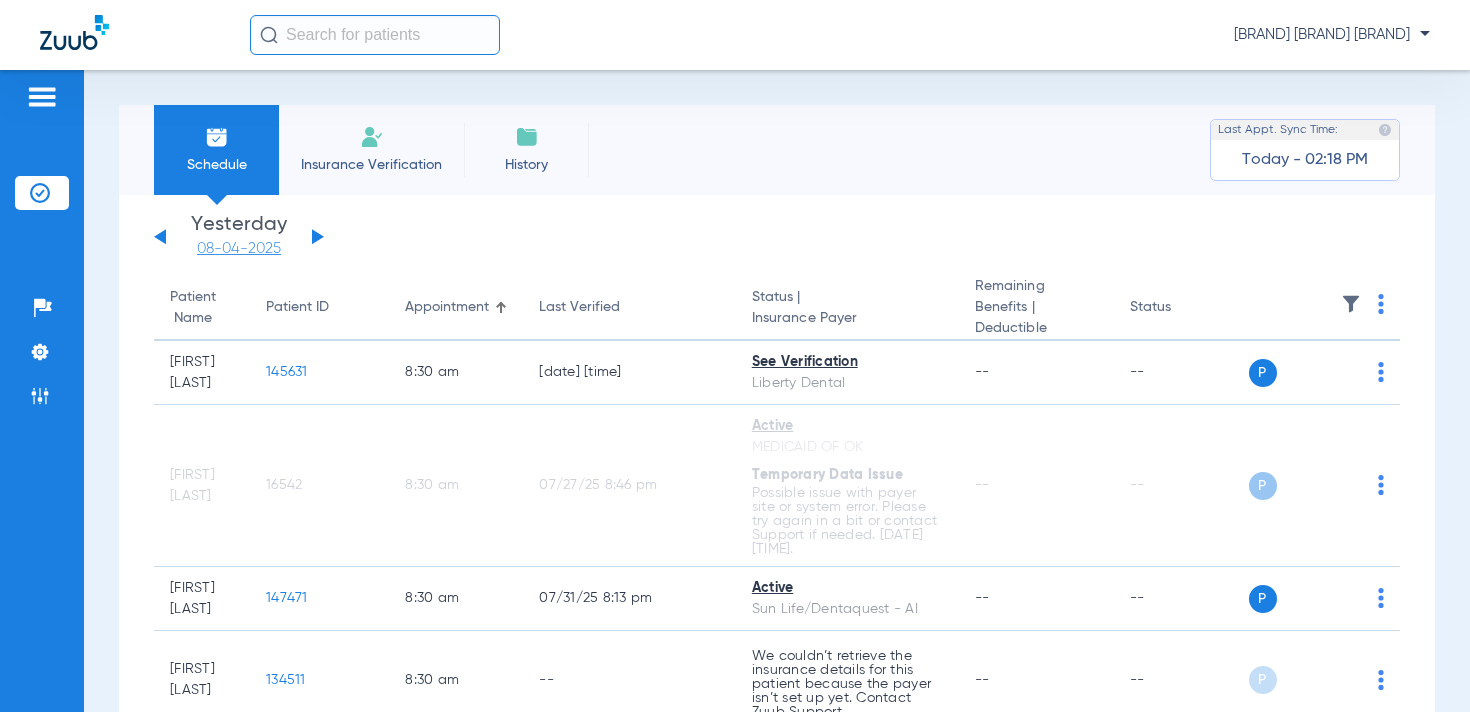 click on "08-04-2025" 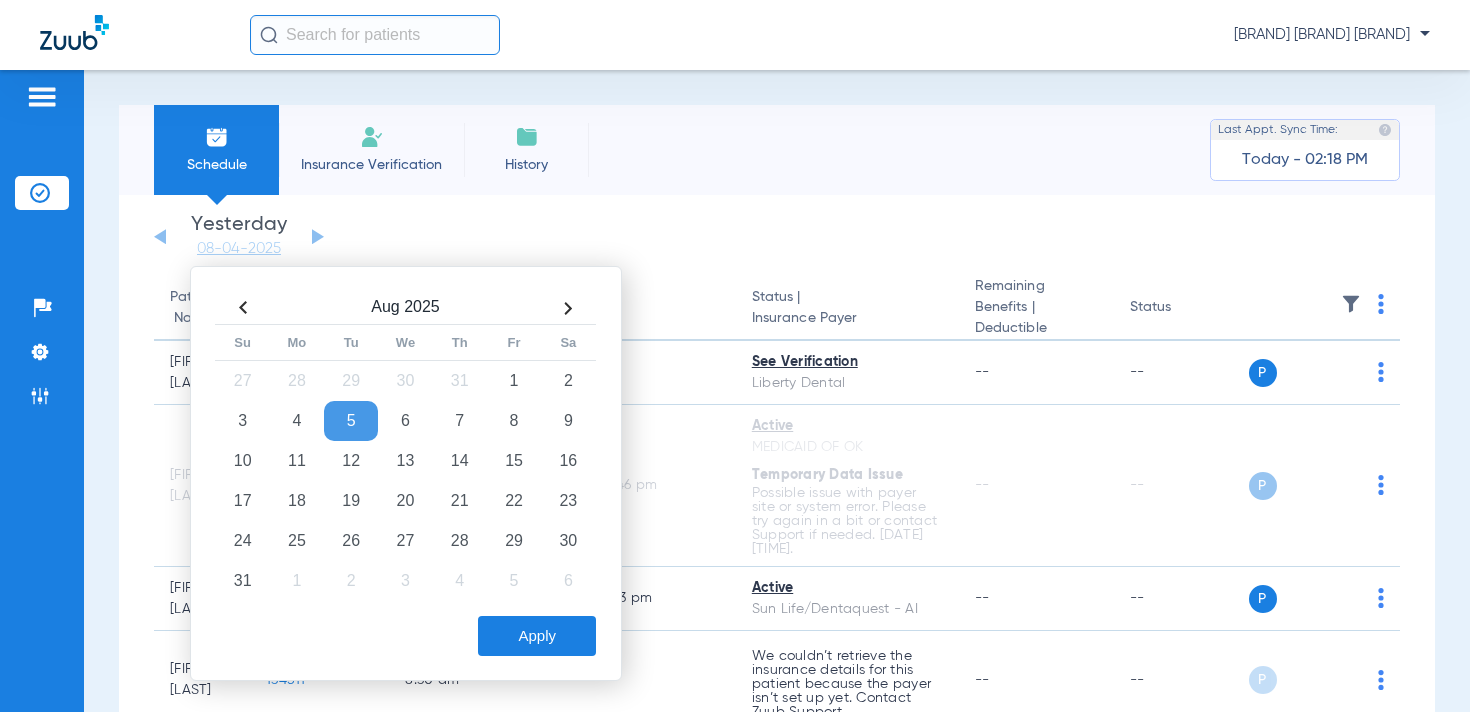 click 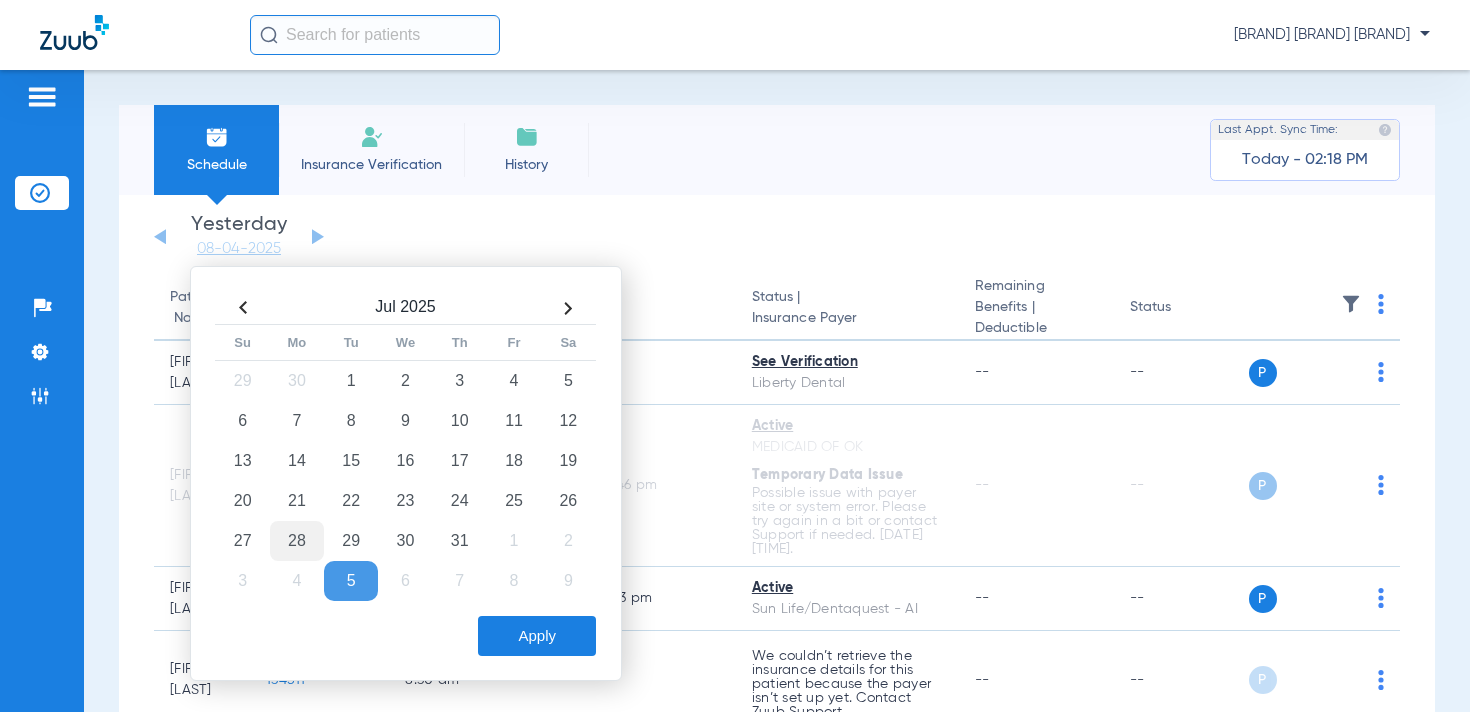 click on "28" 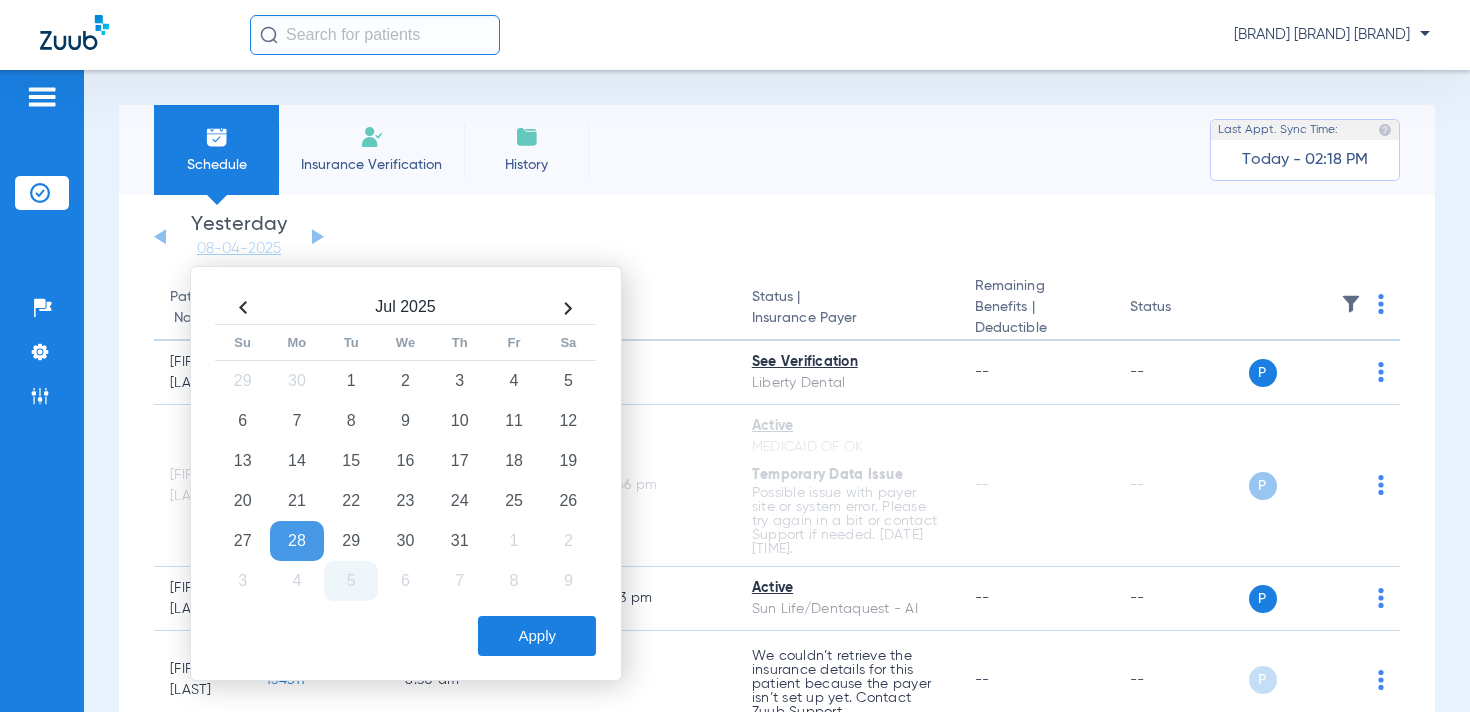 click on "Apply" 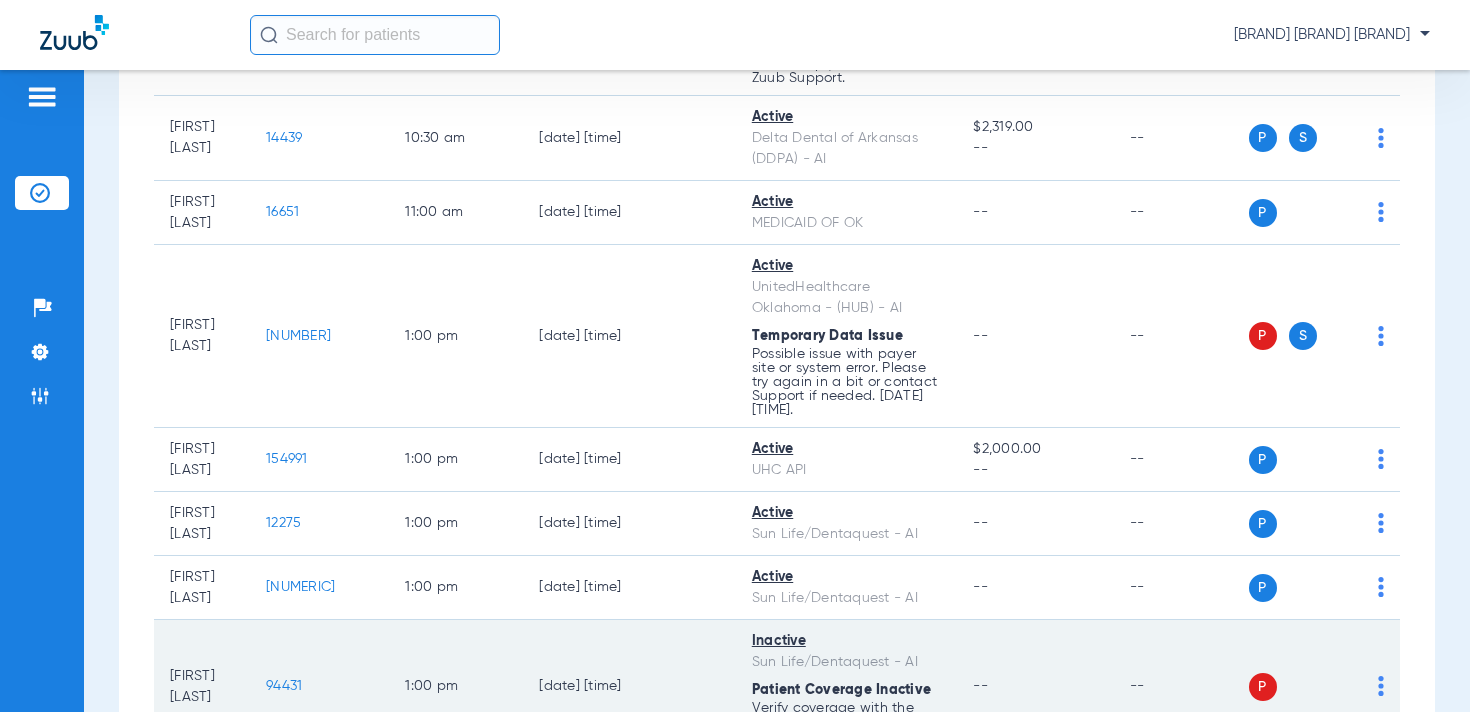 scroll, scrollTop: 1363, scrollLeft: 0, axis: vertical 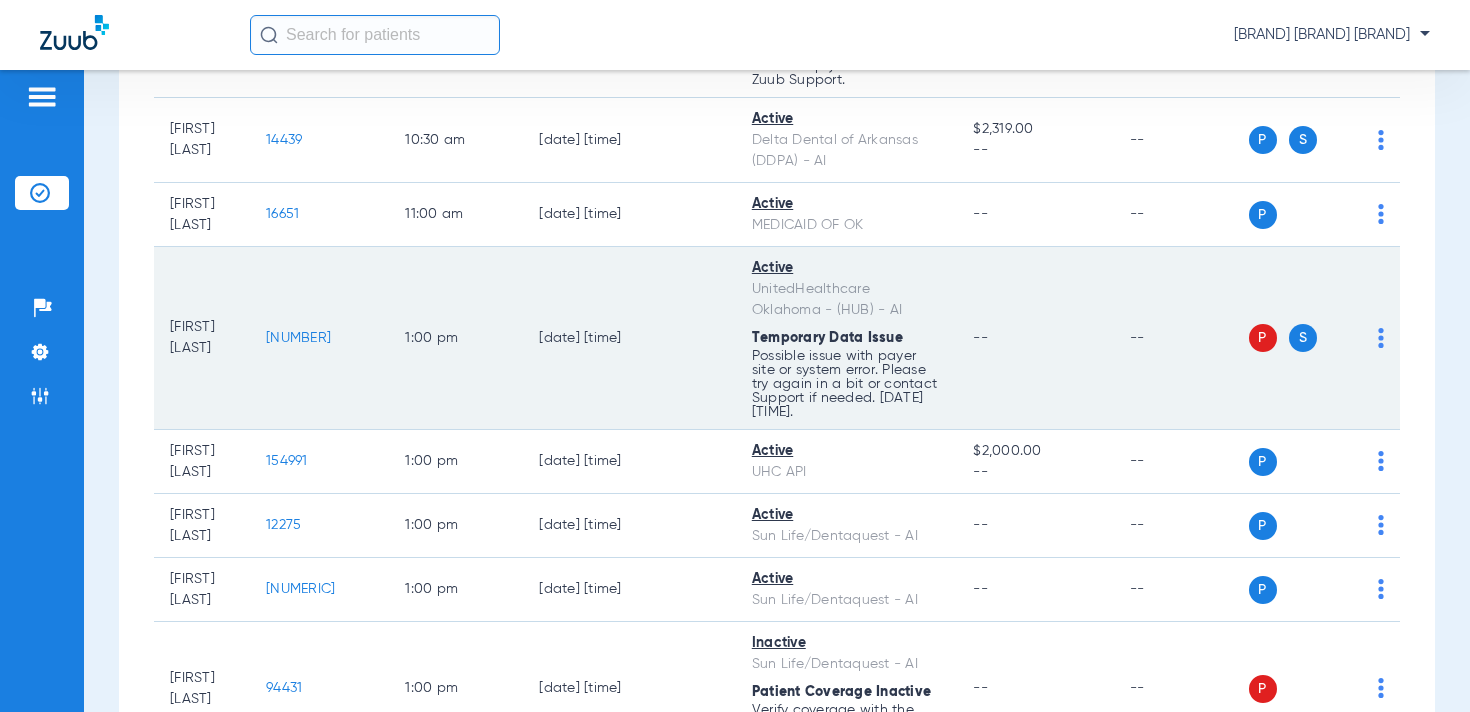 click on "[NUMBER]" 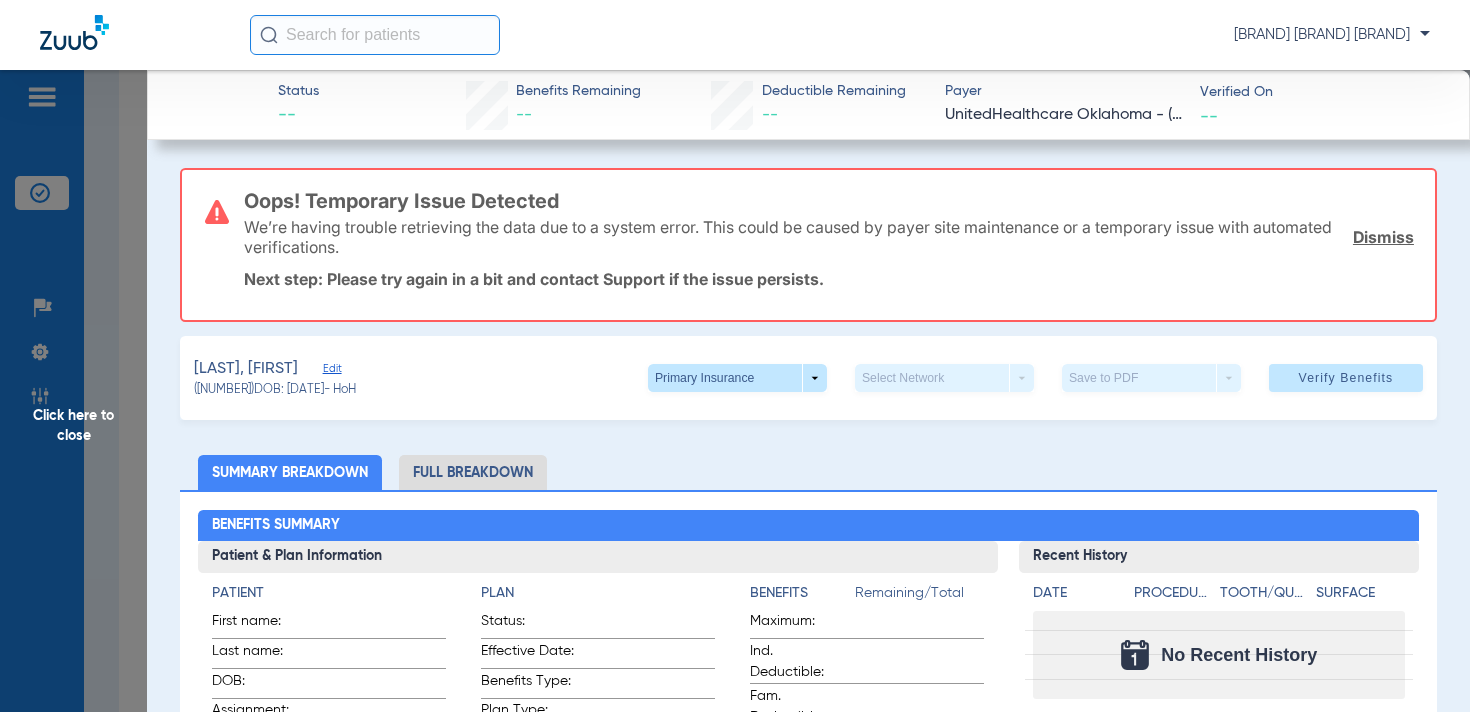 click on "Edit" 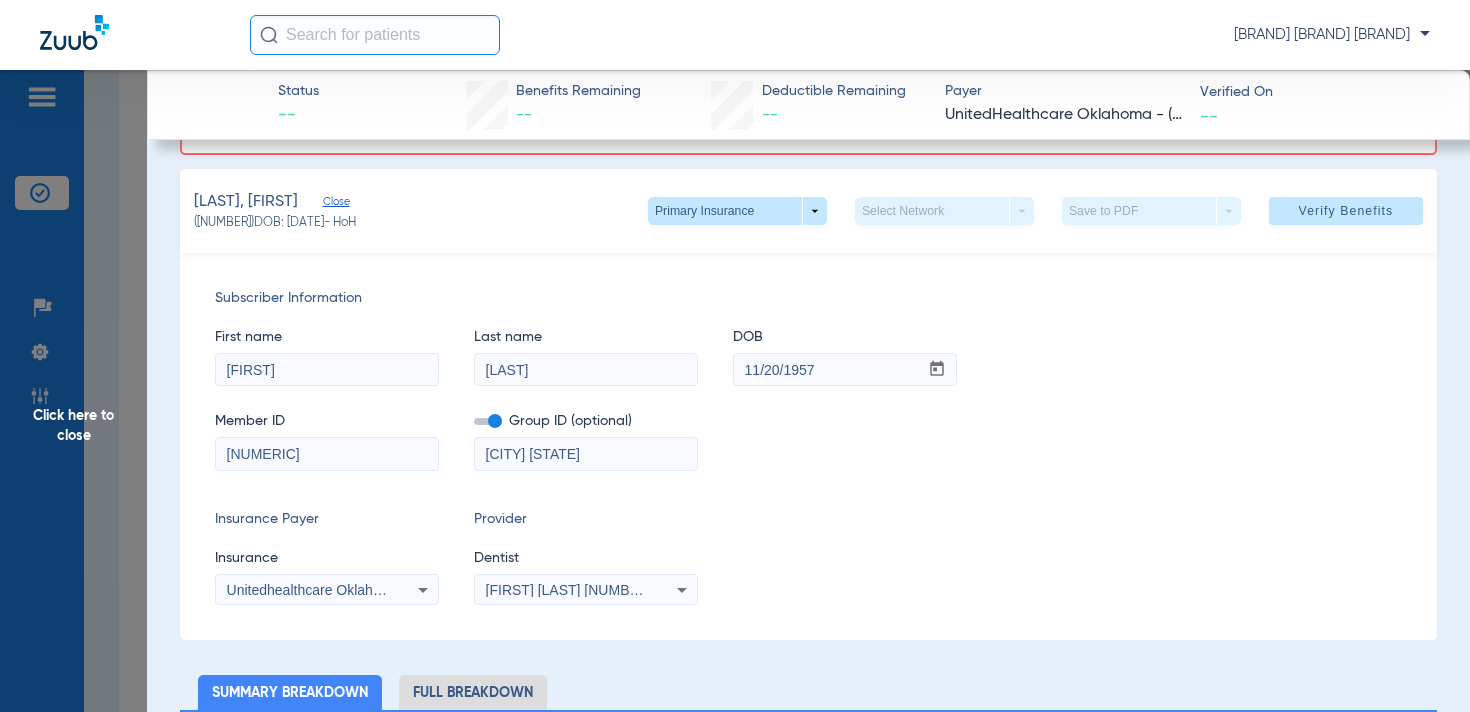 scroll, scrollTop: 166, scrollLeft: 0, axis: vertical 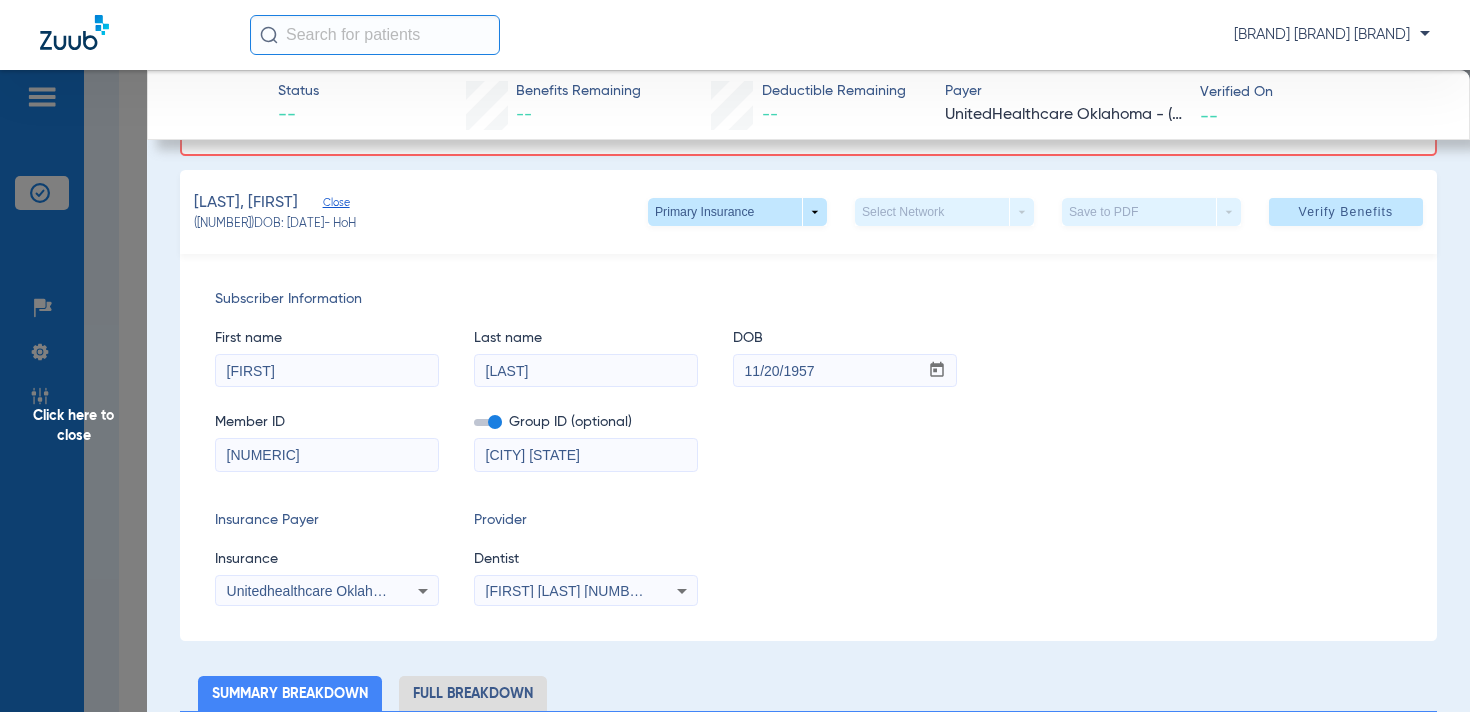 click on "[NUMERIC]" at bounding box center (327, 455) 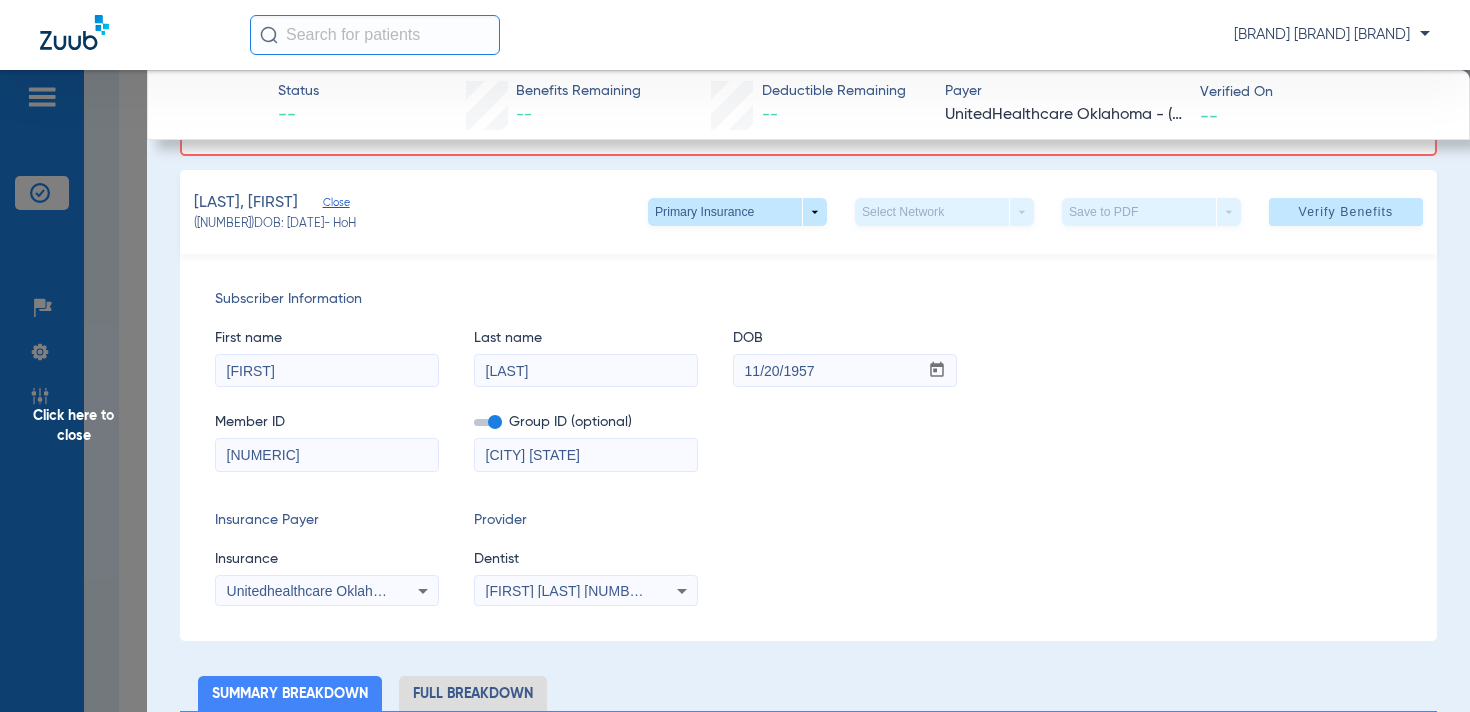 click on "[NUMERIC]" at bounding box center (327, 455) 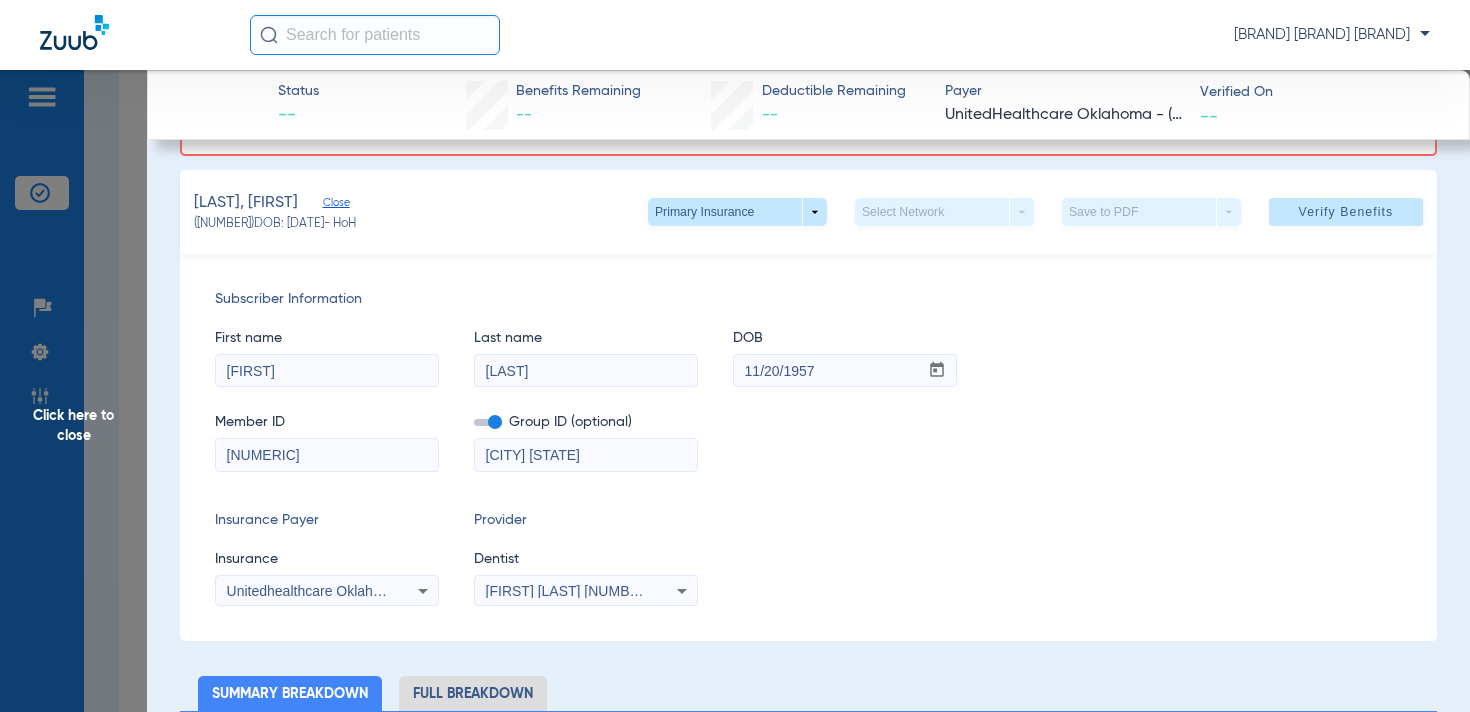 click on "First name [FIRST] Last name [LAST] DOB mm / dd / yyyy [DATE]" 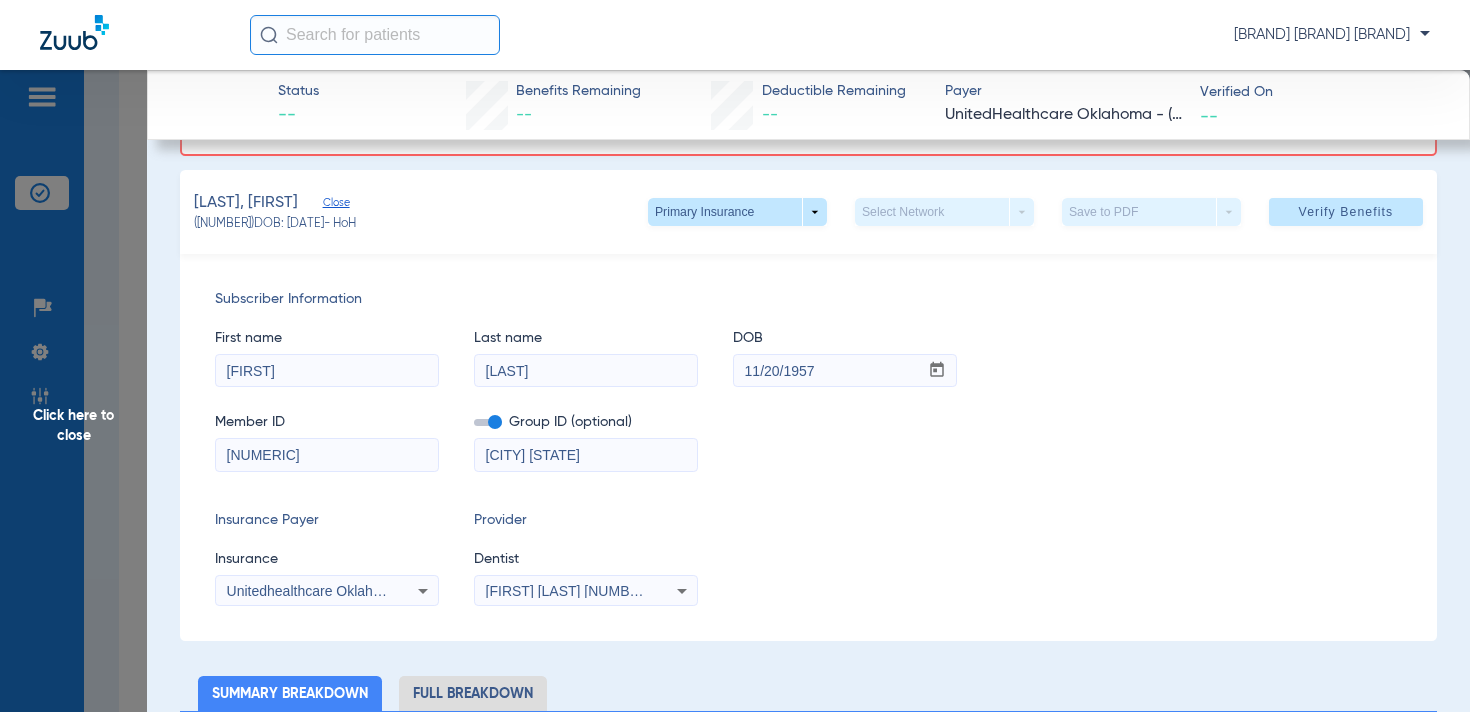 scroll, scrollTop: 0, scrollLeft: 0, axis: both 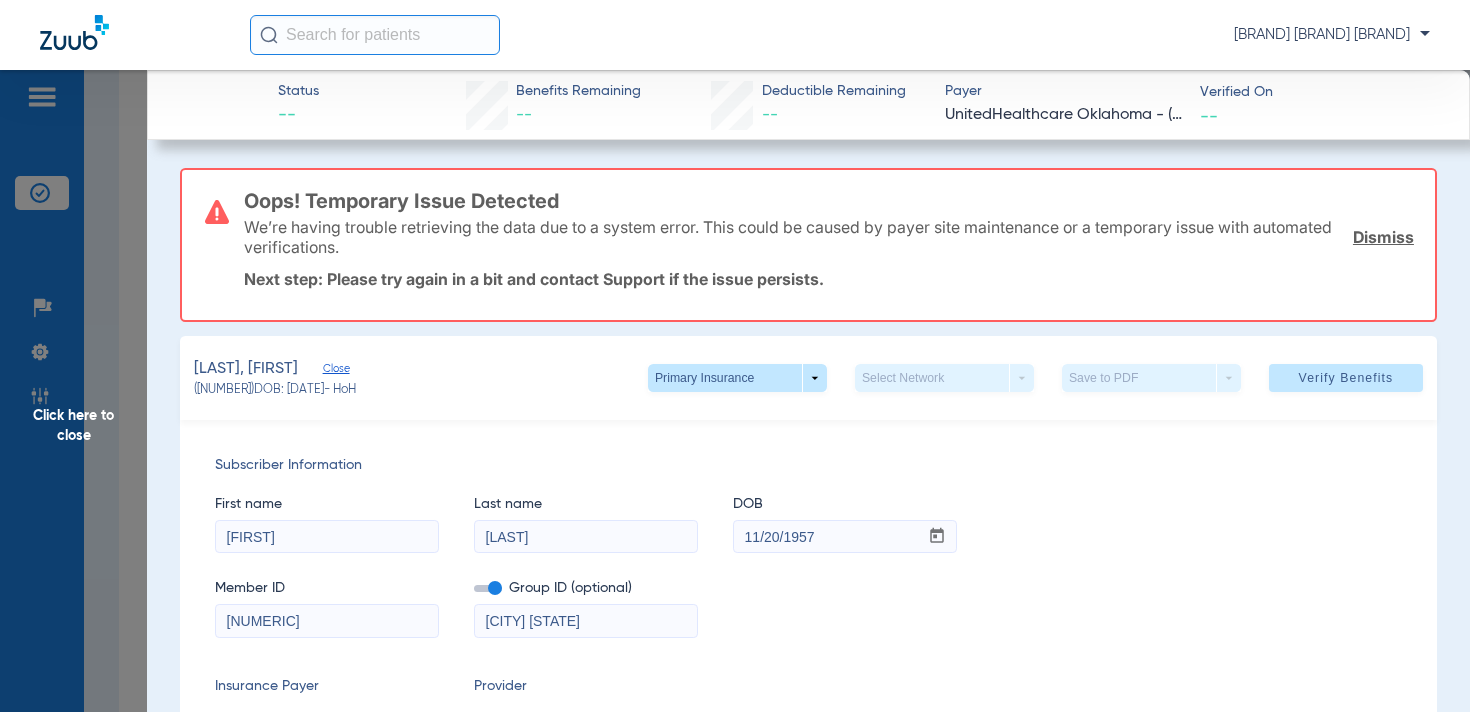 click on "Click here to close" 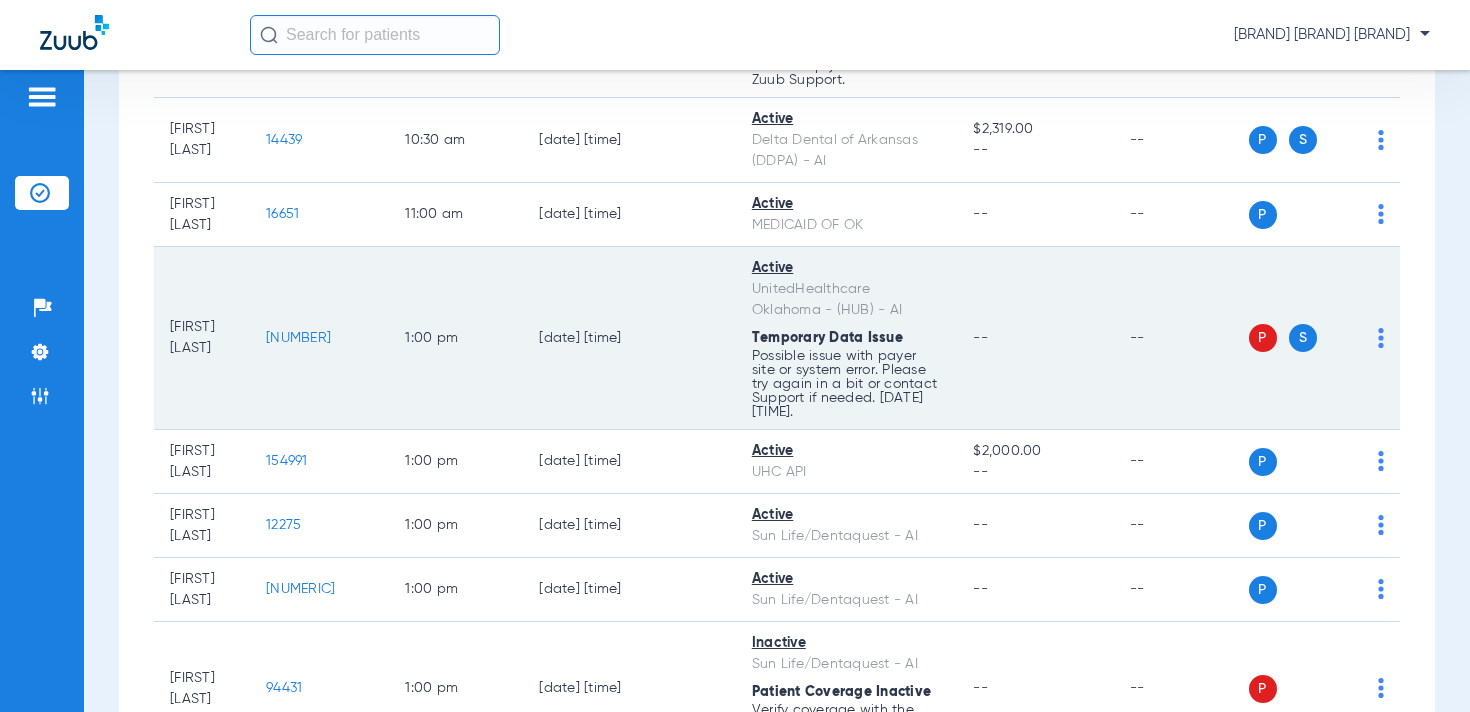 click on "P S" 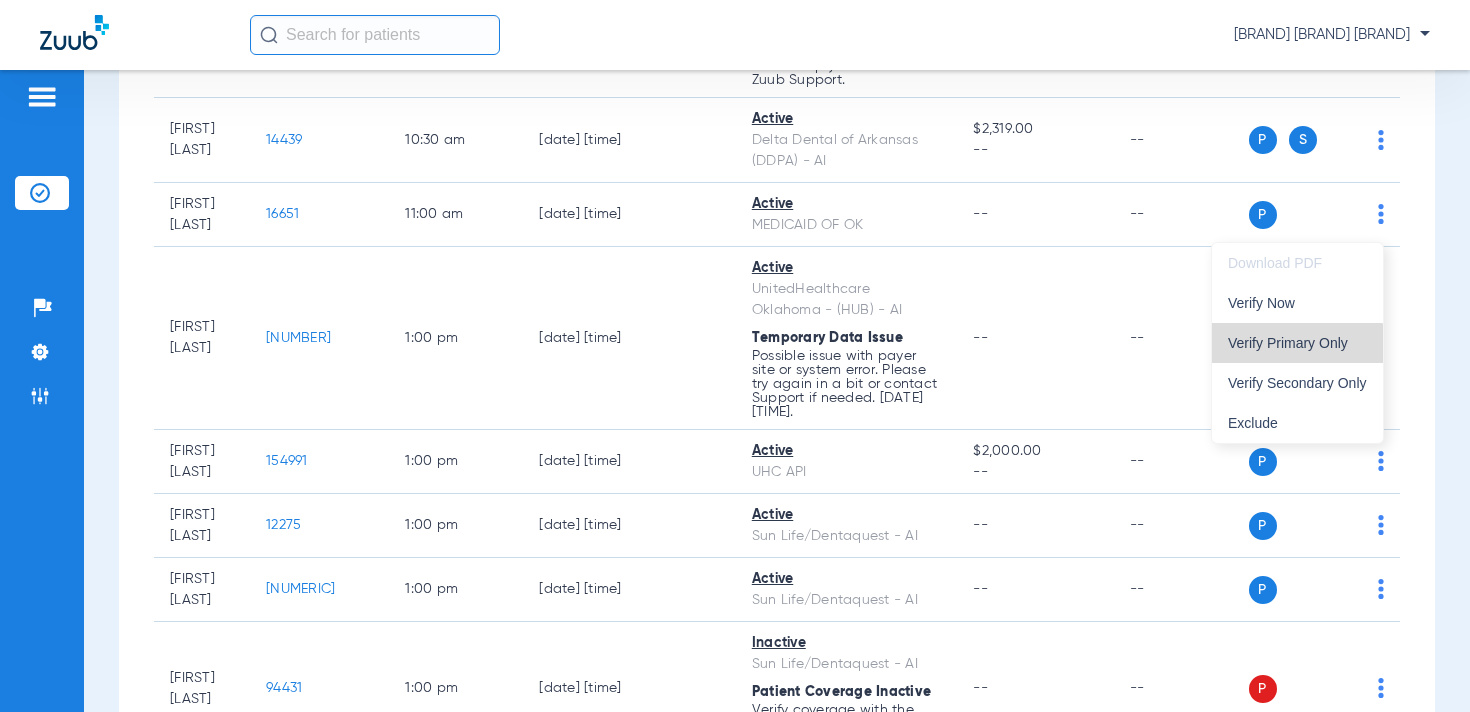 click on "Verify Primary Only" at bounding box center (1297, 343) 